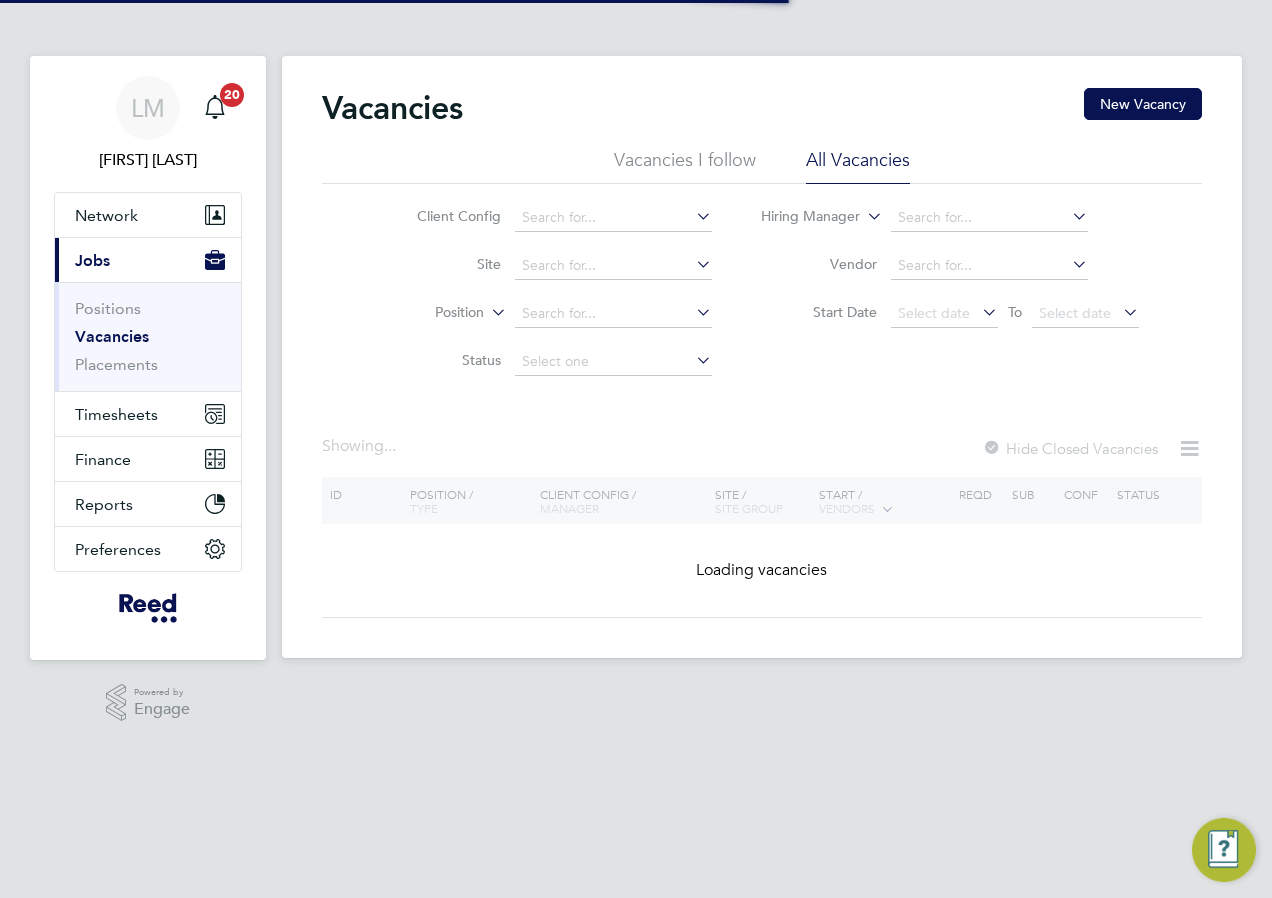 scroll, scrollTop: 0, scrollLeft: 0, axis: both 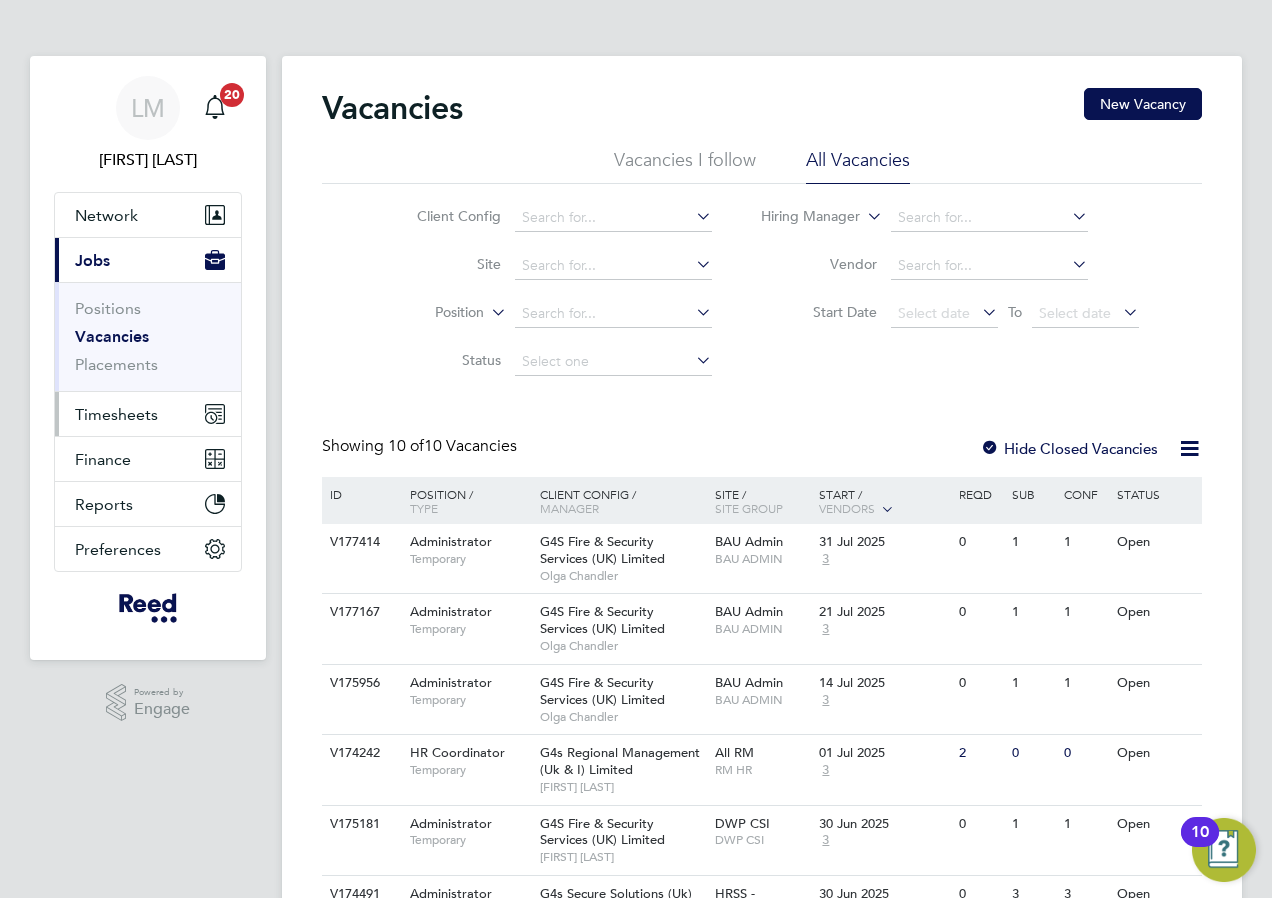 click on "Timesheets" at bounding box center (116, 414) 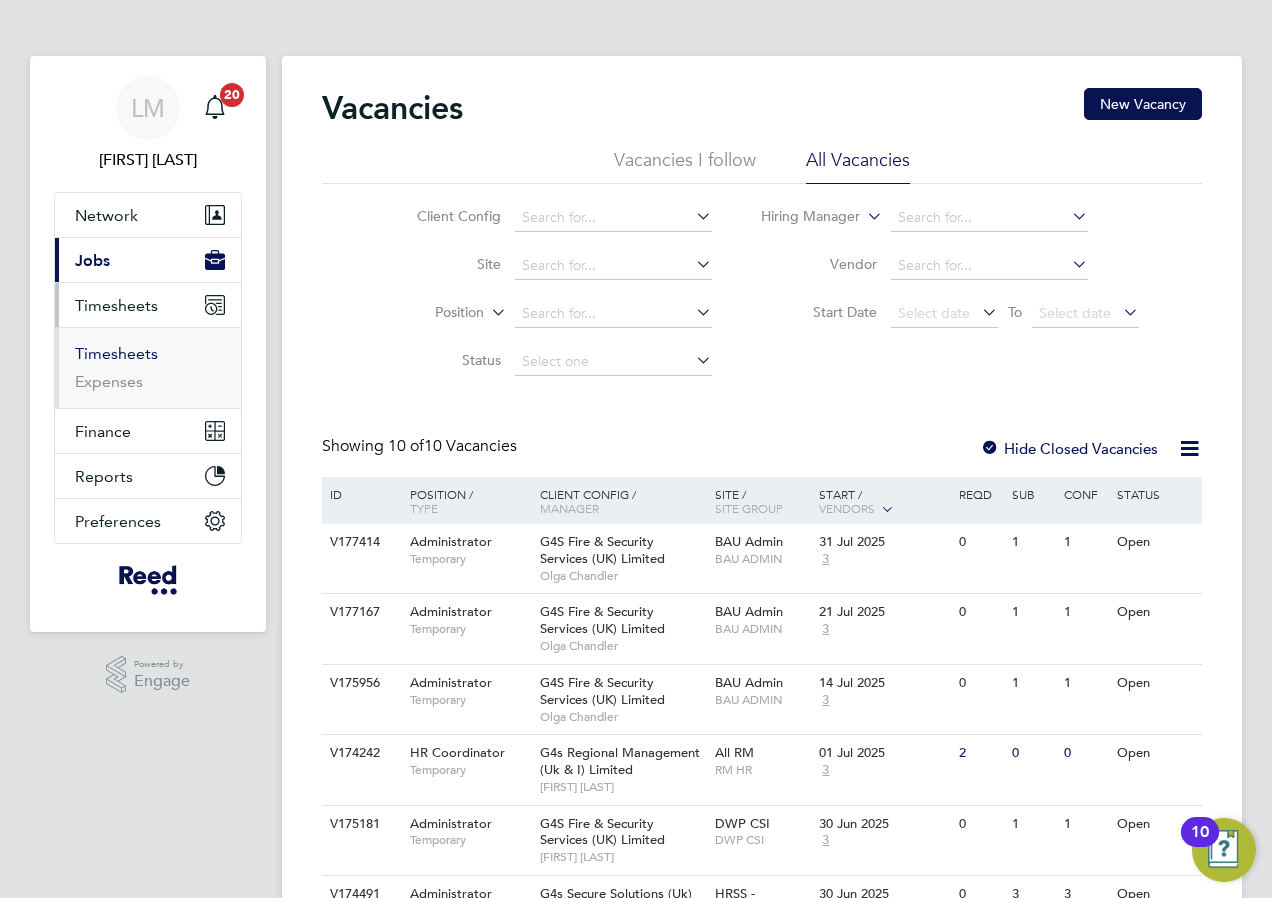 click on "Timesheets" at bounding box center (116, 353) 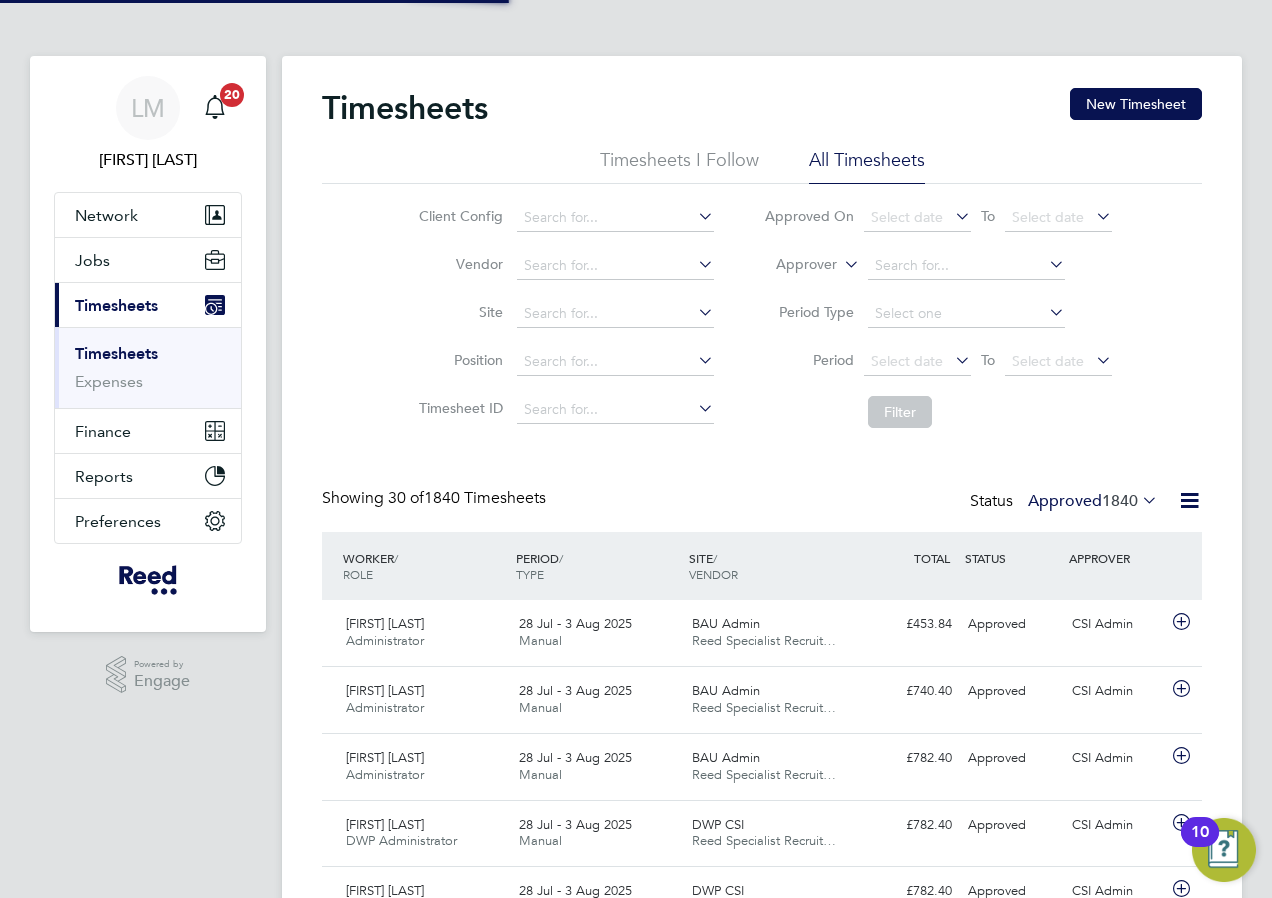 scroll, scrollTop: 10, scrollLeft: 10, axis: both 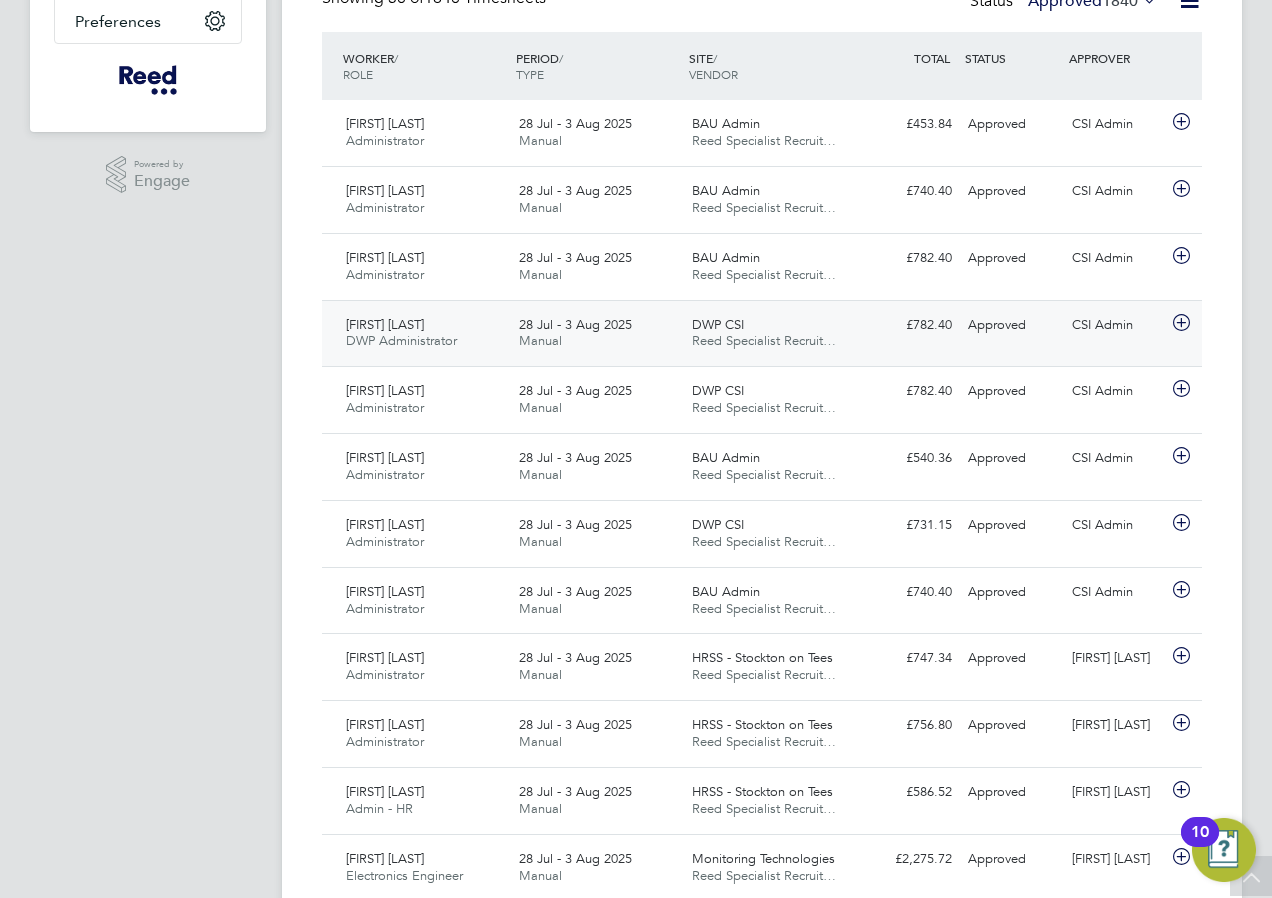drag, startPoint x: 630, startPoint y: 337, endPoint x: 686, endPoint y: 349, distance: 57.271286 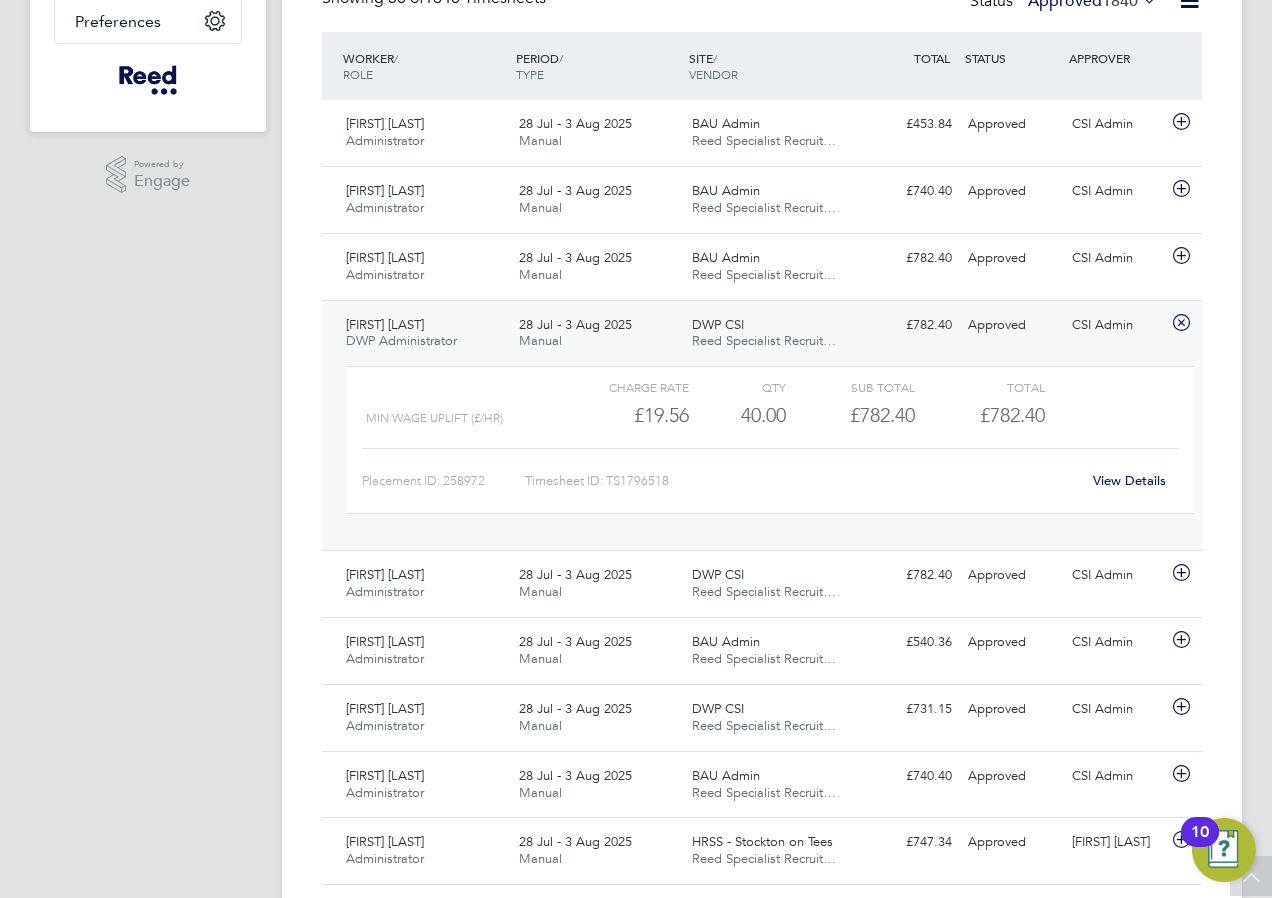 click on "View Details" 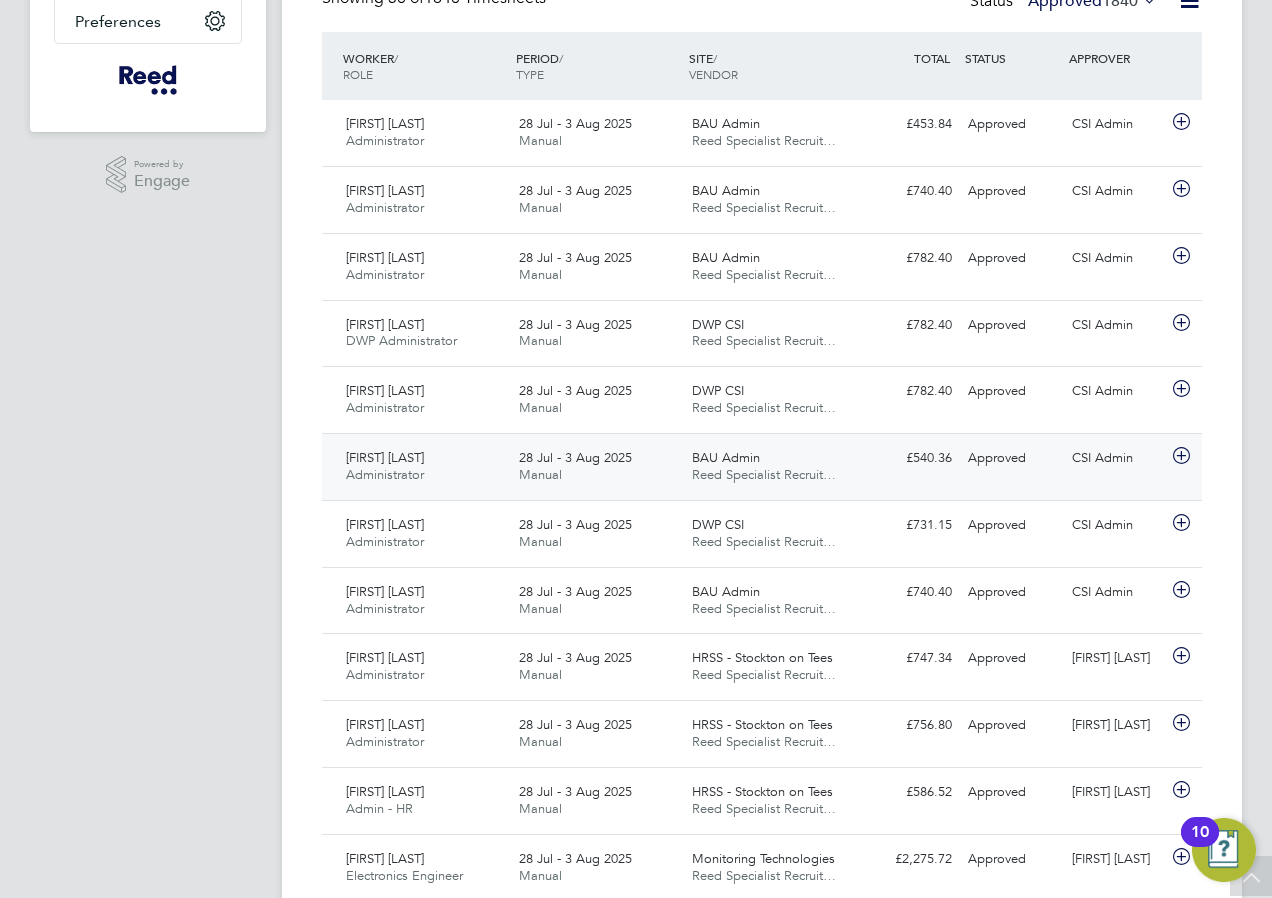 click on "£540.36 Approved" 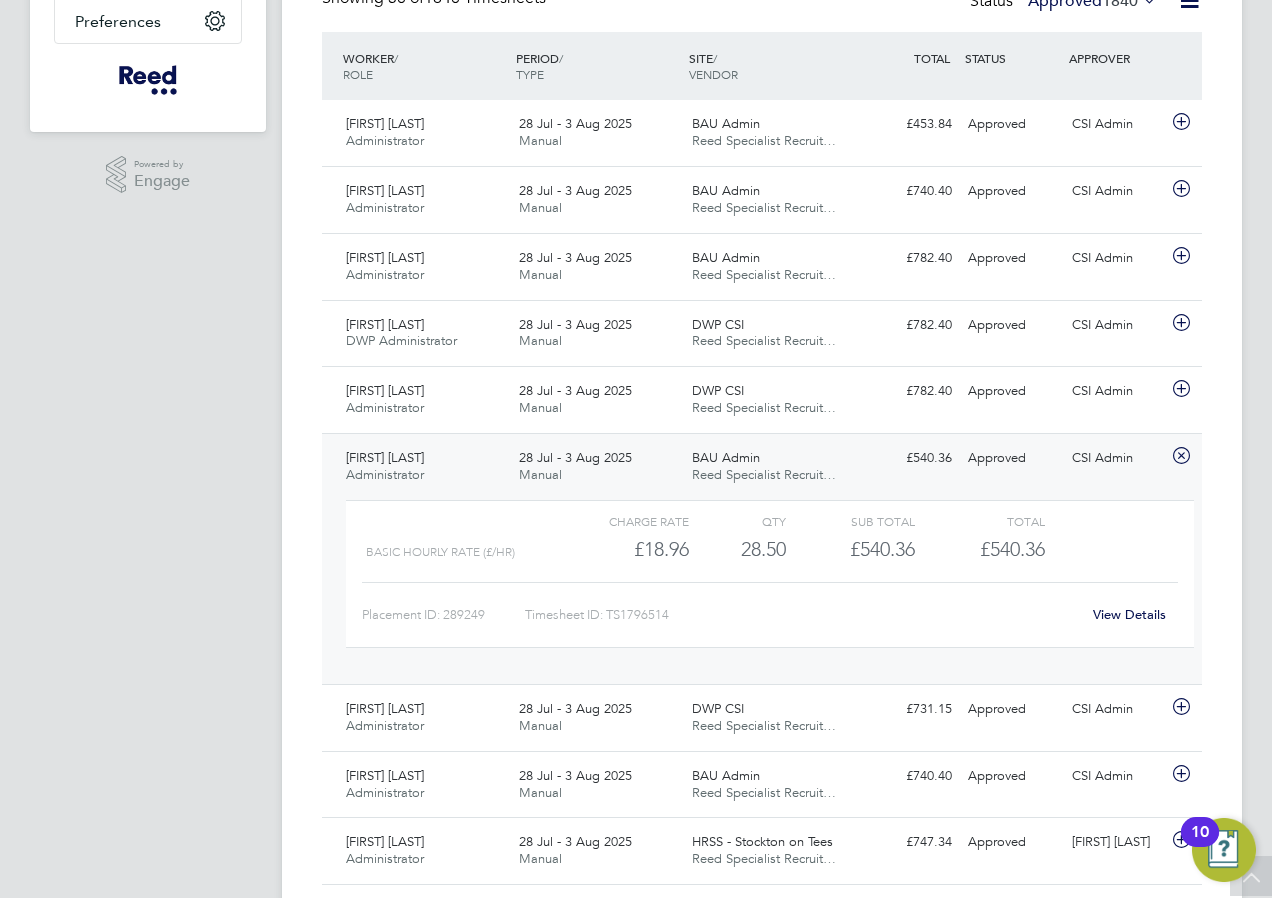 click on "View Details" 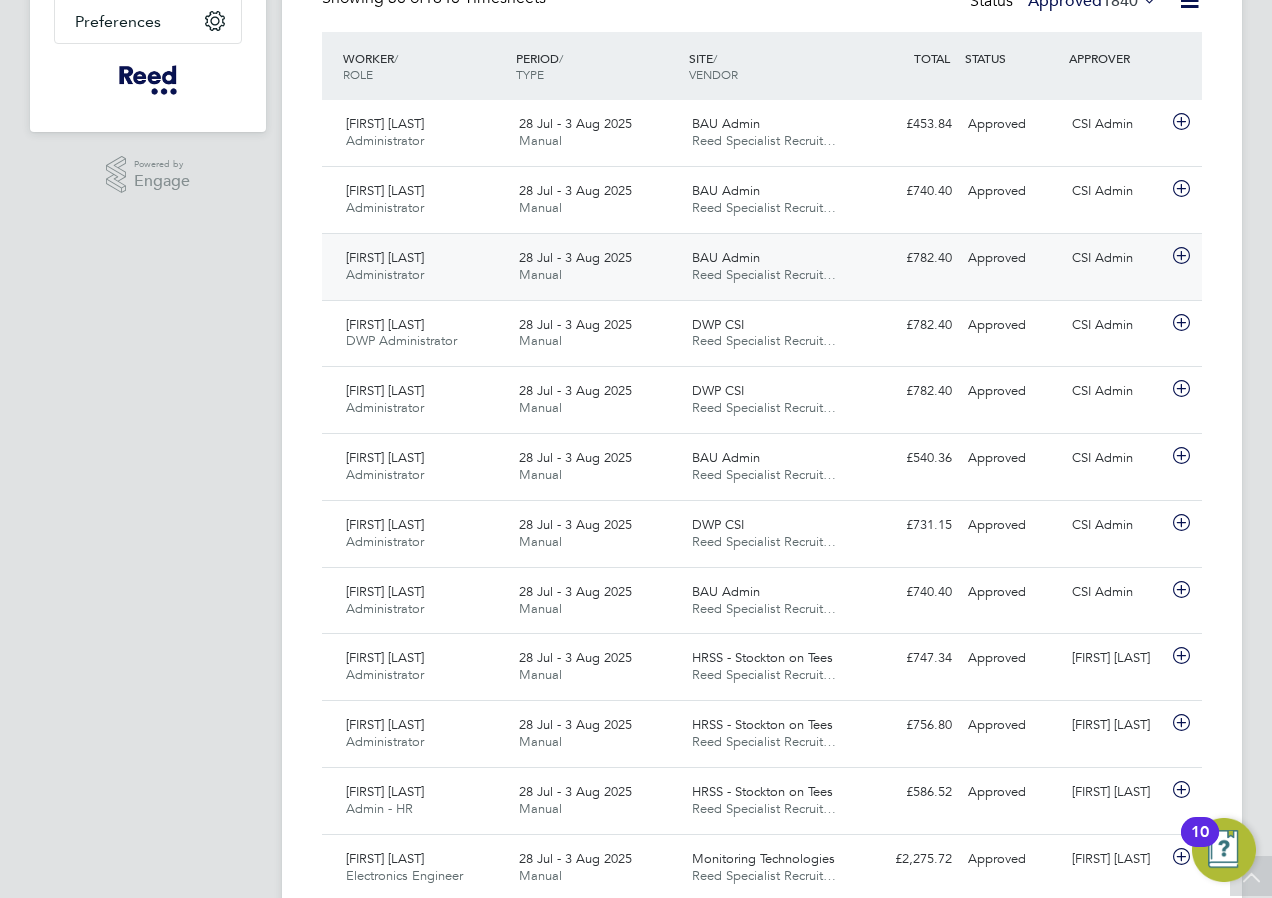 click on "BAU Admin Reed Specialist Recruit…" 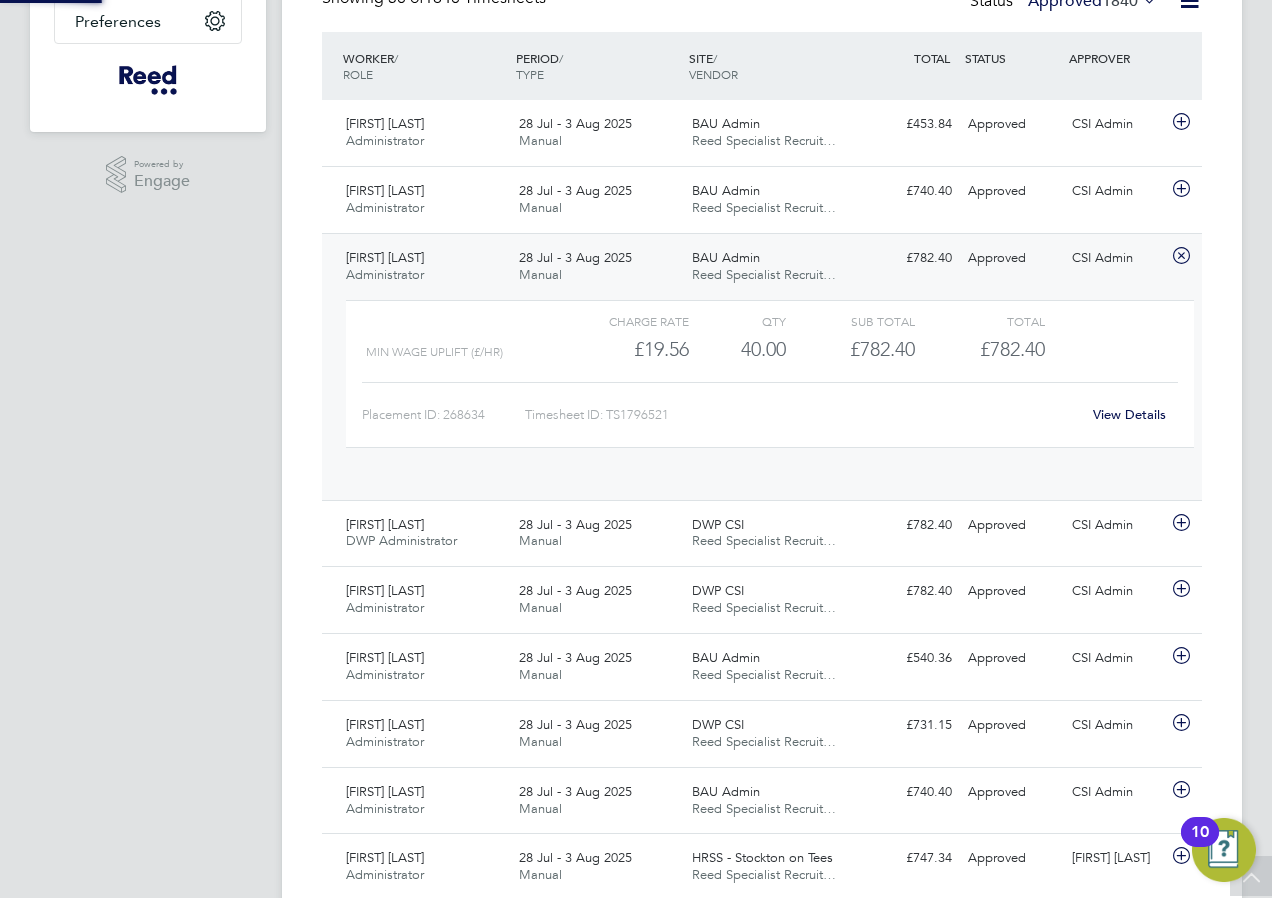 scroll, scrollTop: 10, scrollLeft: 10, axis: both 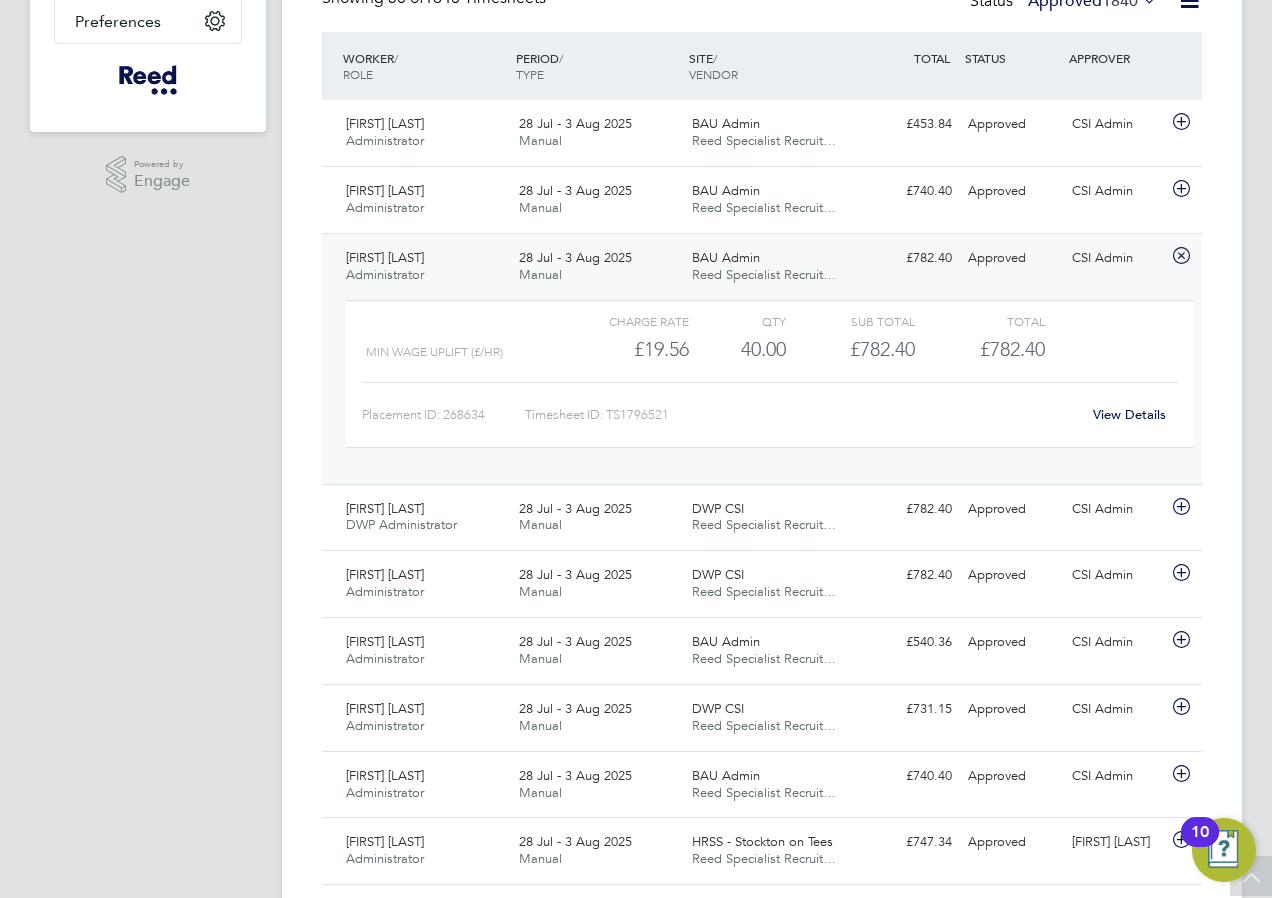 click on "View Details" 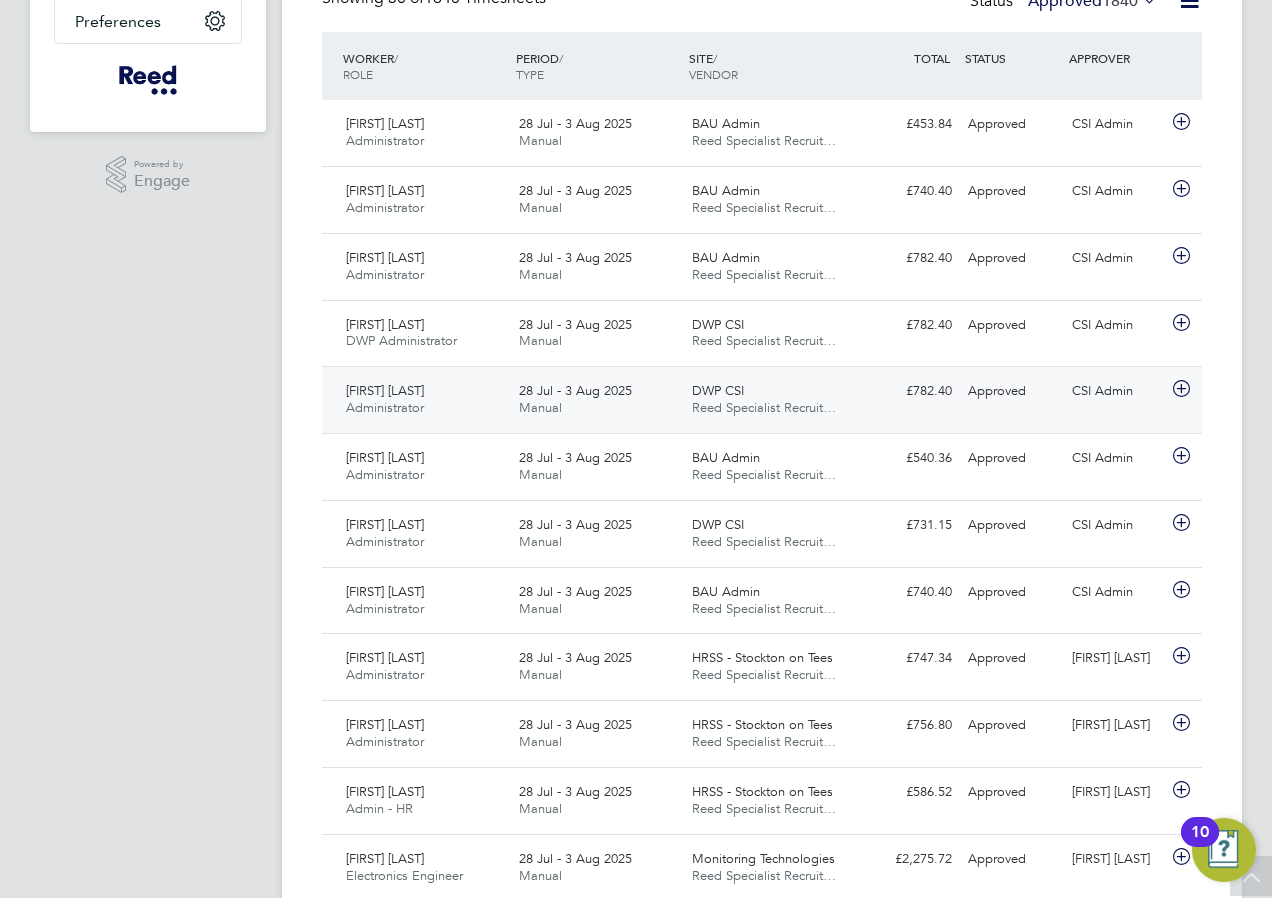 click on "£782.40 Approved" 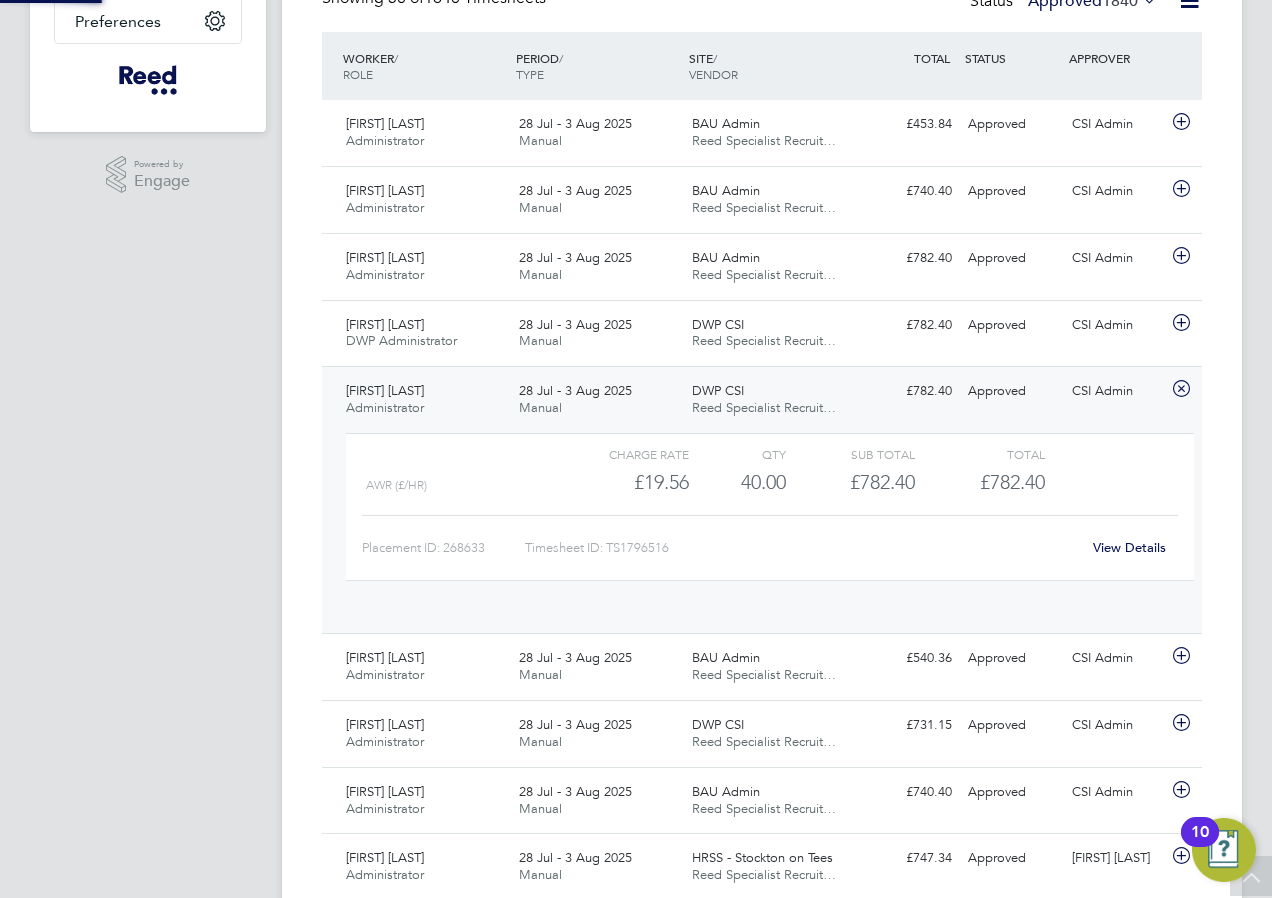 scroll, scrollTop: 10, scrollLeft: 10, axis: both 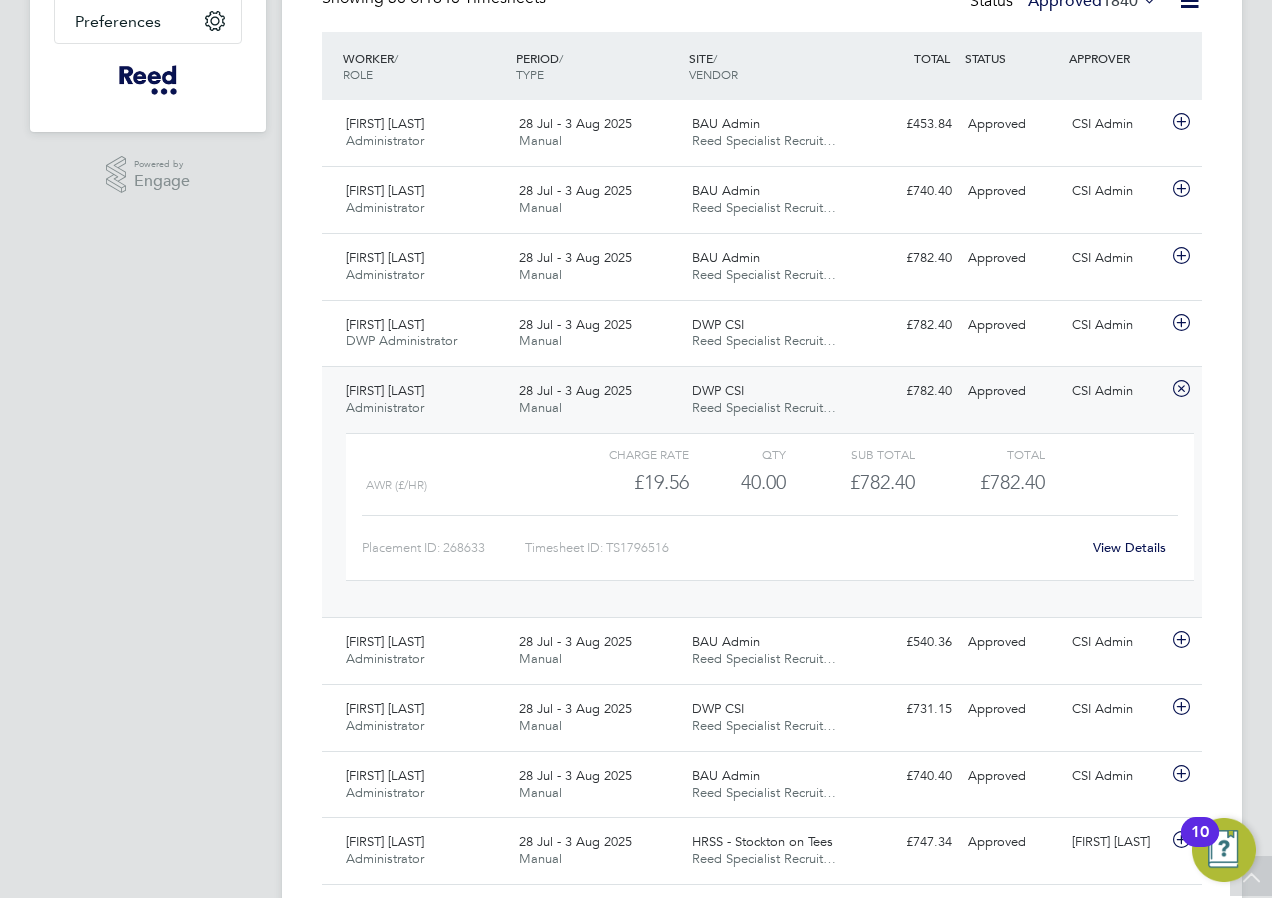 click on "View Details" 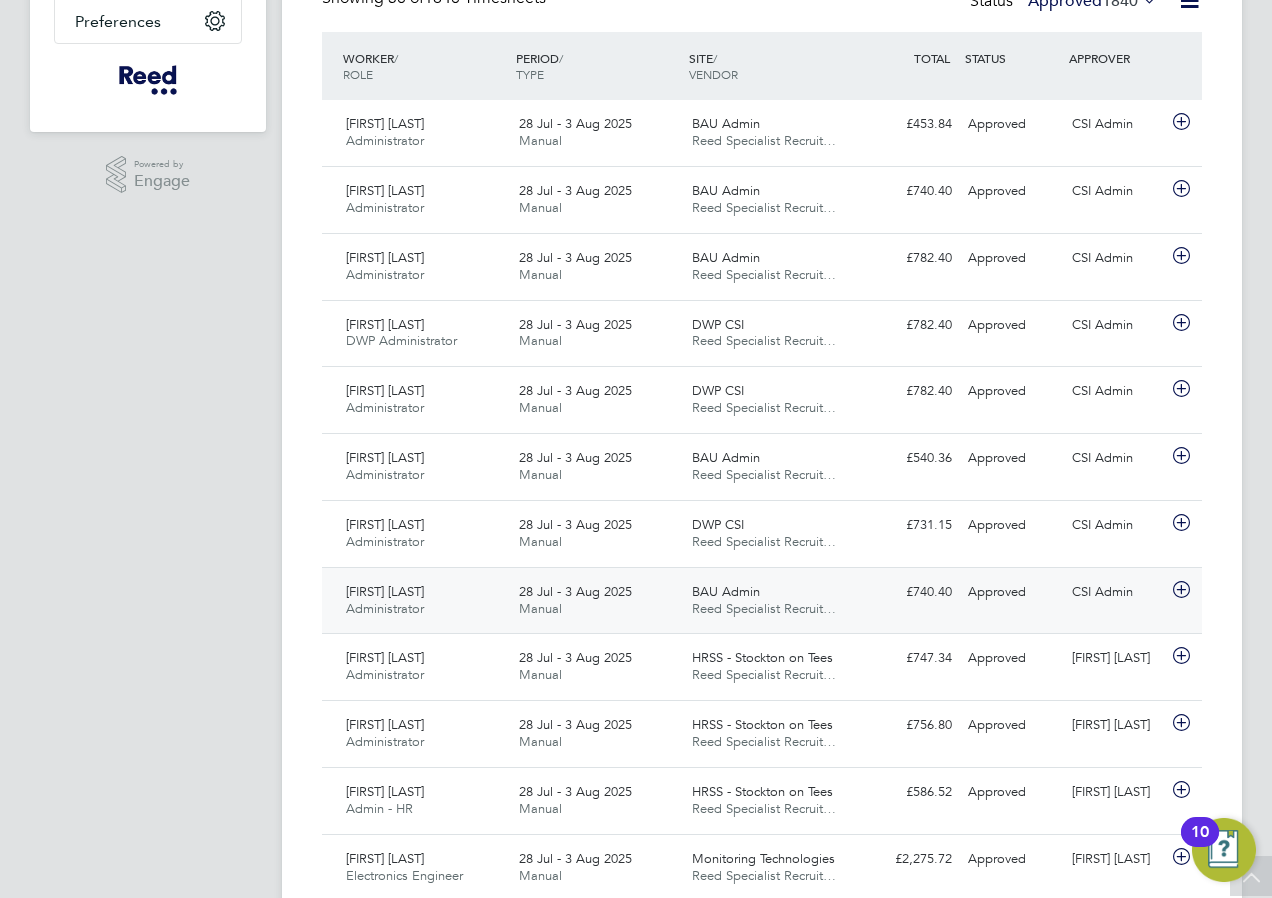 click on "Reed Specialist Recruit…" 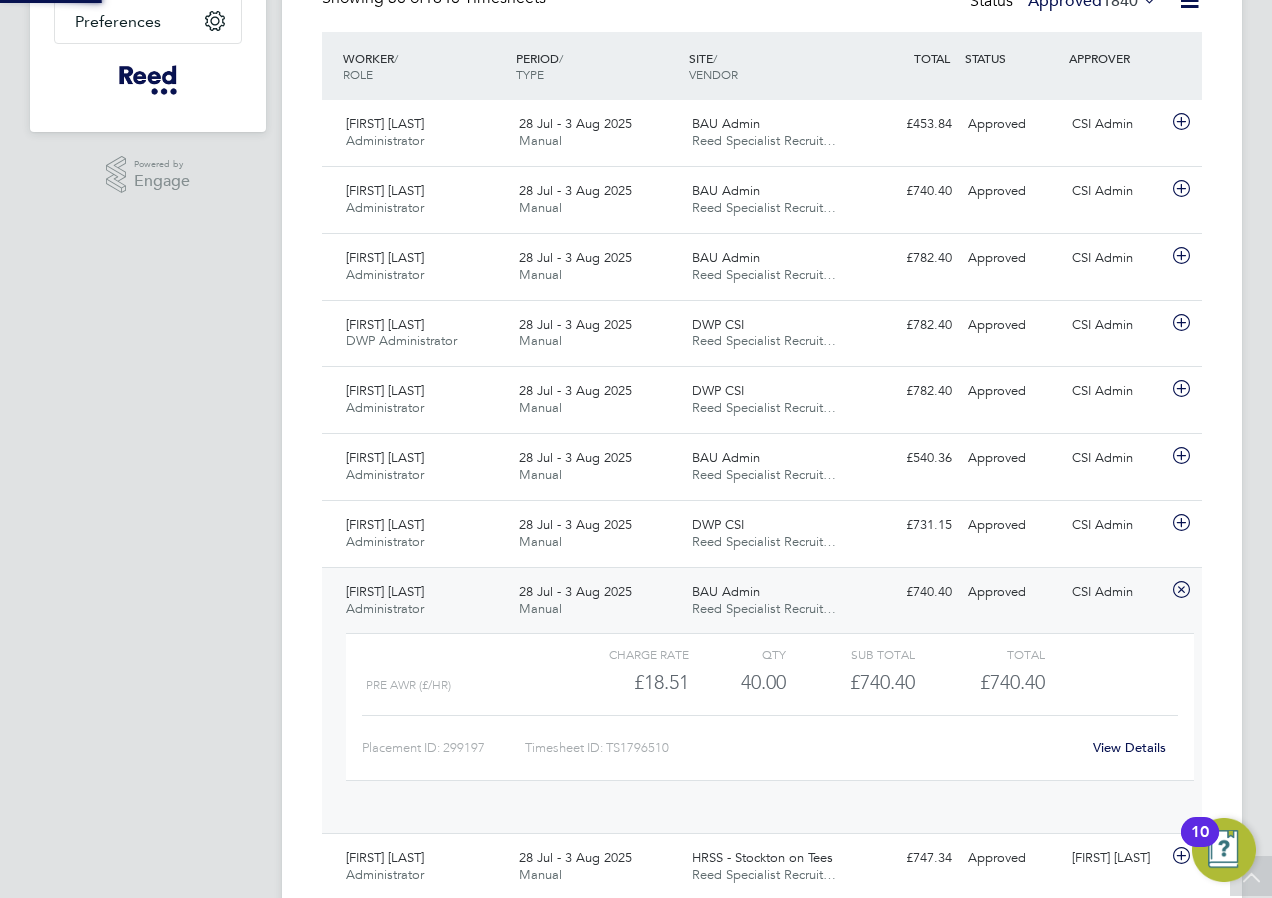 scroll, scrollTop: 10, scrollLeft: 10, axis: both 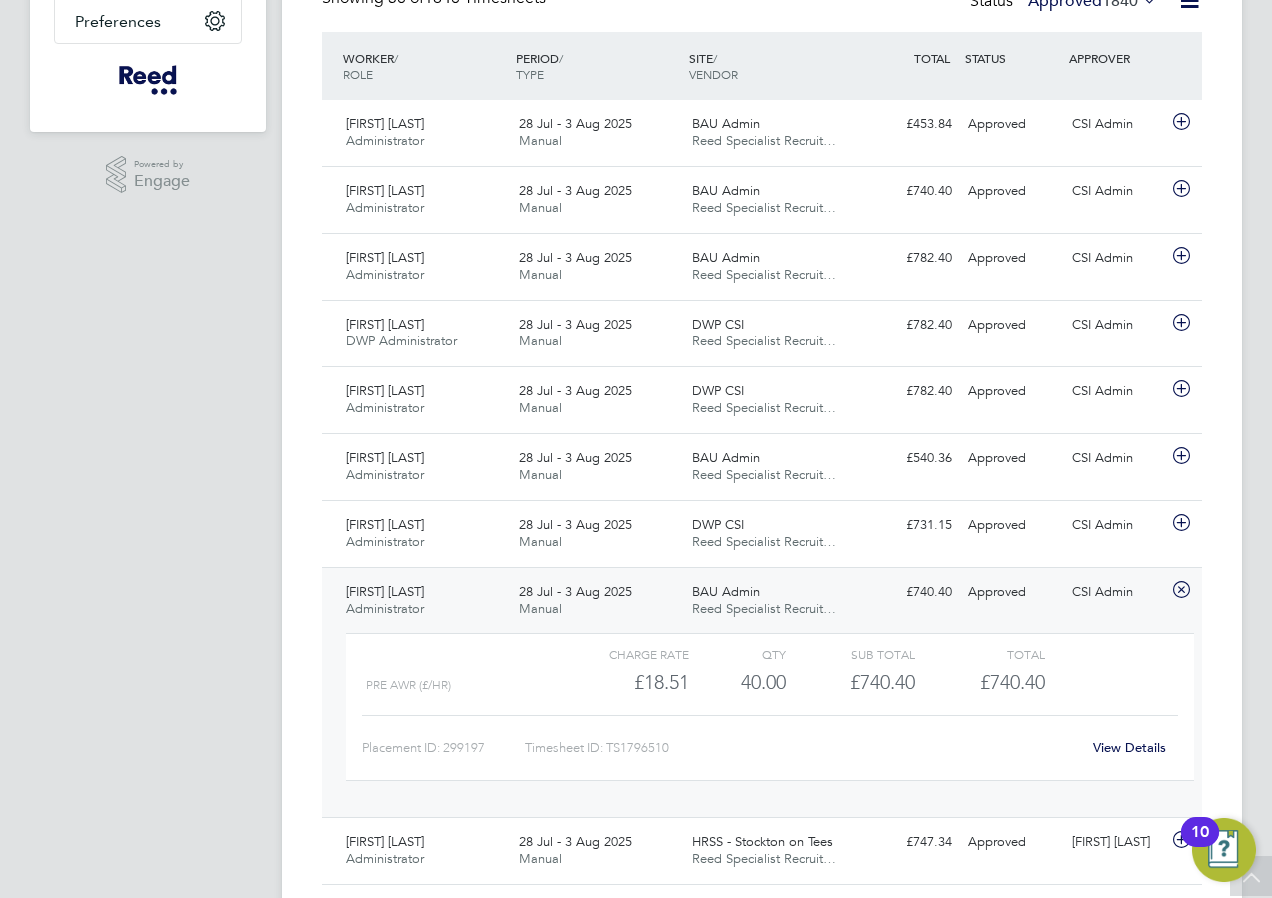 click on "View Details" 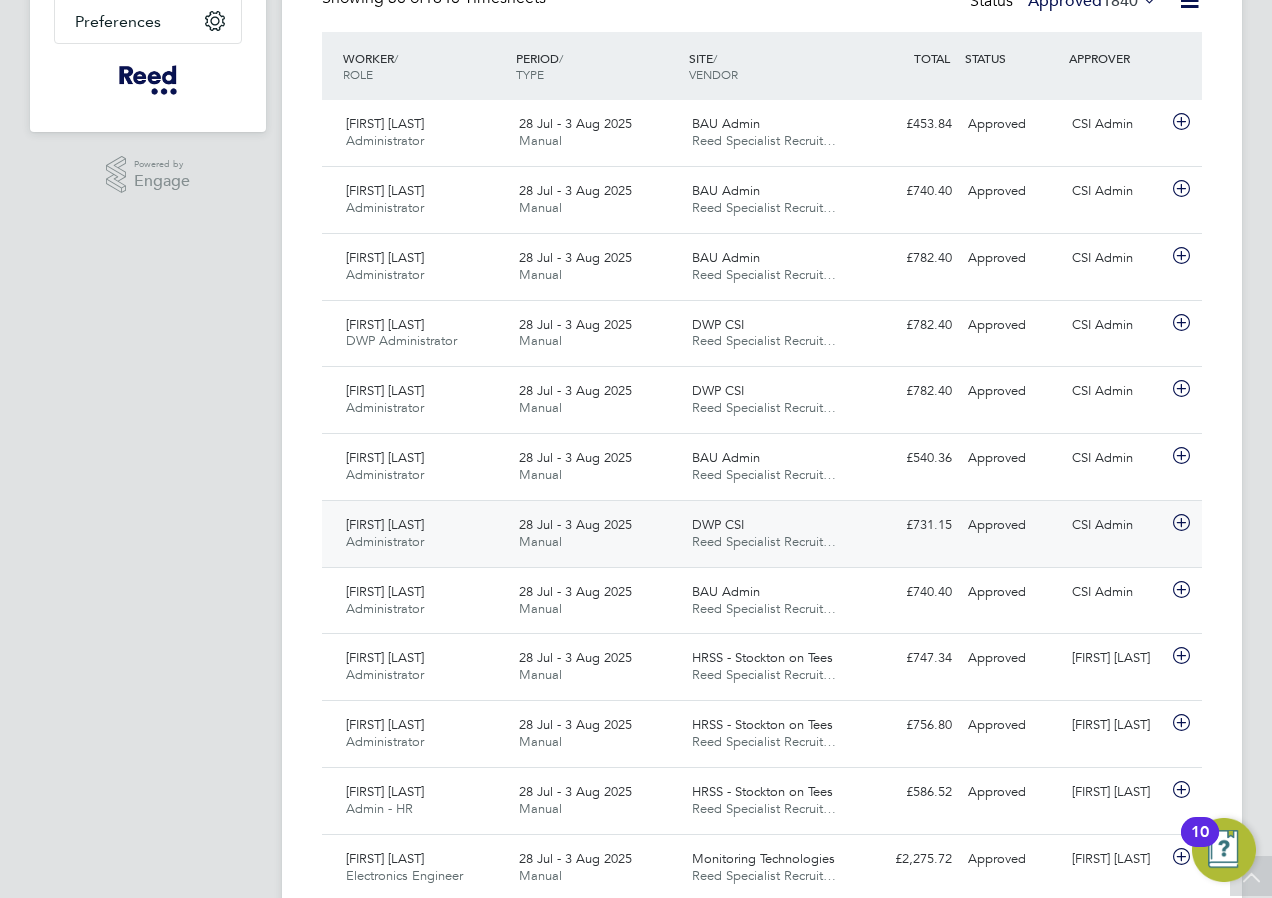 click on "£731.15 Approved" 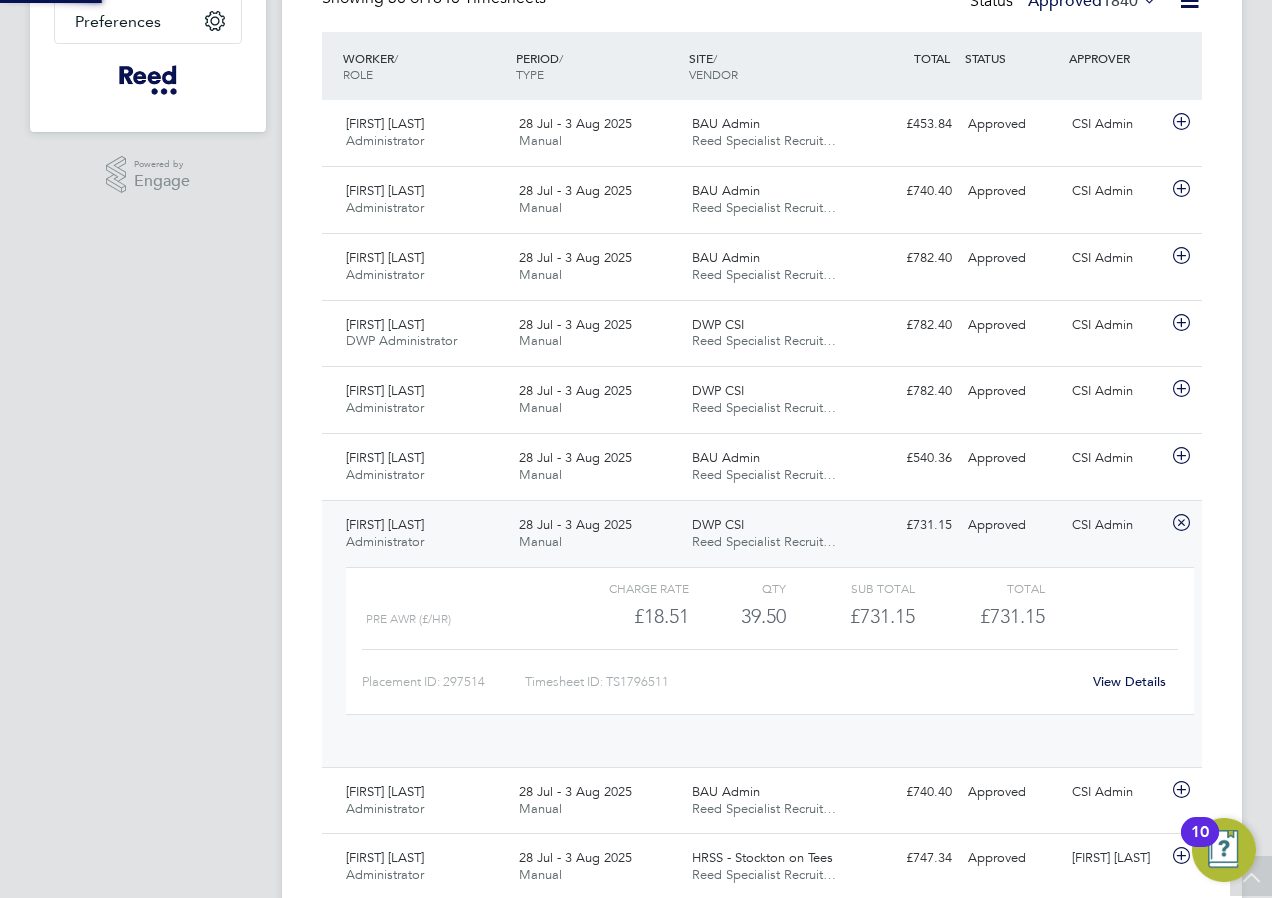 scroll, scrollTop: 10, scrollLeft: 10, axis: both 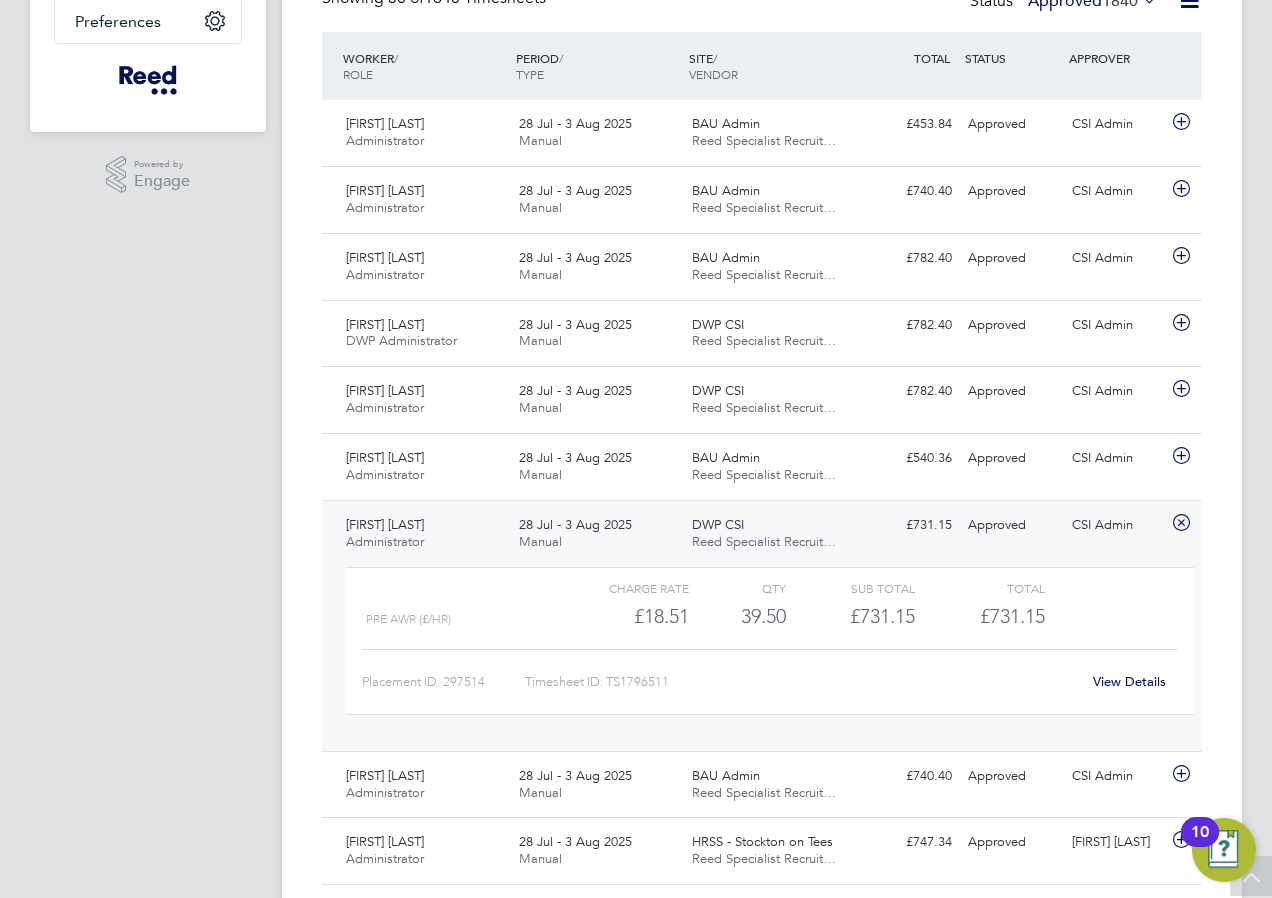 click on "View Details" 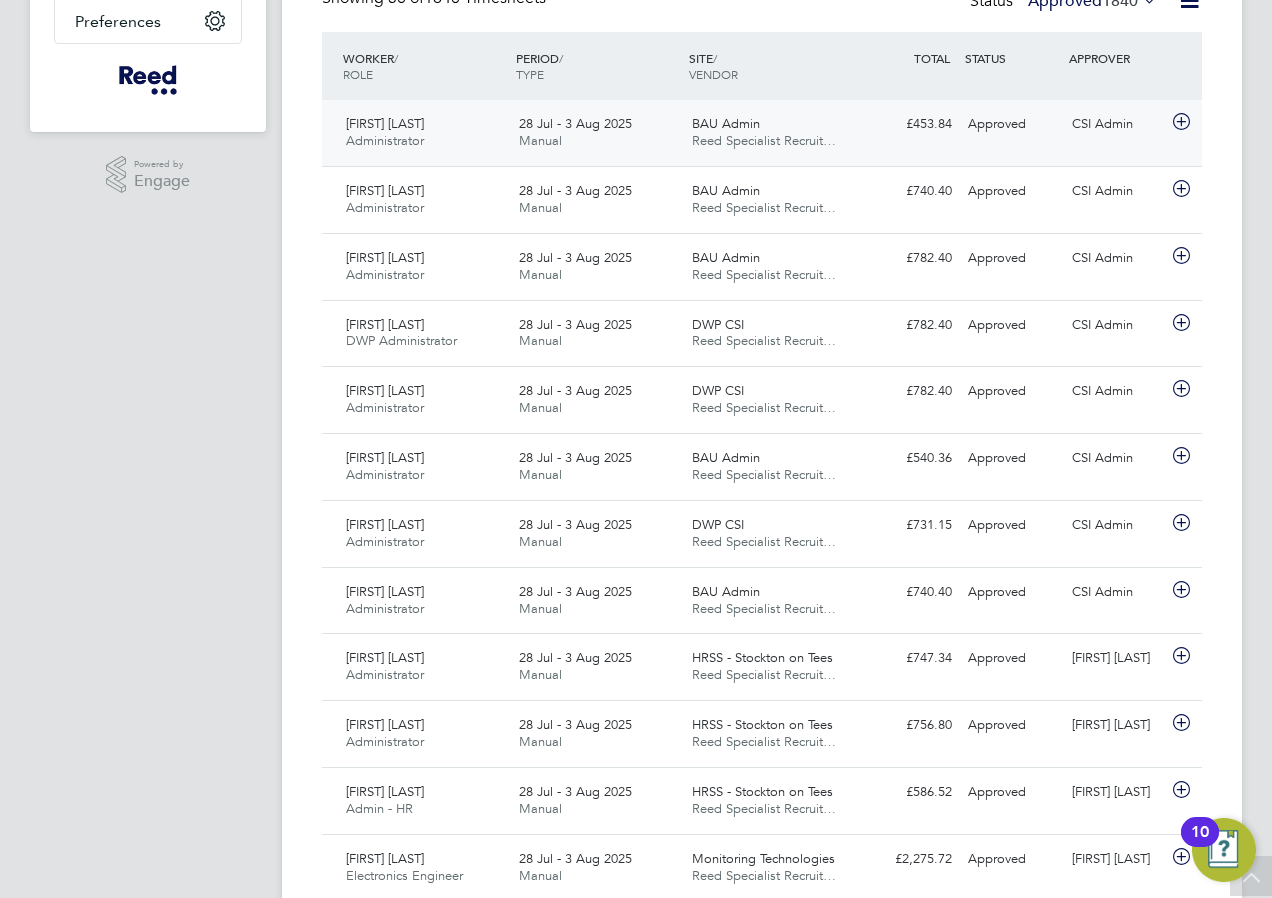 click on "28 Jul - 3 Aug 2025" 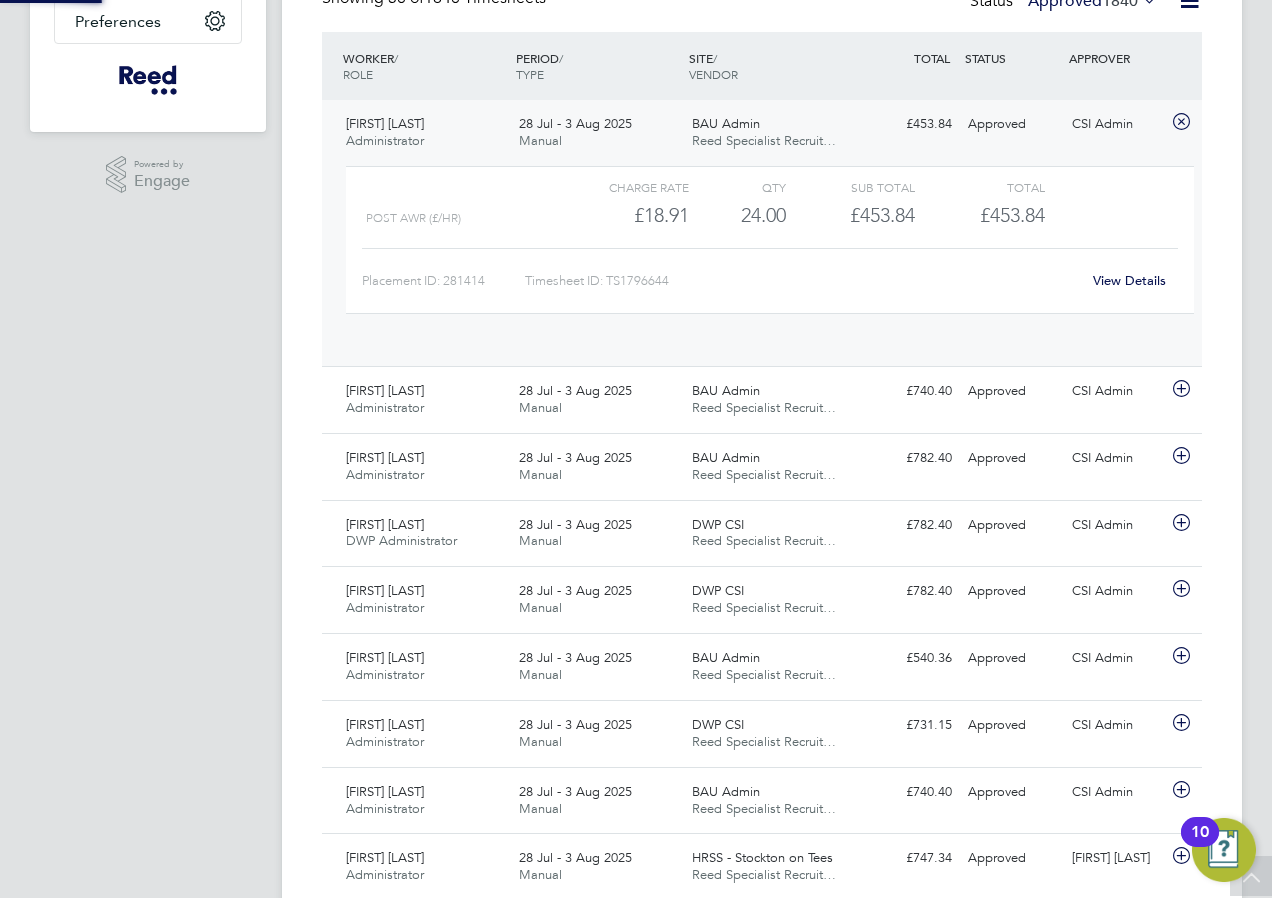 scroll, scrollTop: 10, scrollLeft: 10, axis: both 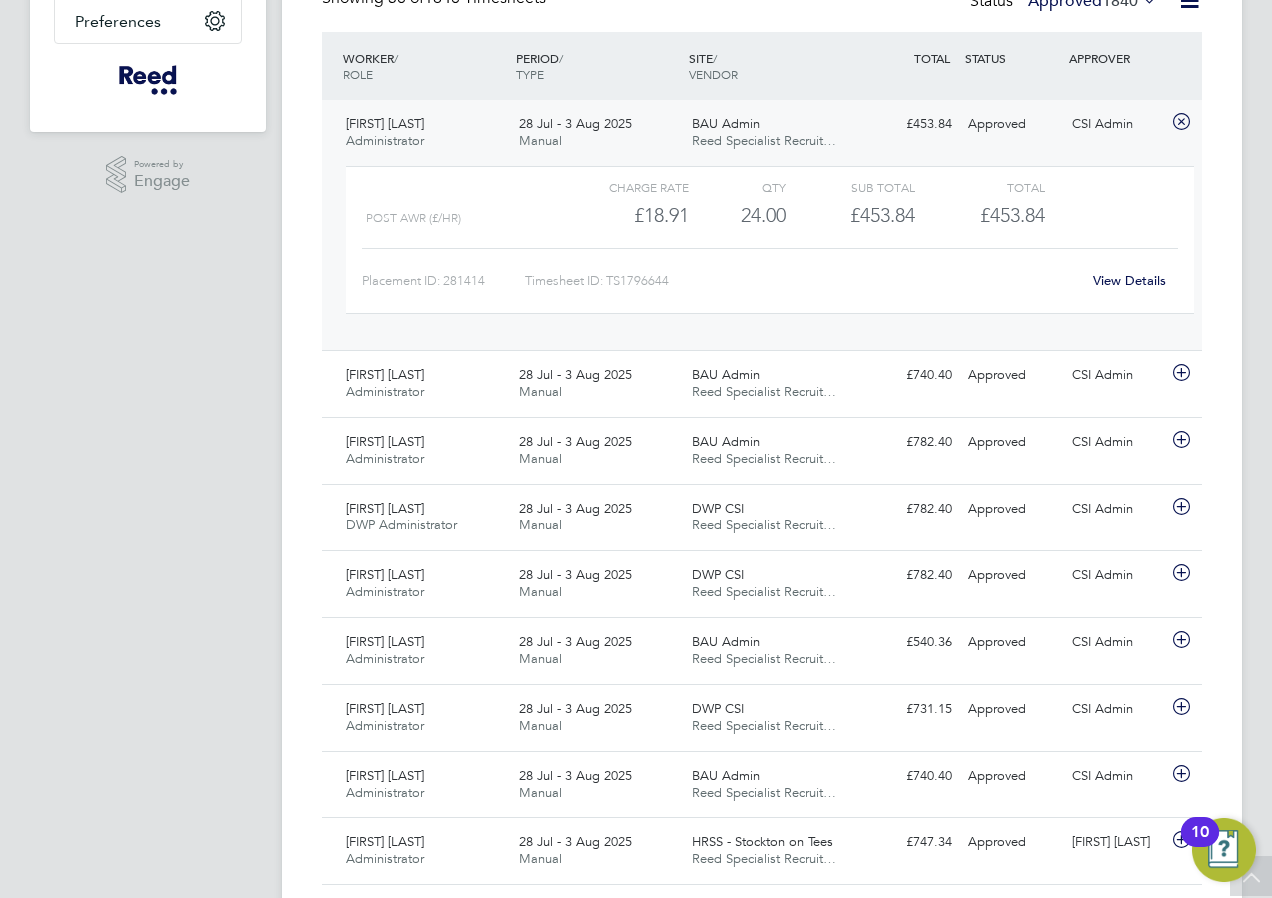 click on "View Details" 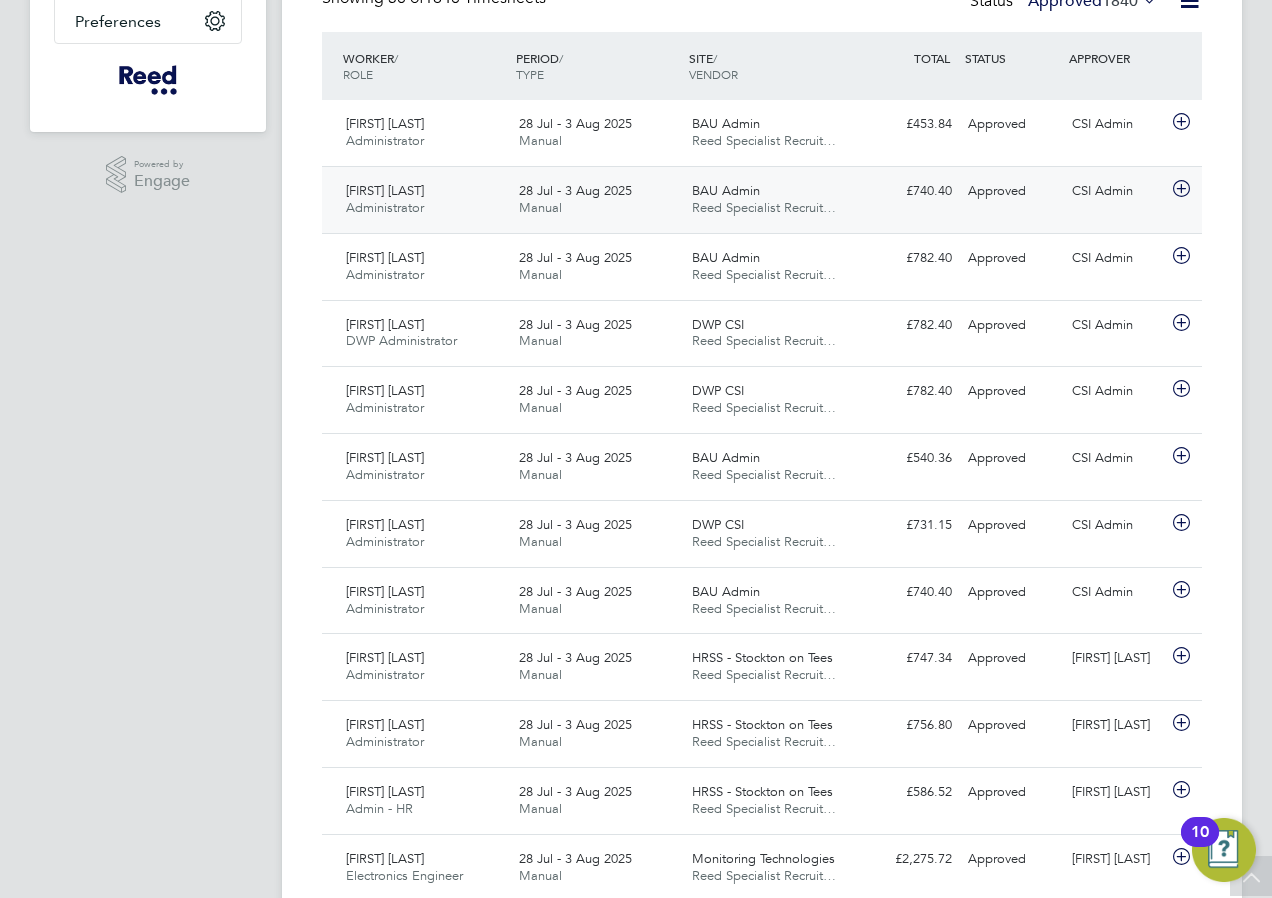 click on "BAU Admin" 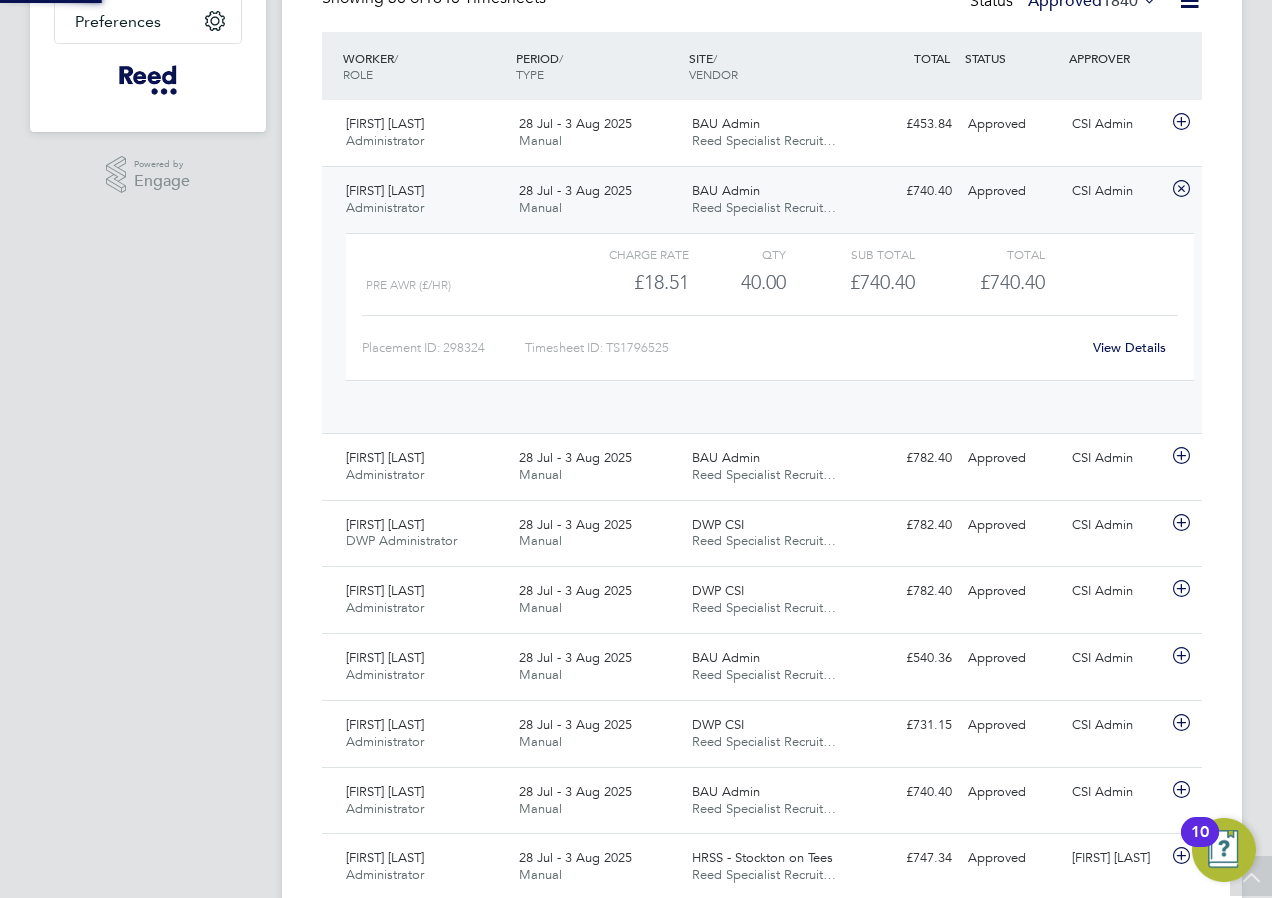 scroll, scrollTop: 10, scrollLeft: 10, axis: both 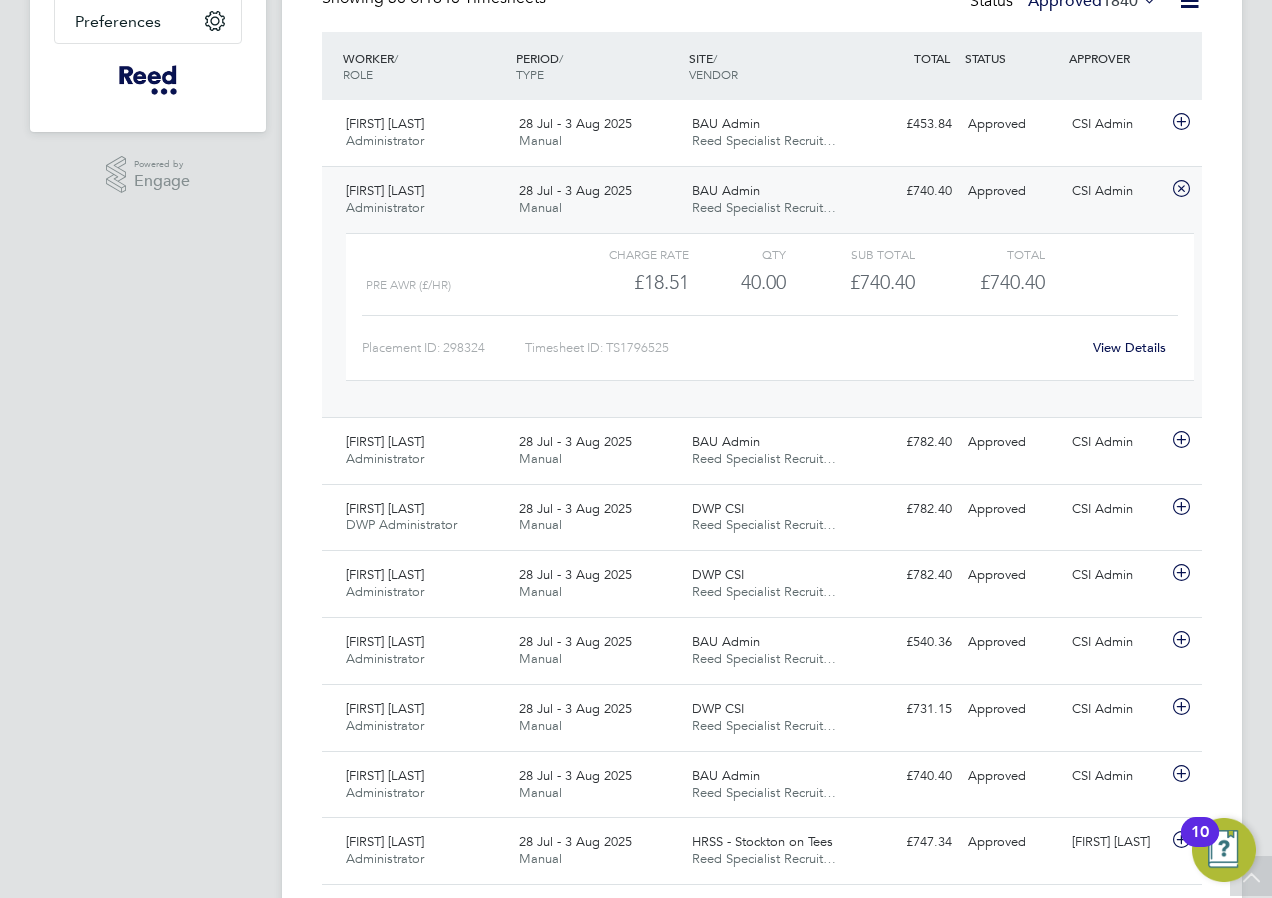 click on "View Details" 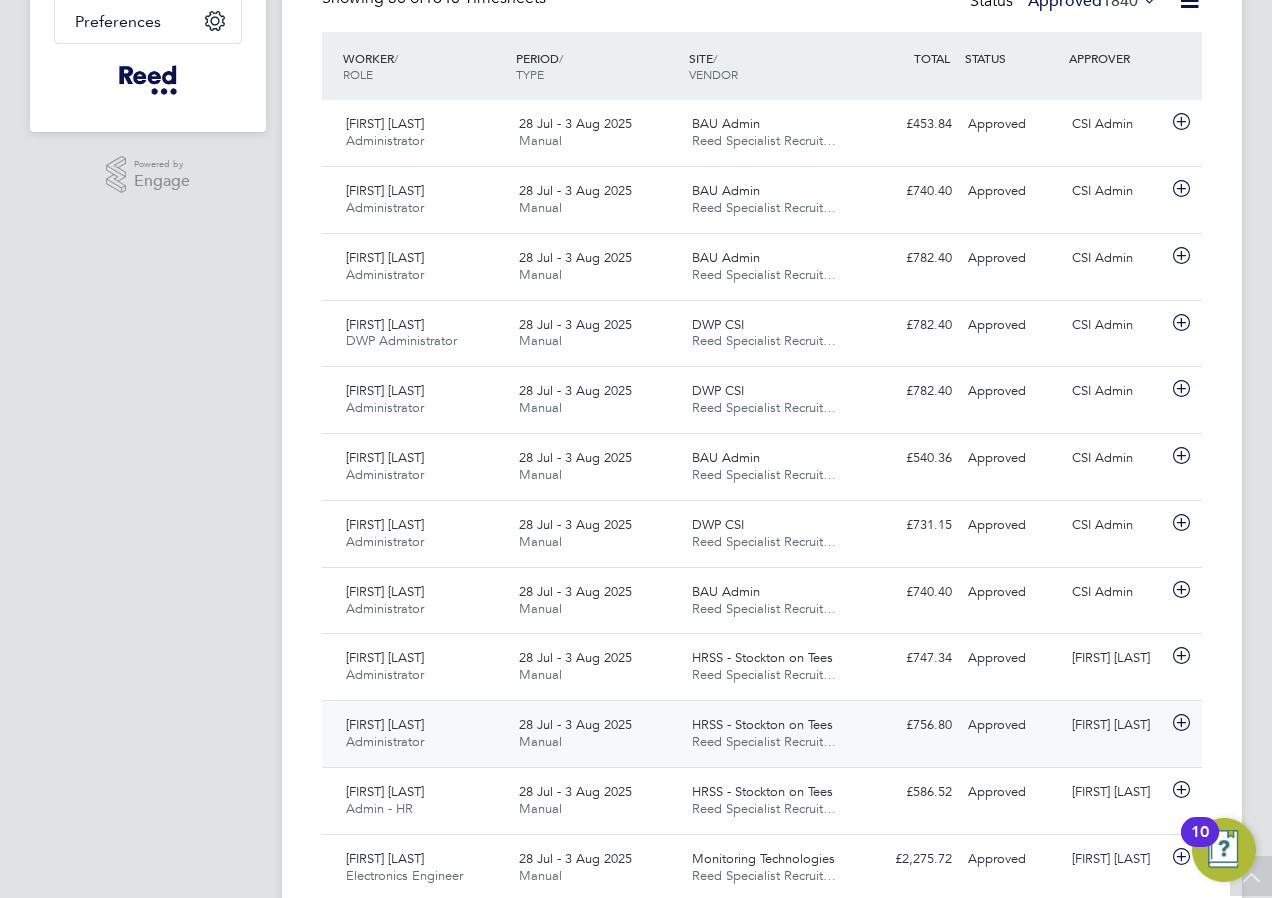 click on "28 Jul - 3 Aug 2025" 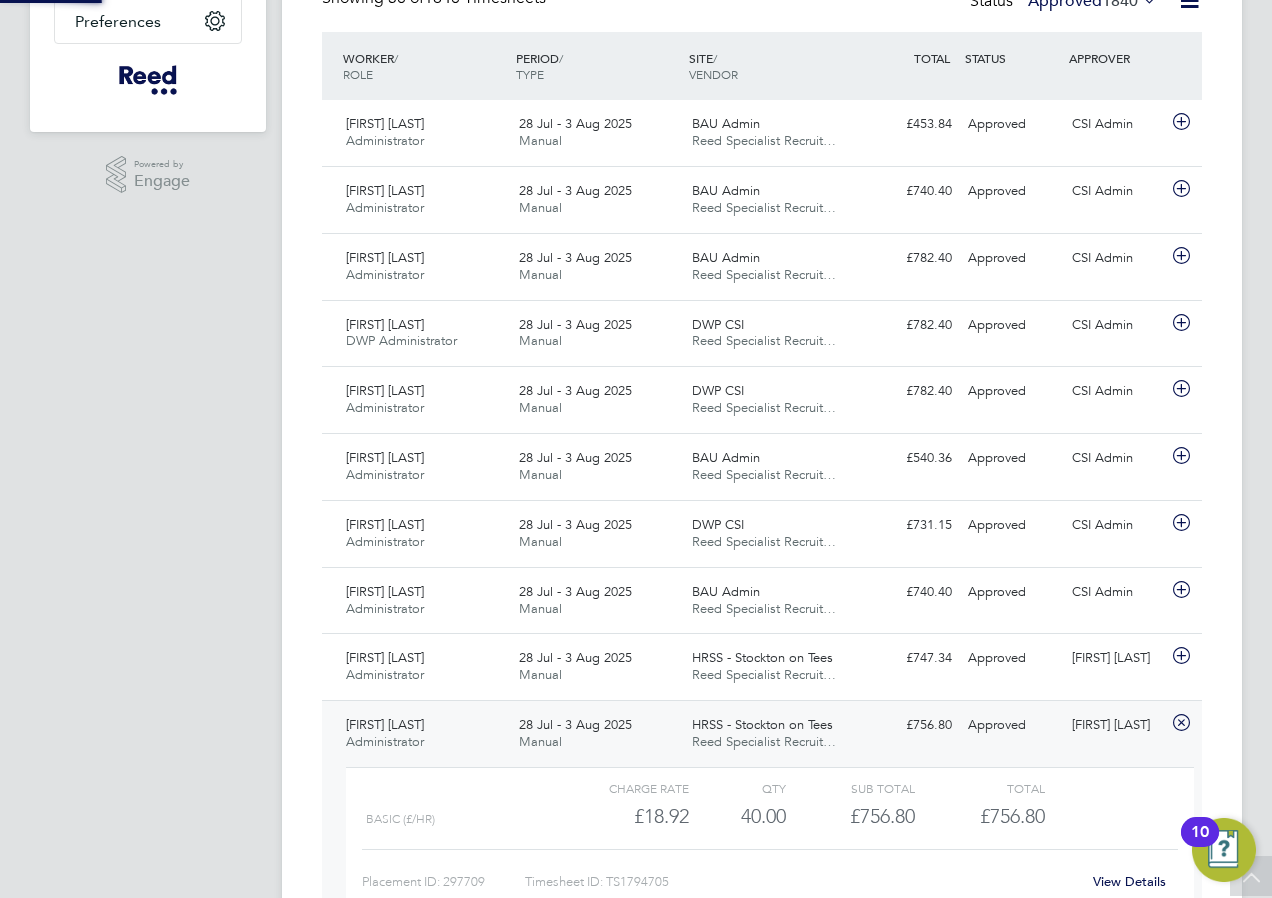 scroll, scrollTop: 10, scrollLeft: 10, axis: both 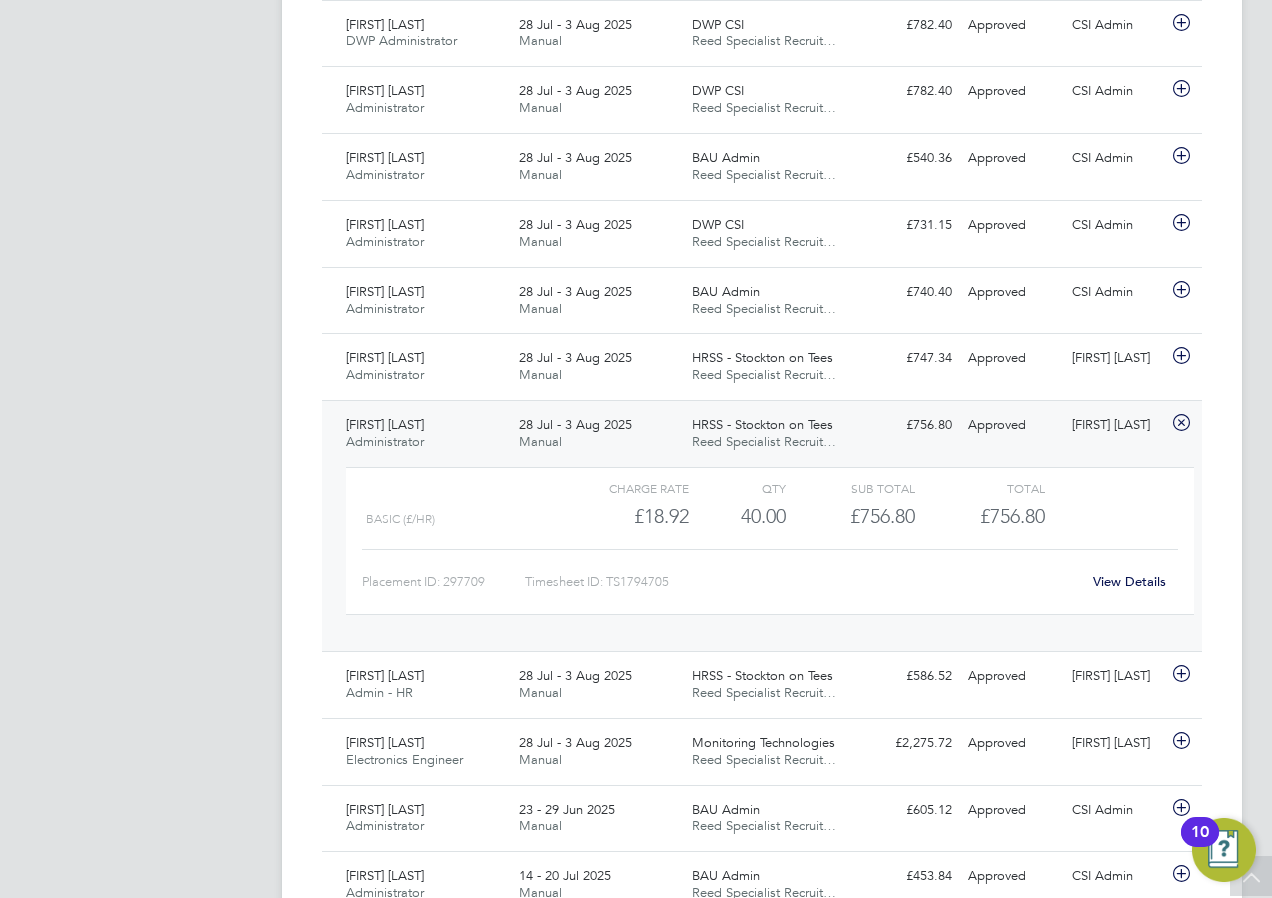 click on "View Details" 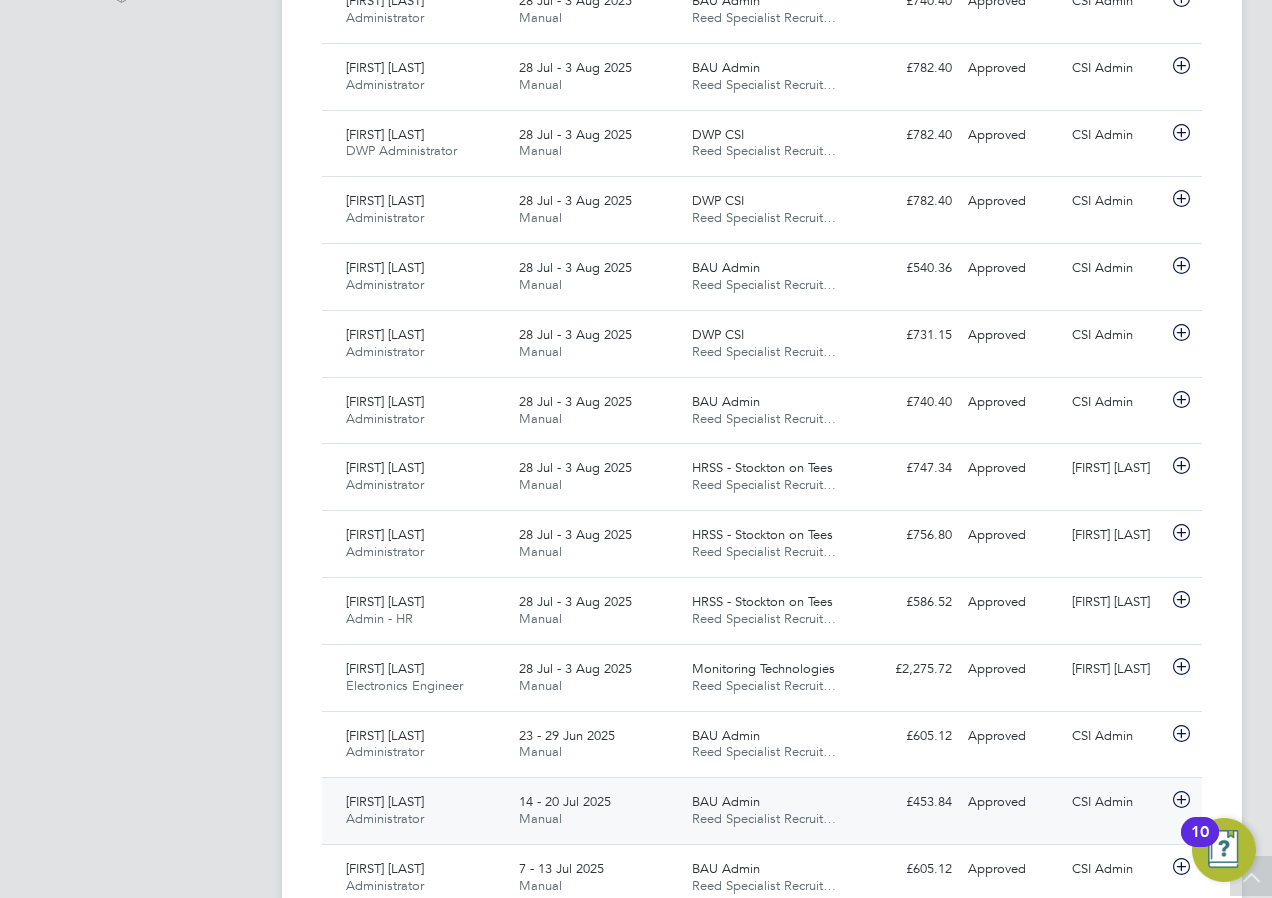 scroll, scrollTop: 600, scrollLeft: 0, axis: vertical 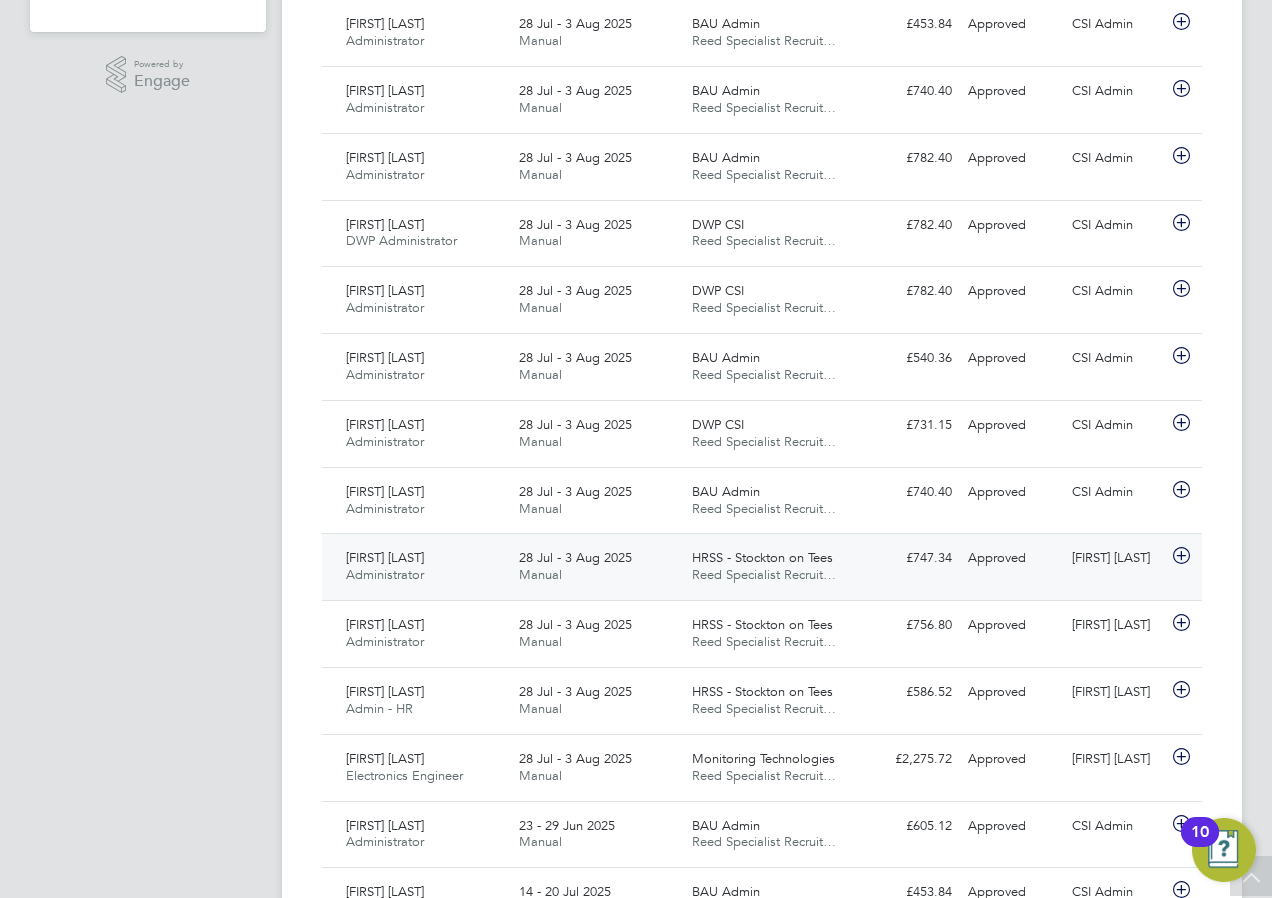 click on "28 Jul - 3 Aug 2025" 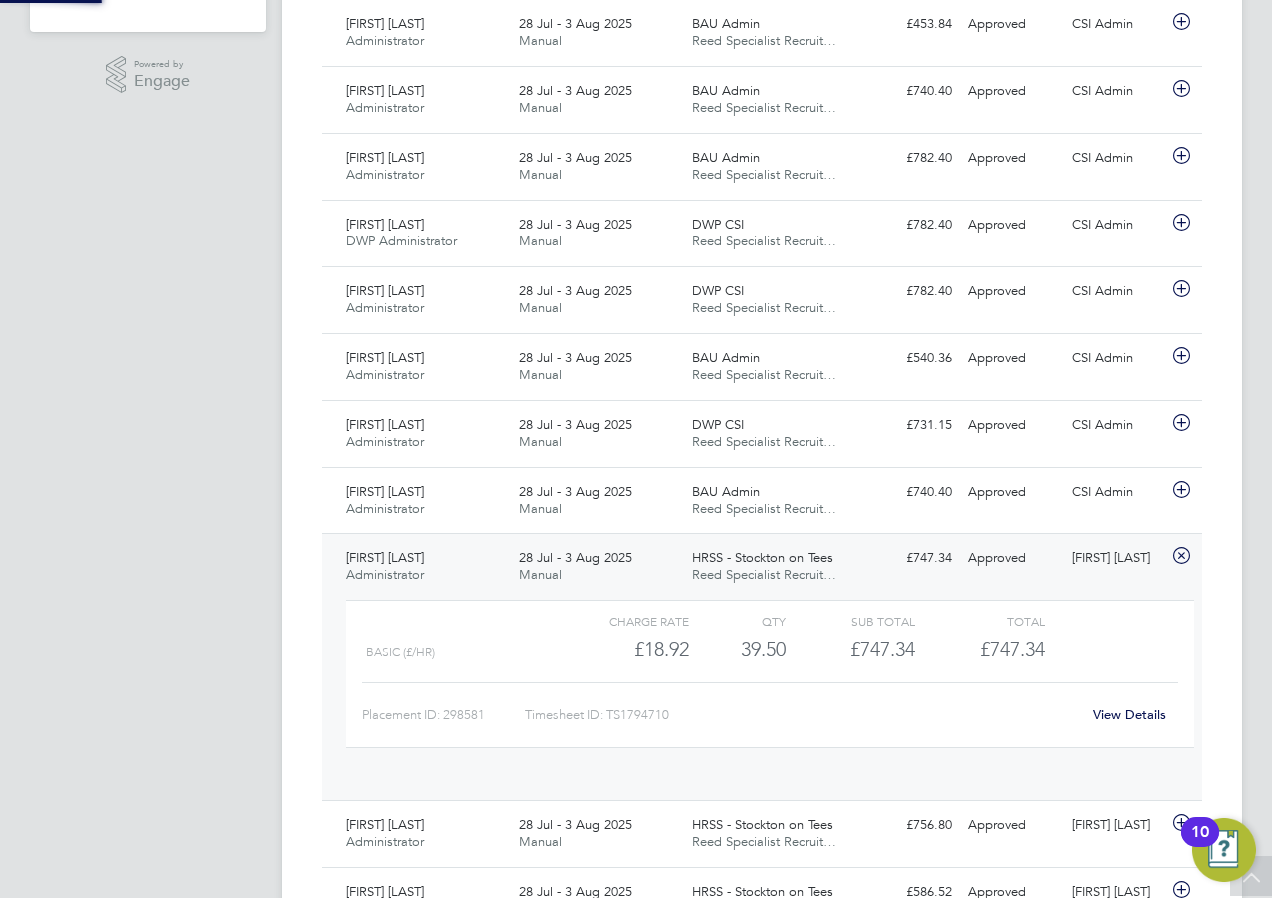 scroll, scrollTop: 10, scrollLeft: 10, axis: both 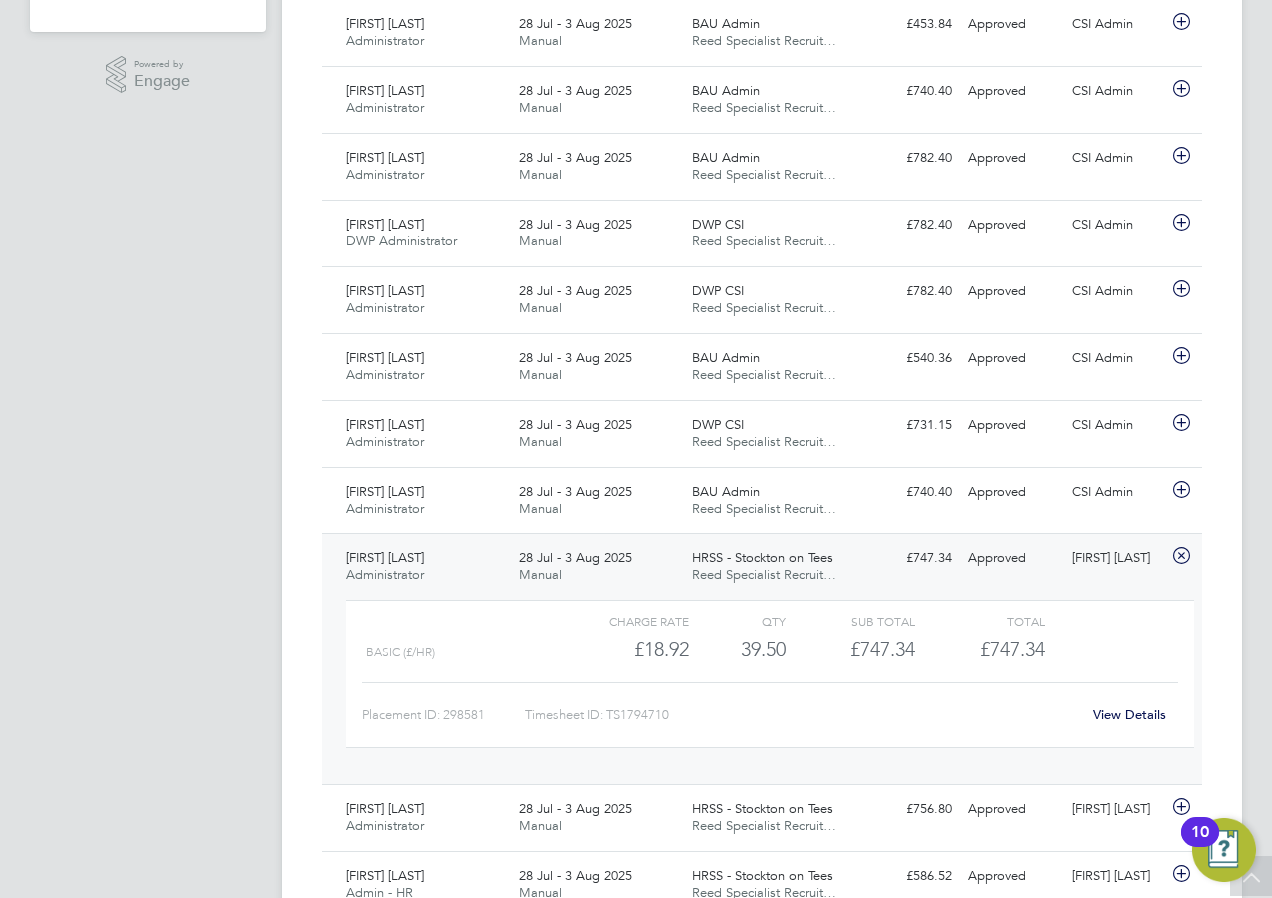 click on "View Details" 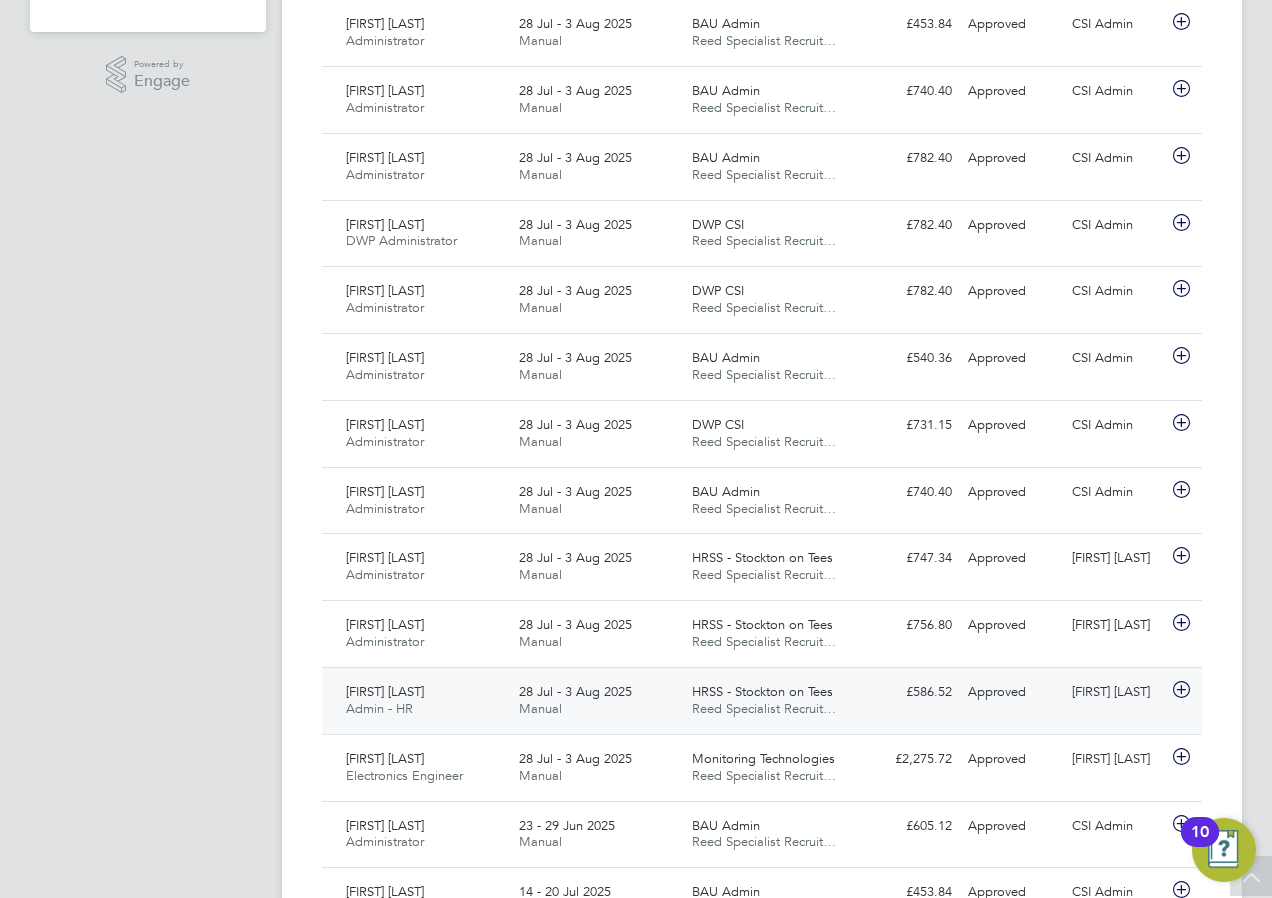 click on "28 Jul - 3 Aug 2025" 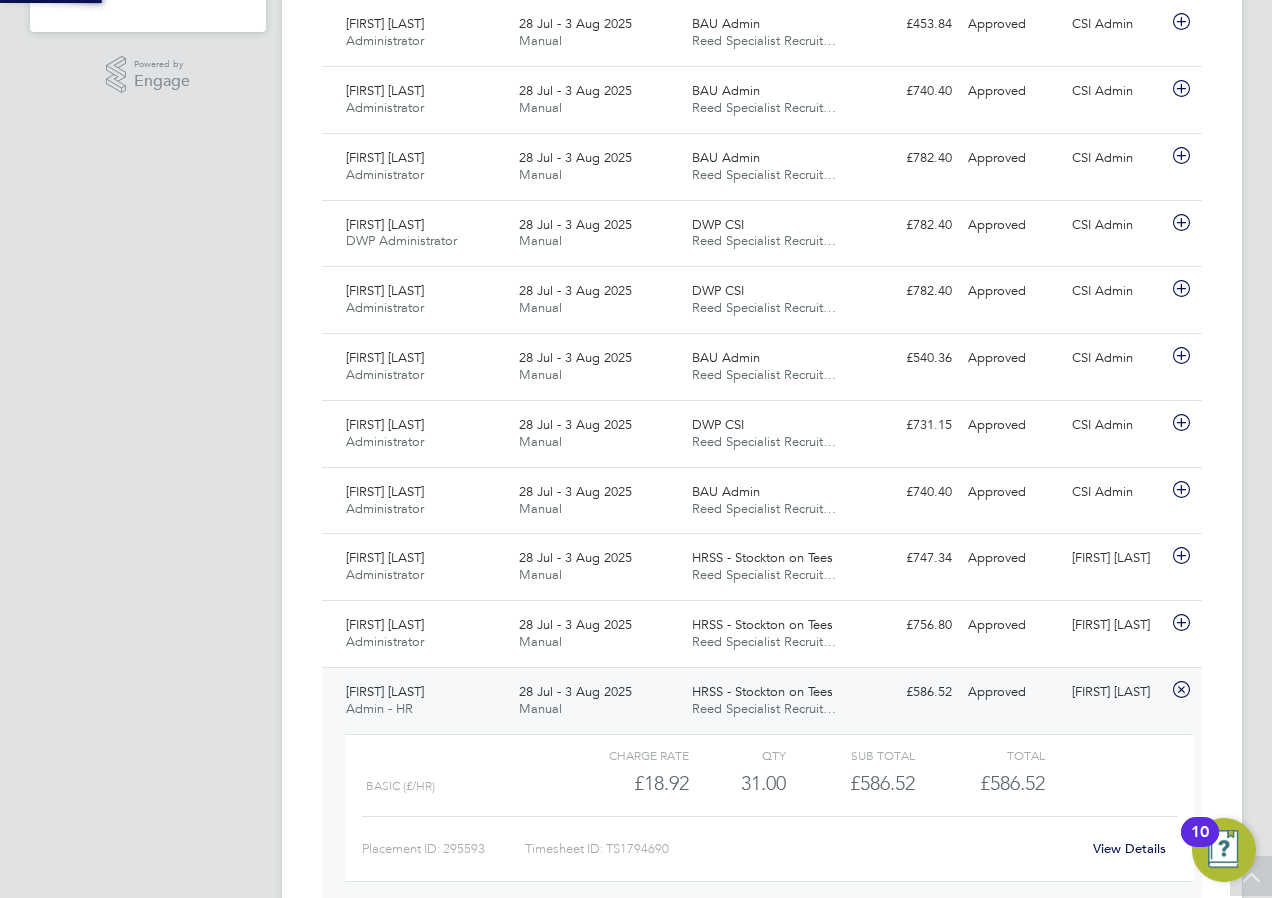 scroll, scrollTop: 10, scrollLeft: 10, axis: both 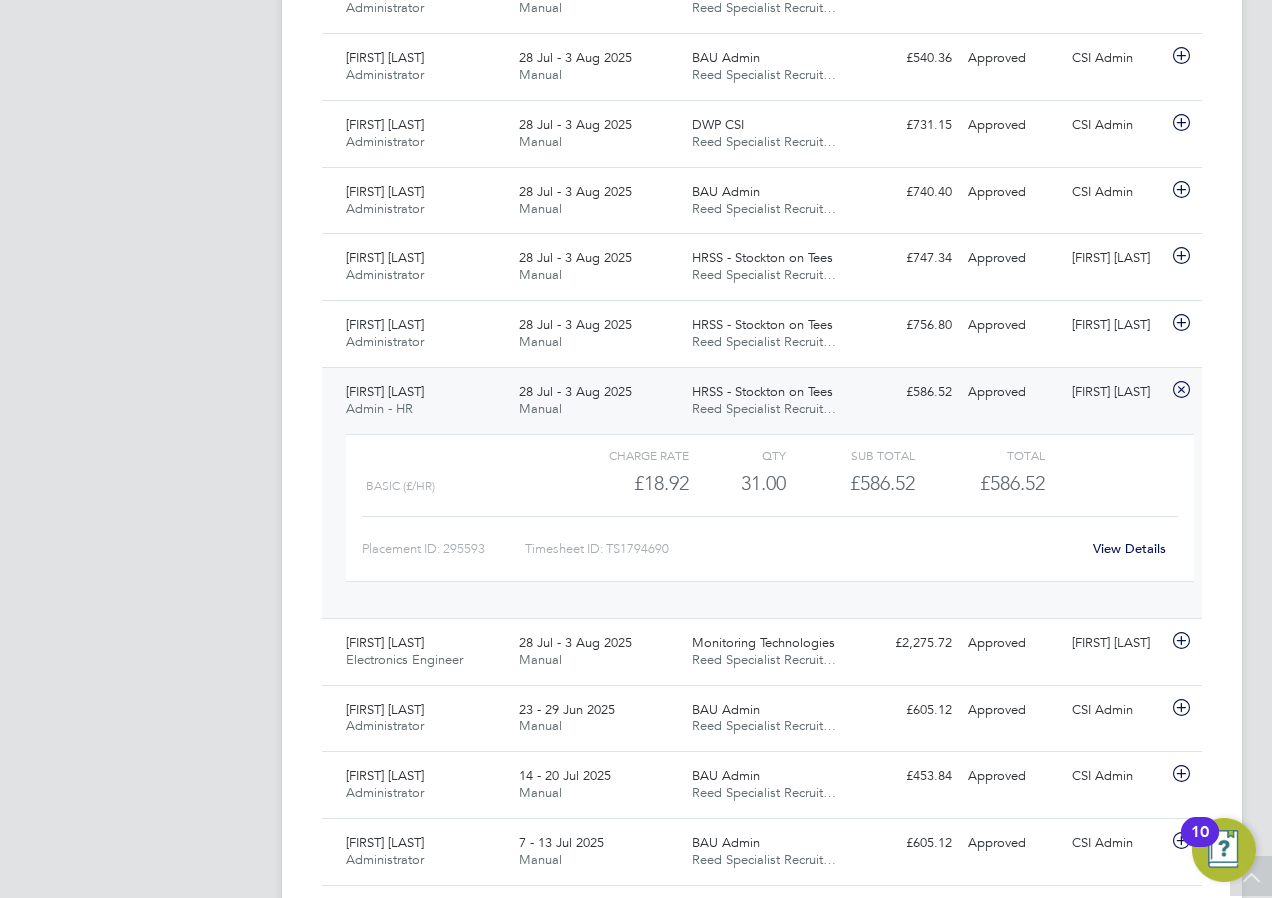 click on "View Details" 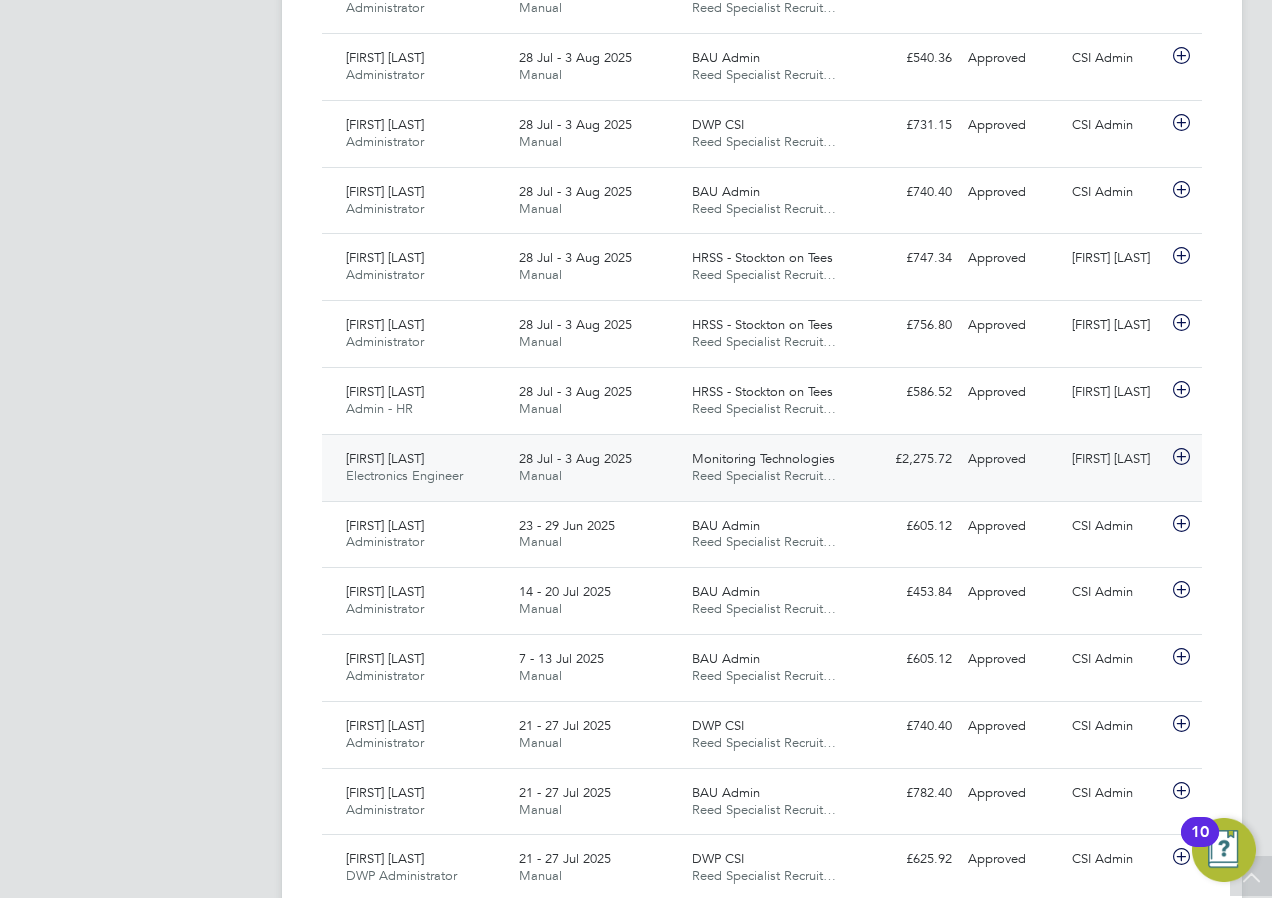 click on "28 Jul - 3 Aug 2025 Manual" 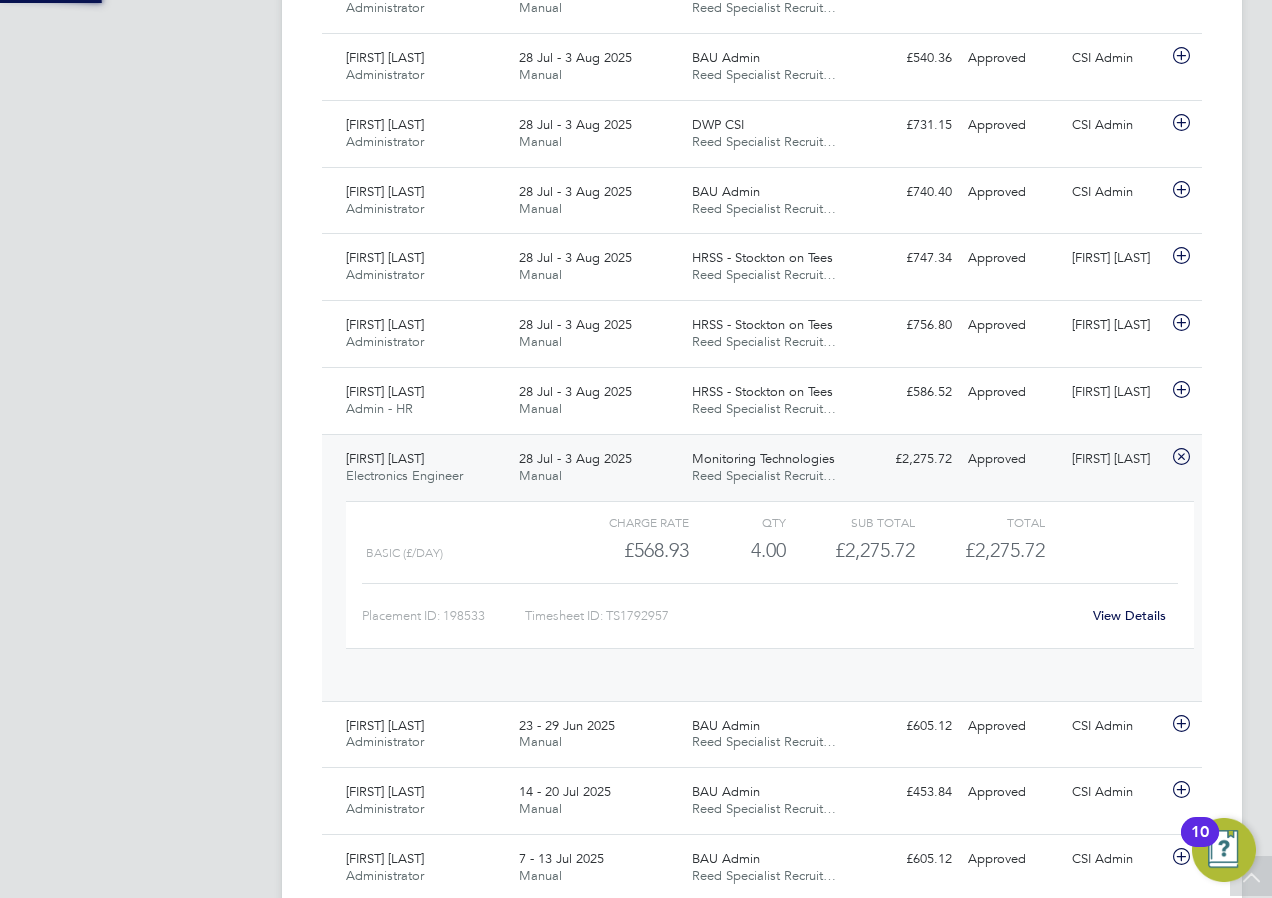 scroll, scrollTop: 10, scrollLeft: 10, axis: both 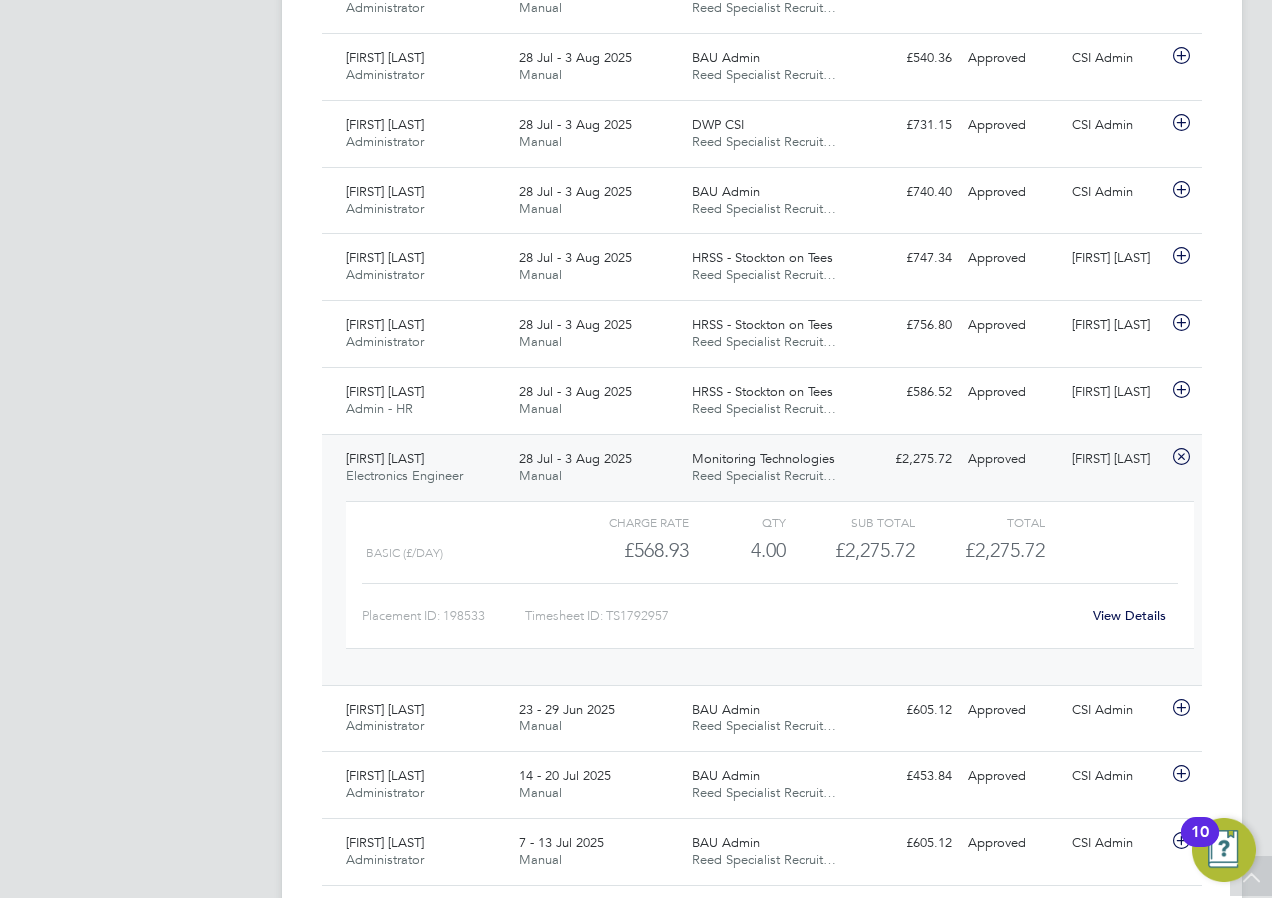 click on "View Details" 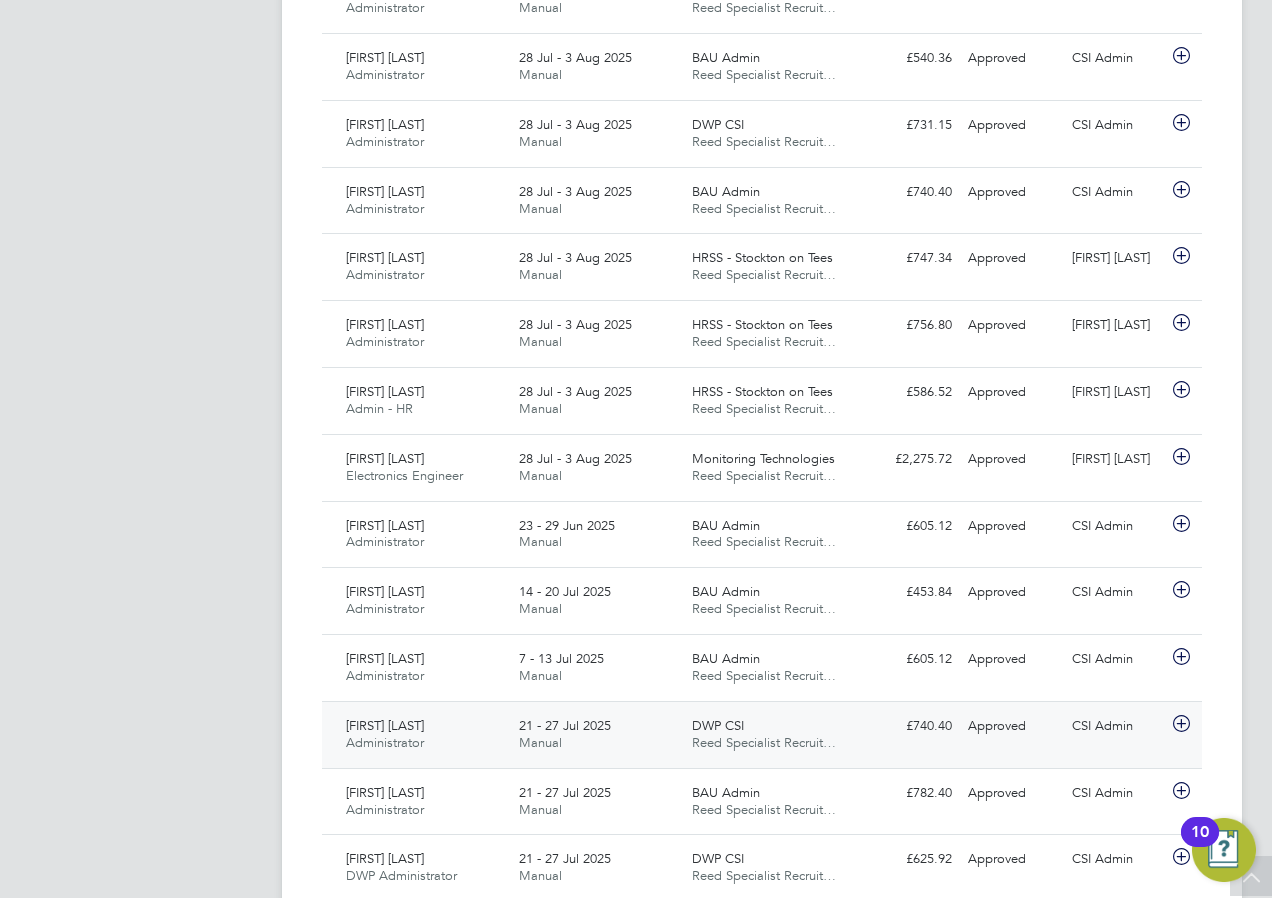 scroll, scrollTop: 800, scrollLeft: 0, axis: vertical 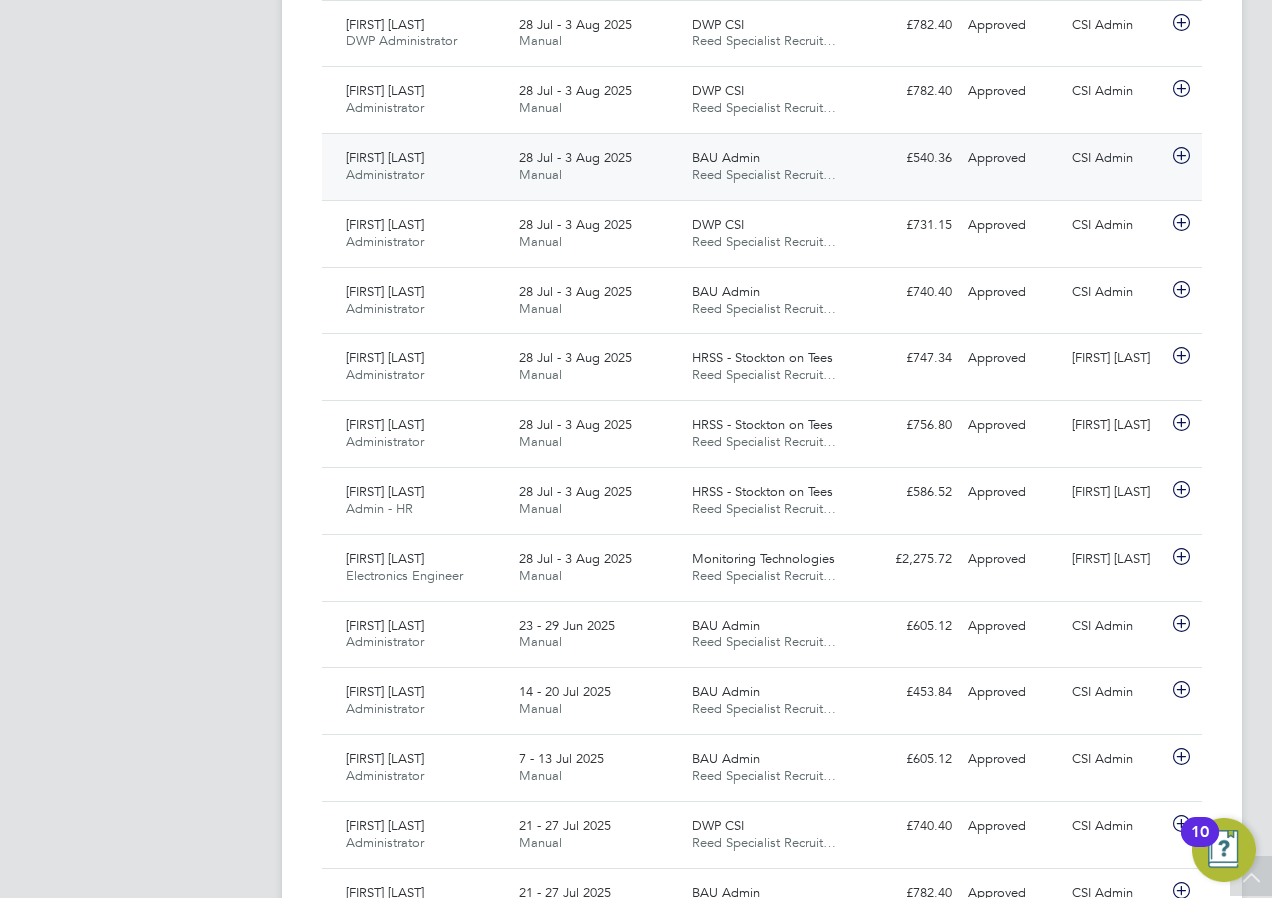 click on "28 Jul - 3 Aug 2025 Manual" 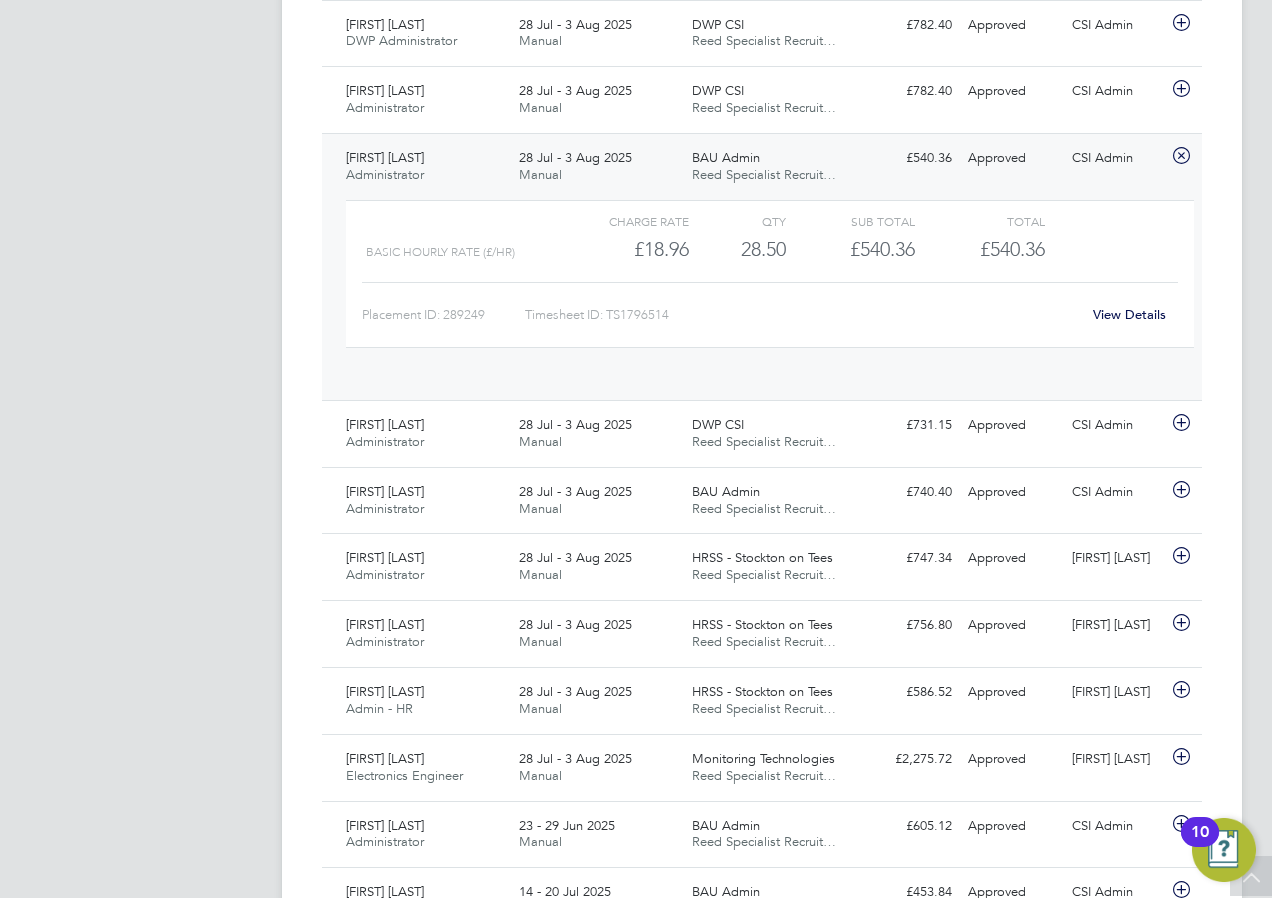 scroll, scrollTop: 10, scrollLeft: 10, axis: both 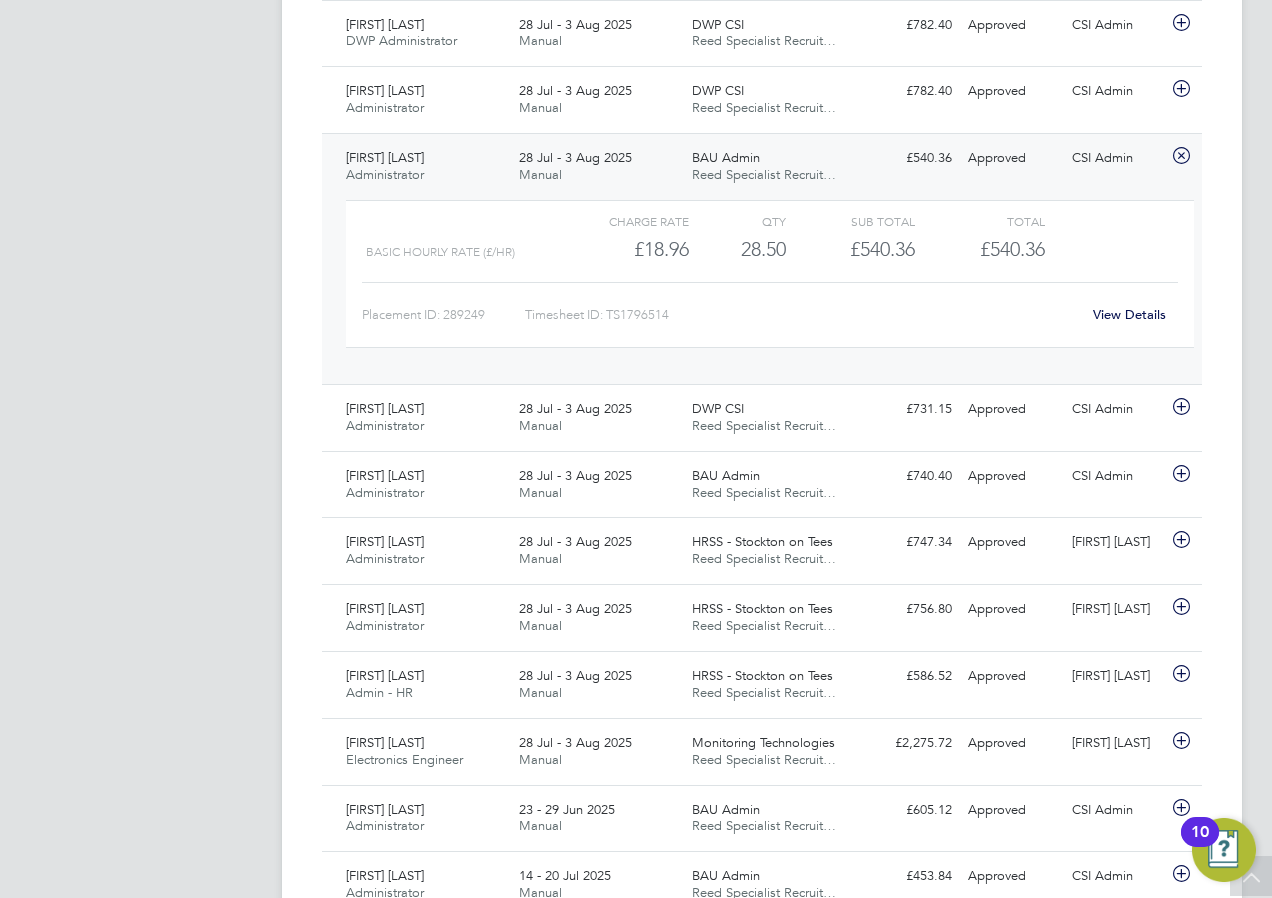 click on "View Details" 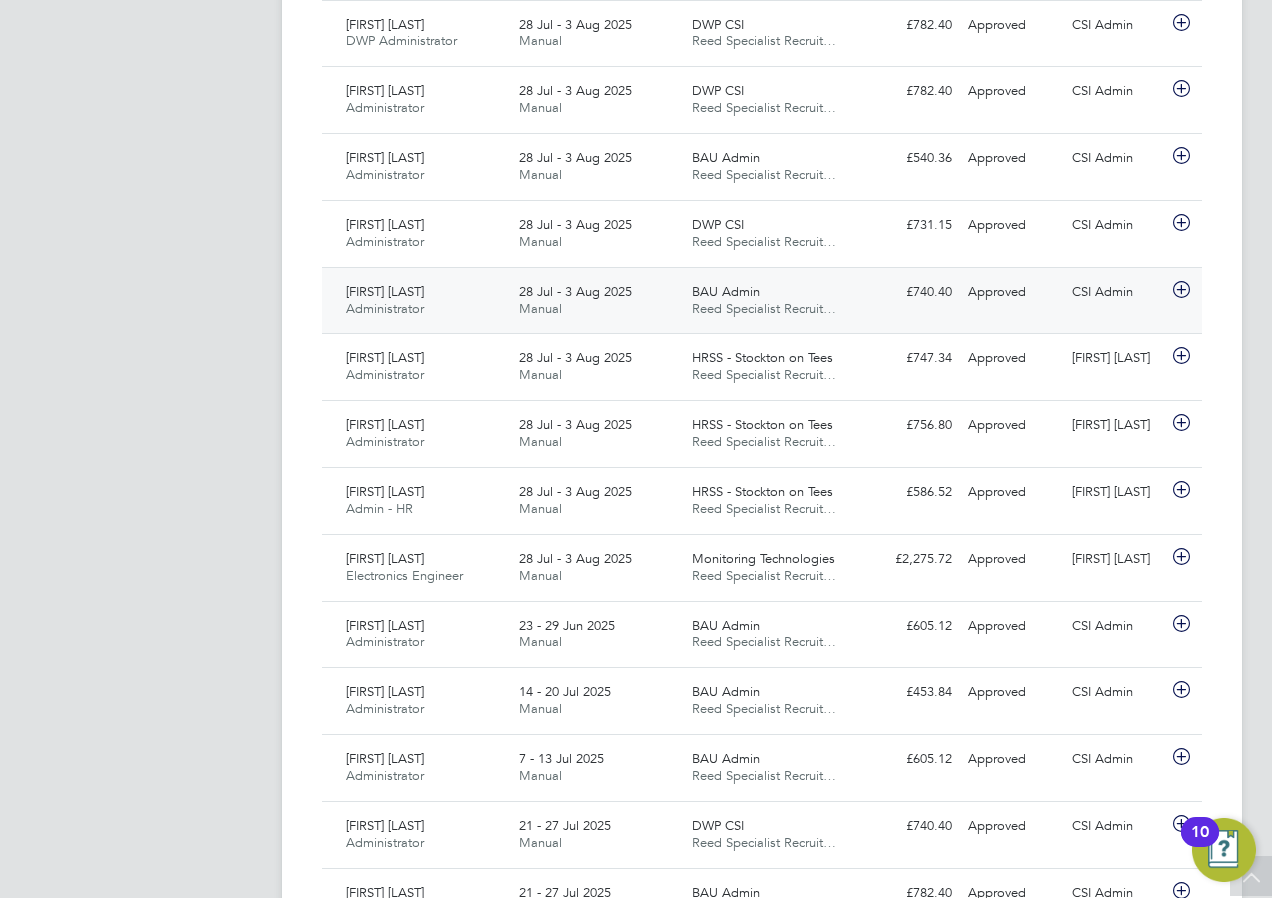 click on "Alexandra Randall Administrator   28 Jul - 3 Aug 2025" 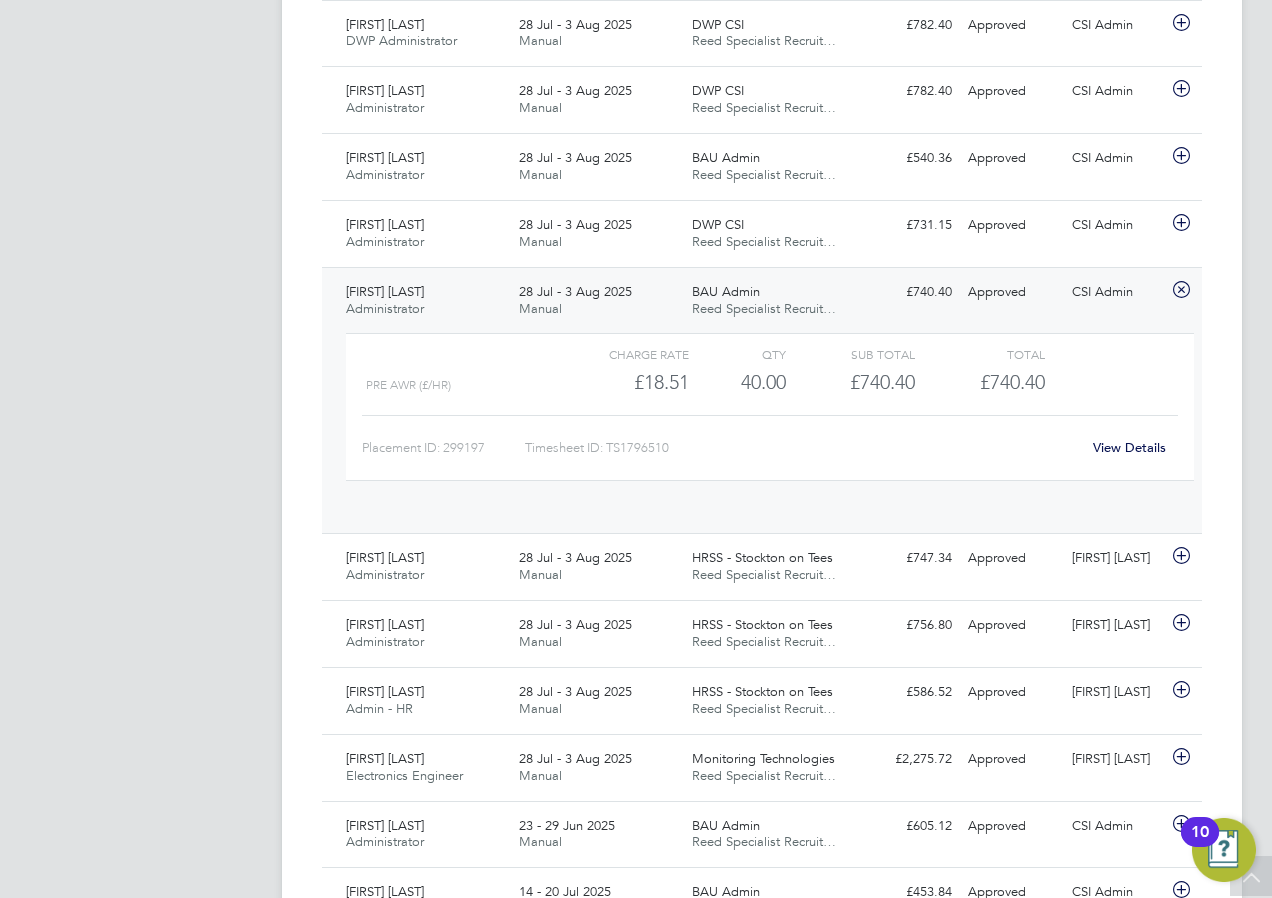 scroll, scrollTop: 10, scrollLeft: 10, axis: both 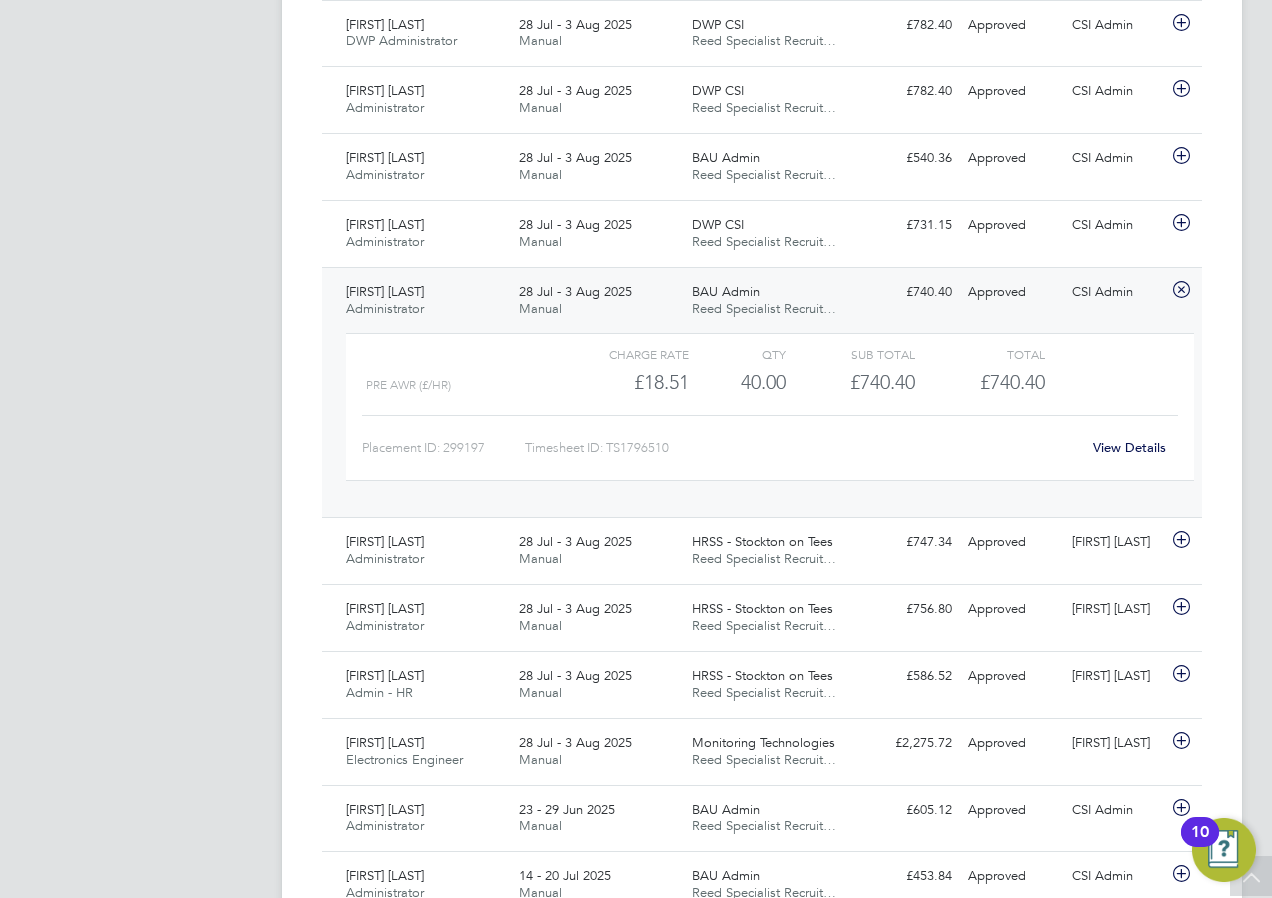 click on "Alexandra Randall" 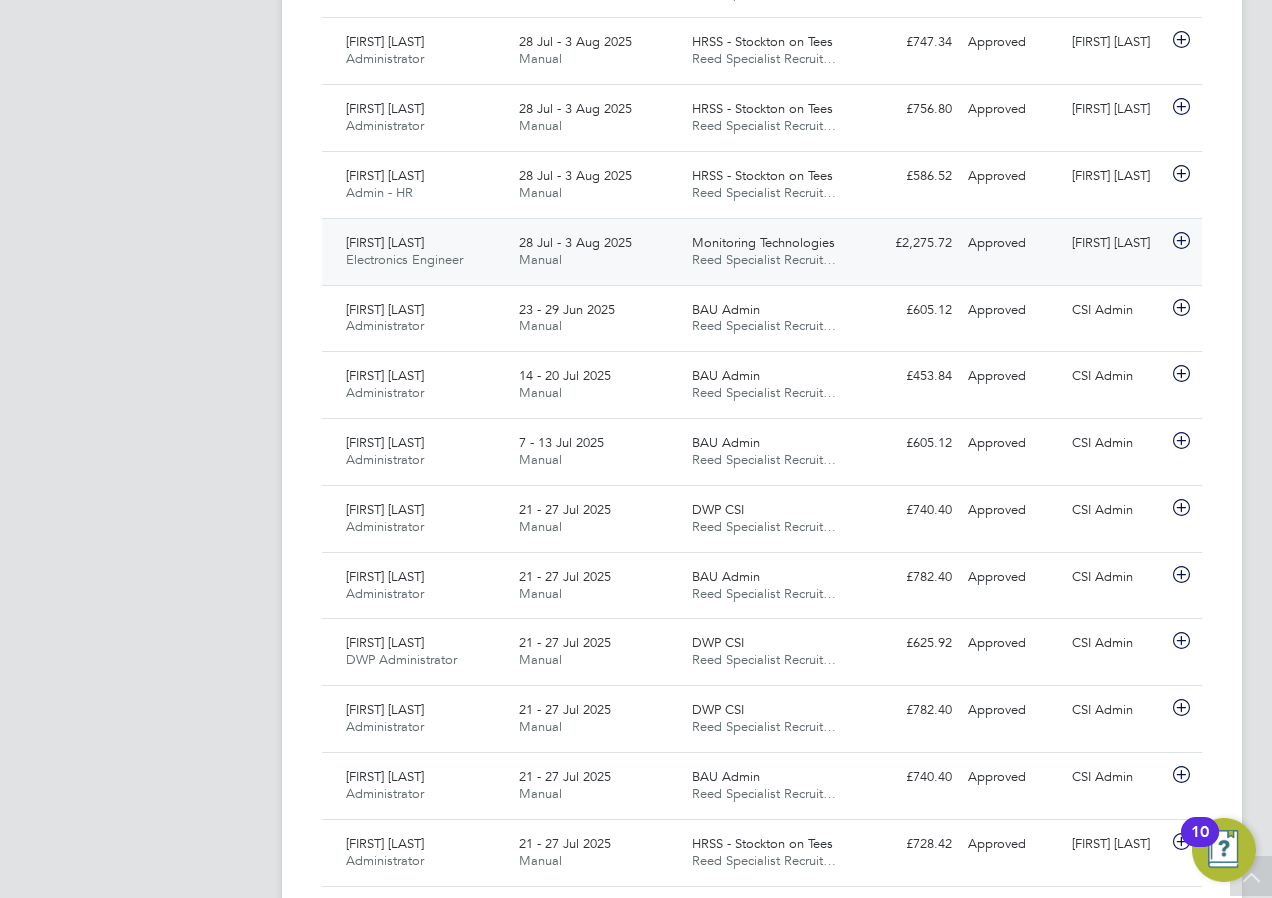 scroll, scrollTop: 1200, scrollLeft: 0, axis: vertical 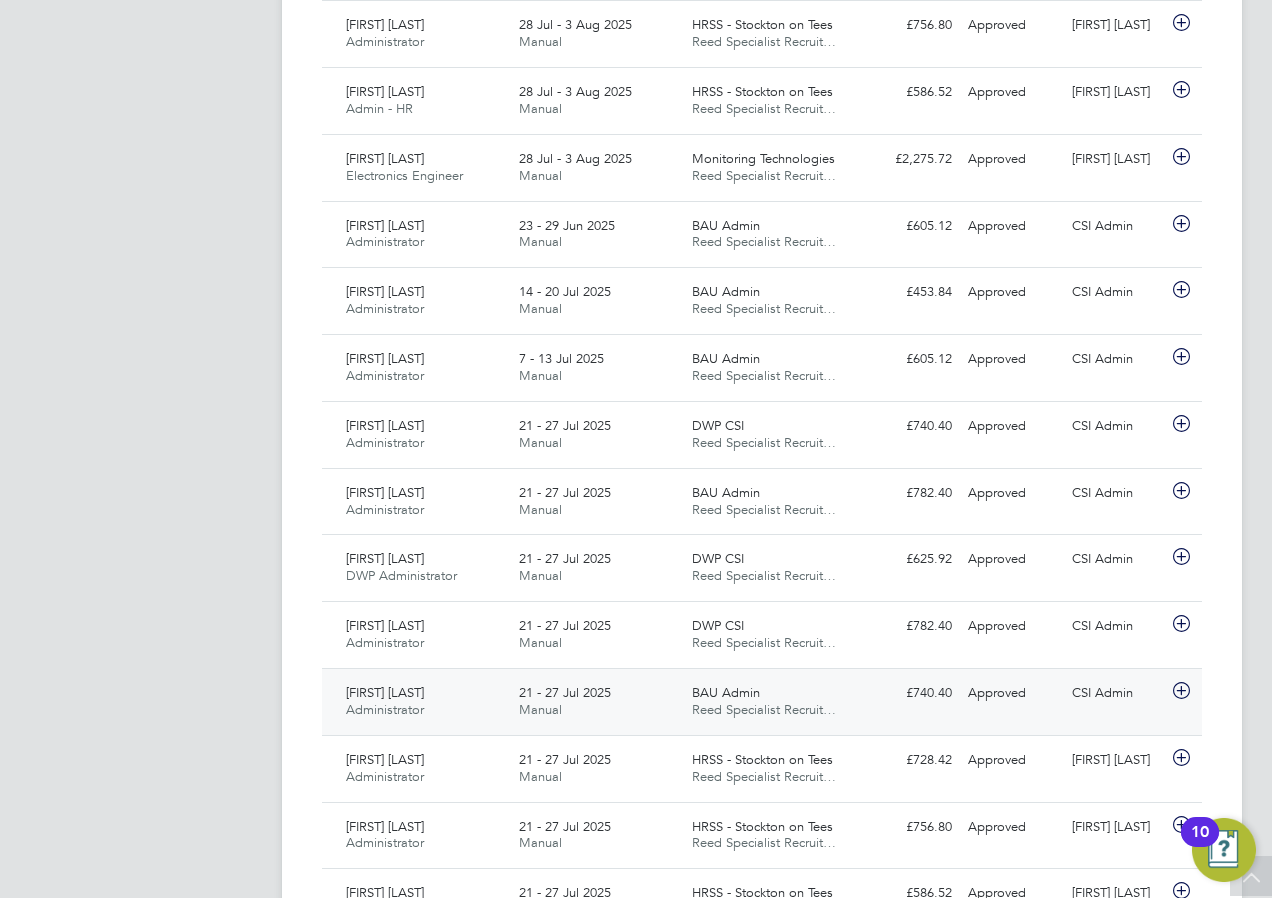 click on "21 - 27 Jul 2025 Manual" 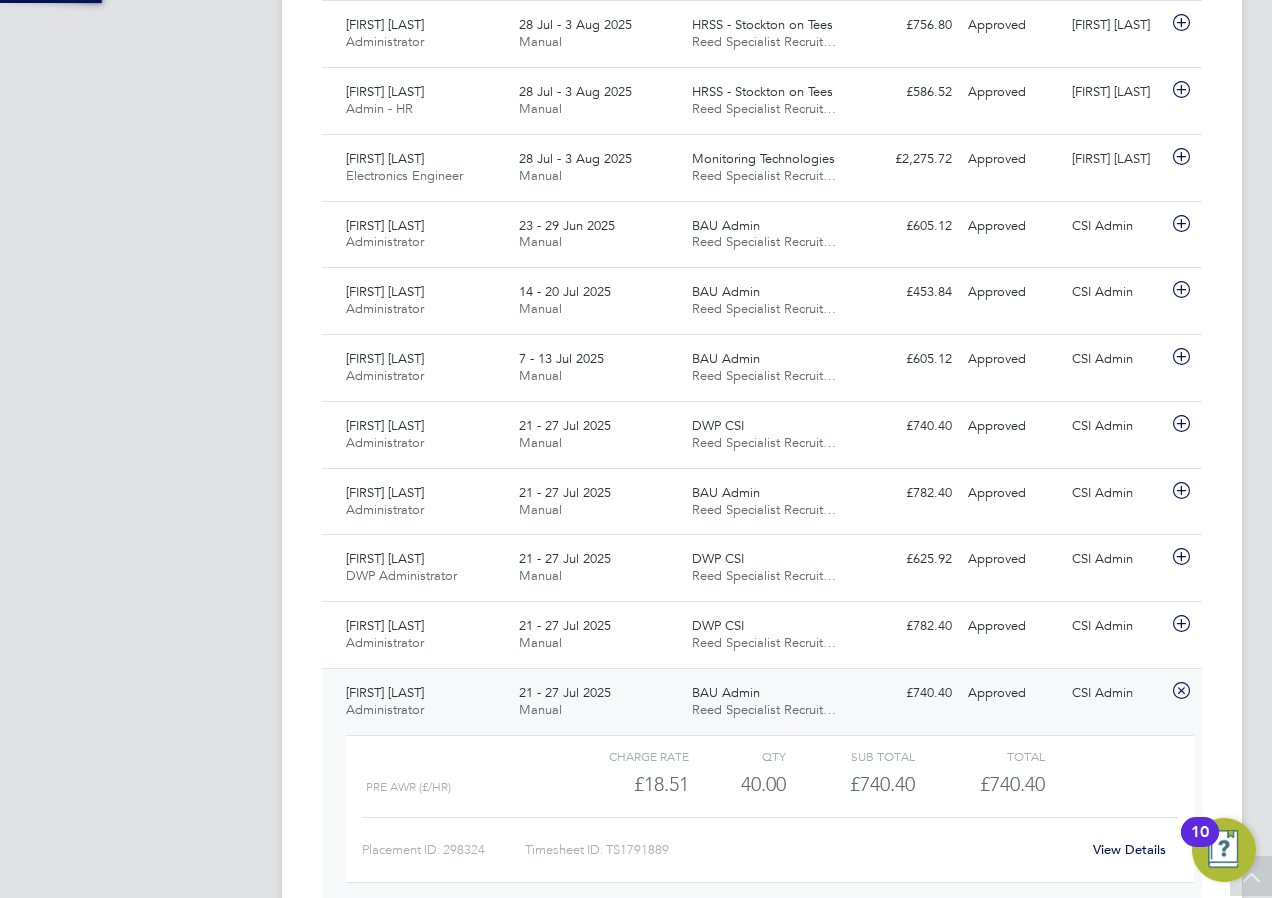 scroll, scrollTop: 10, scrollLeft: 10, axis: both 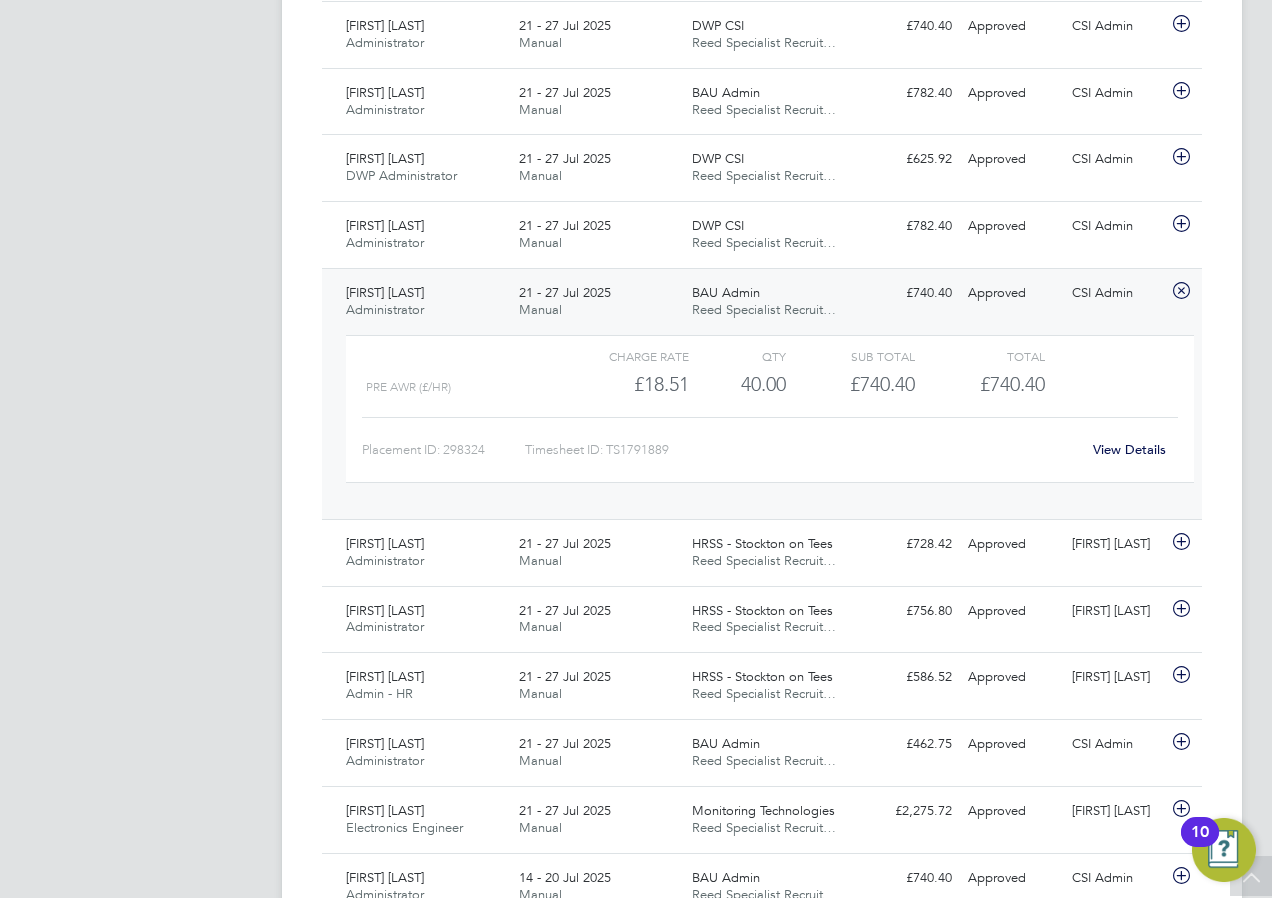 click on "View Details" 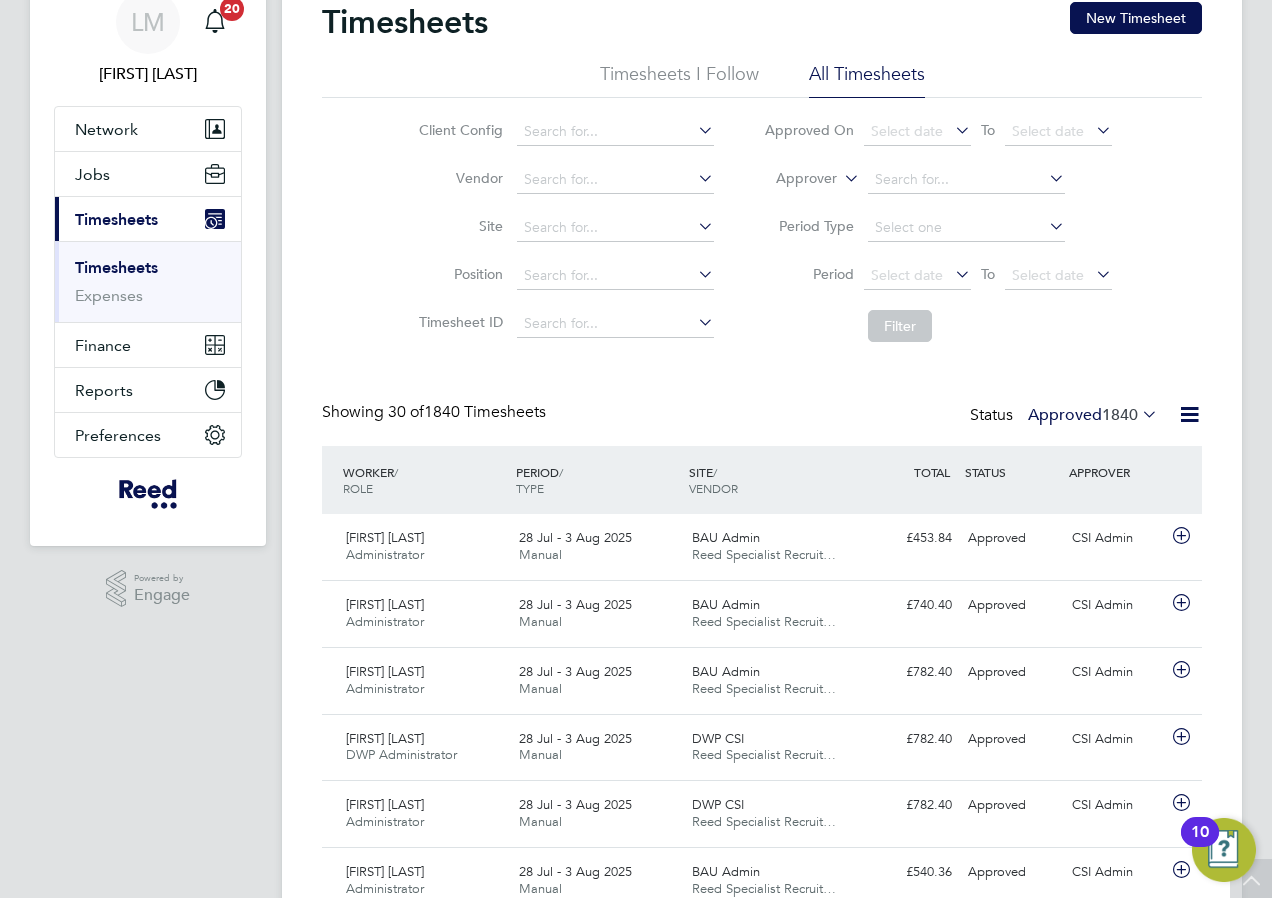 scroll, scrollTop: 0, scrollLeft: 0, axis: both 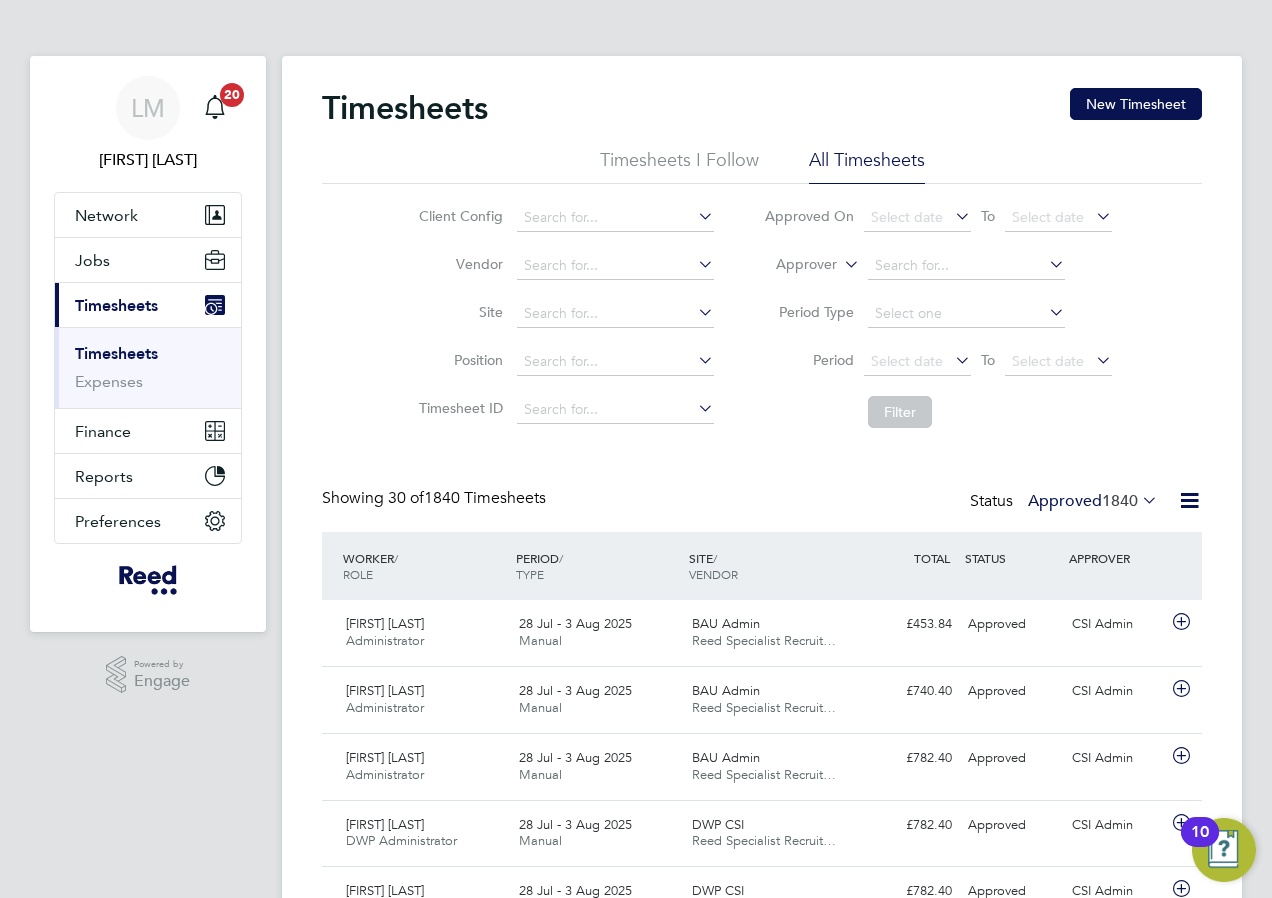 click 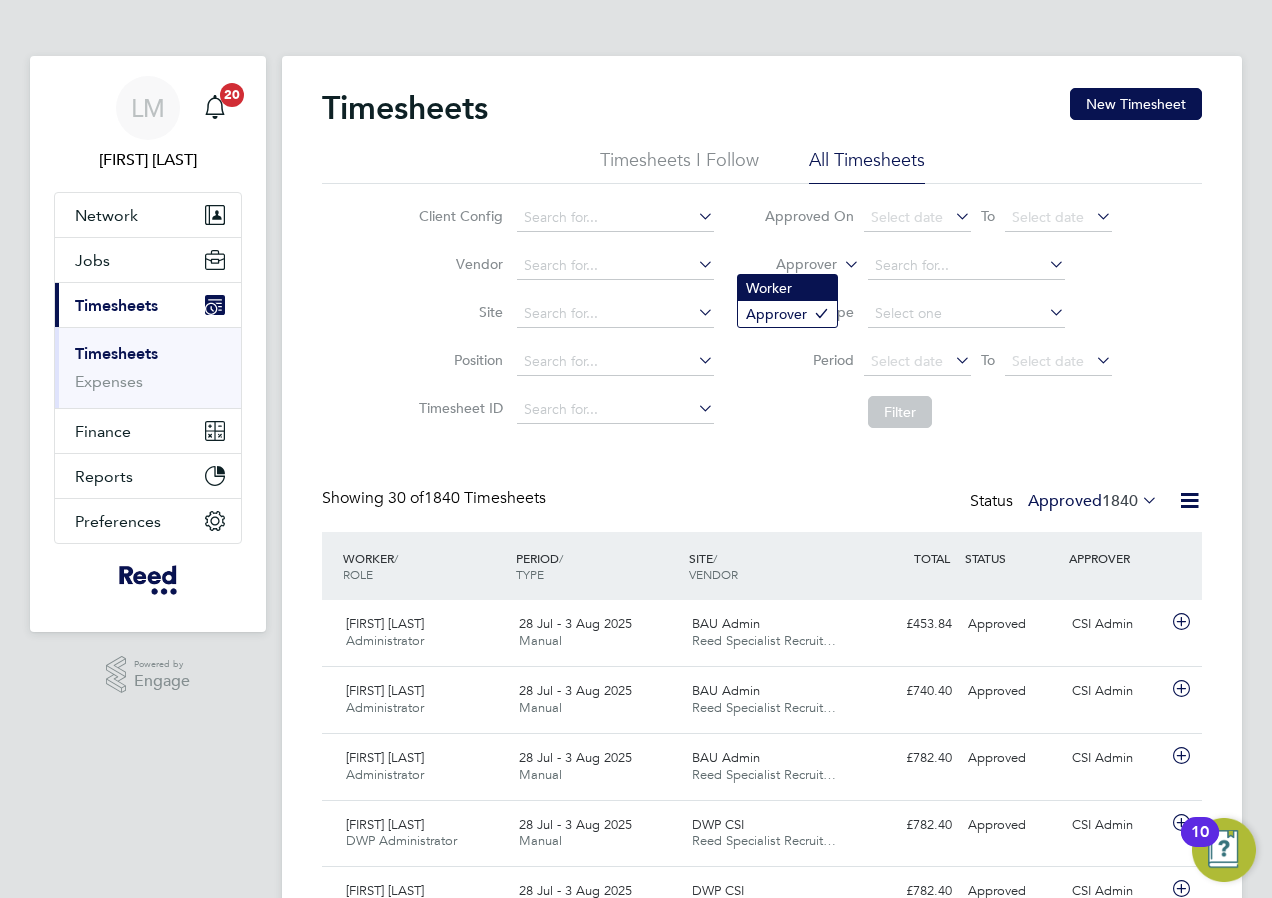 click on "Worker" 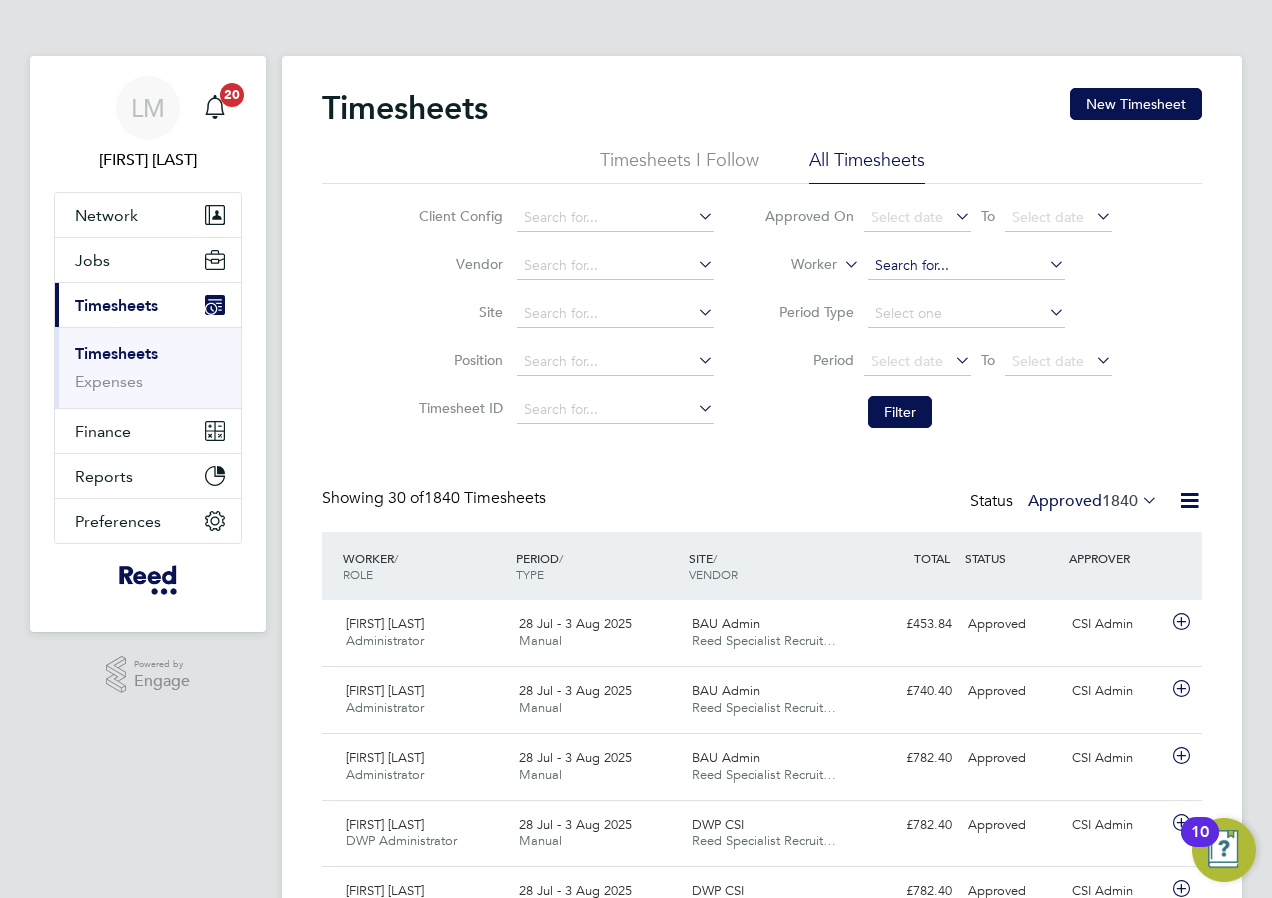 click 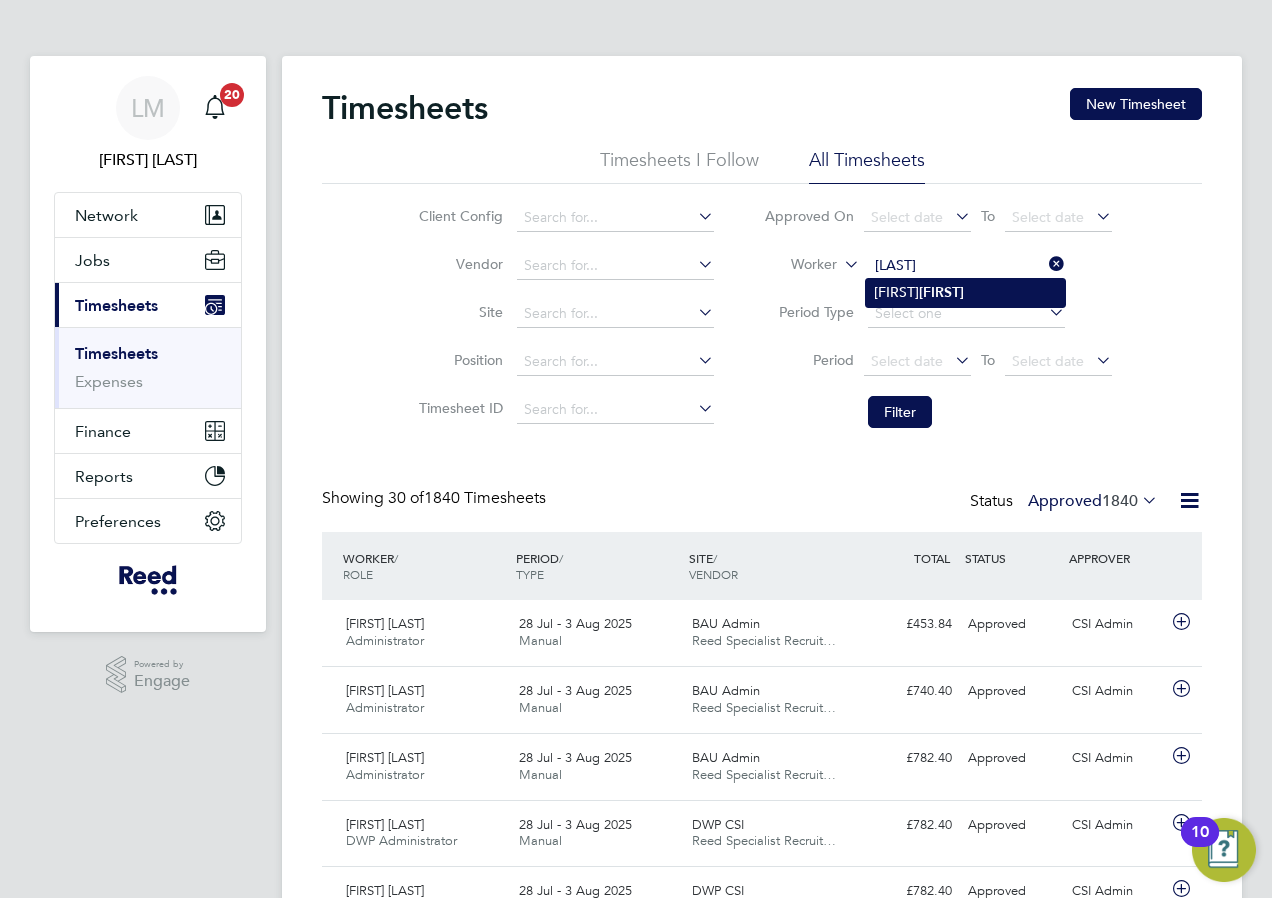 click on "Natalie  Quinn" 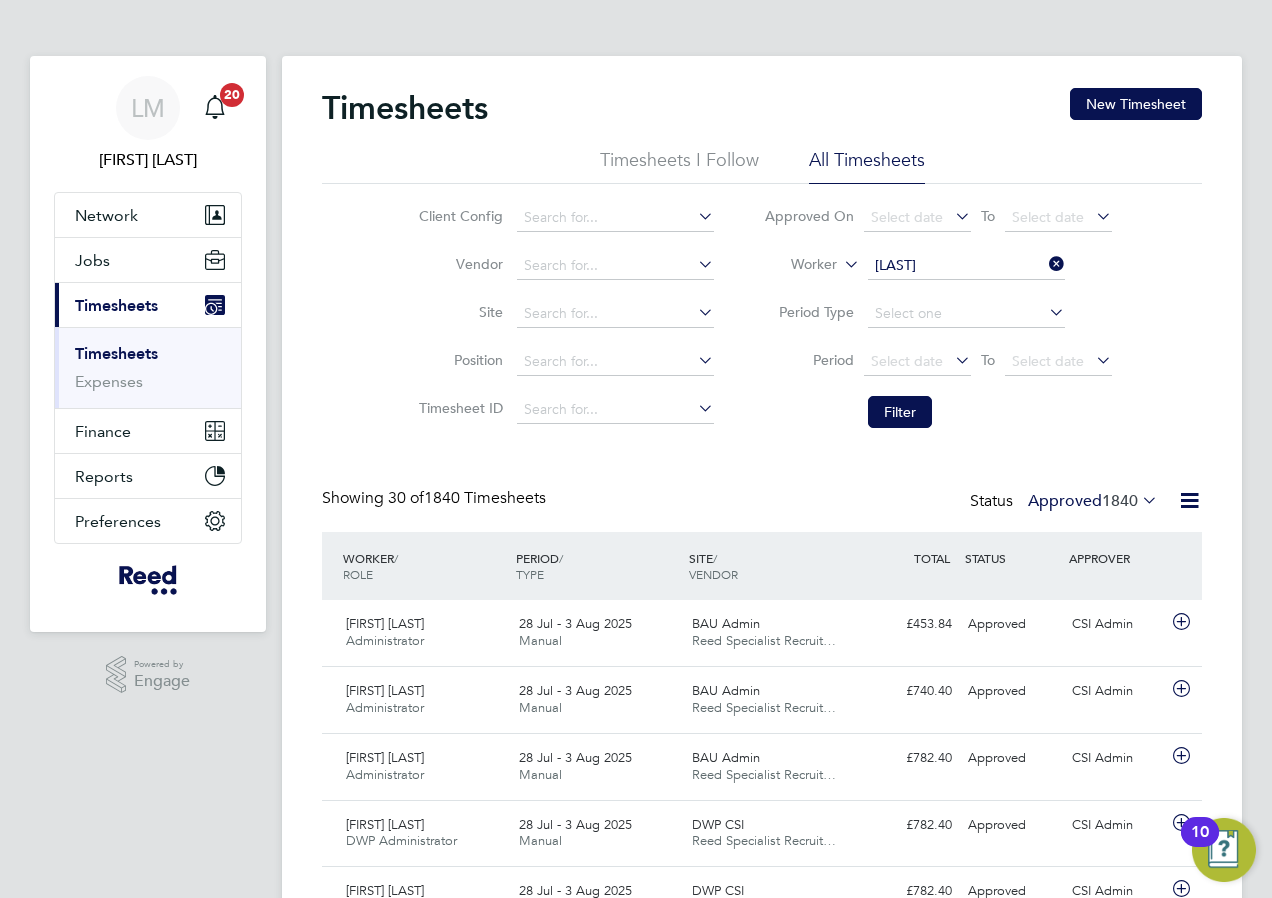 type on "Natalie Quinn" 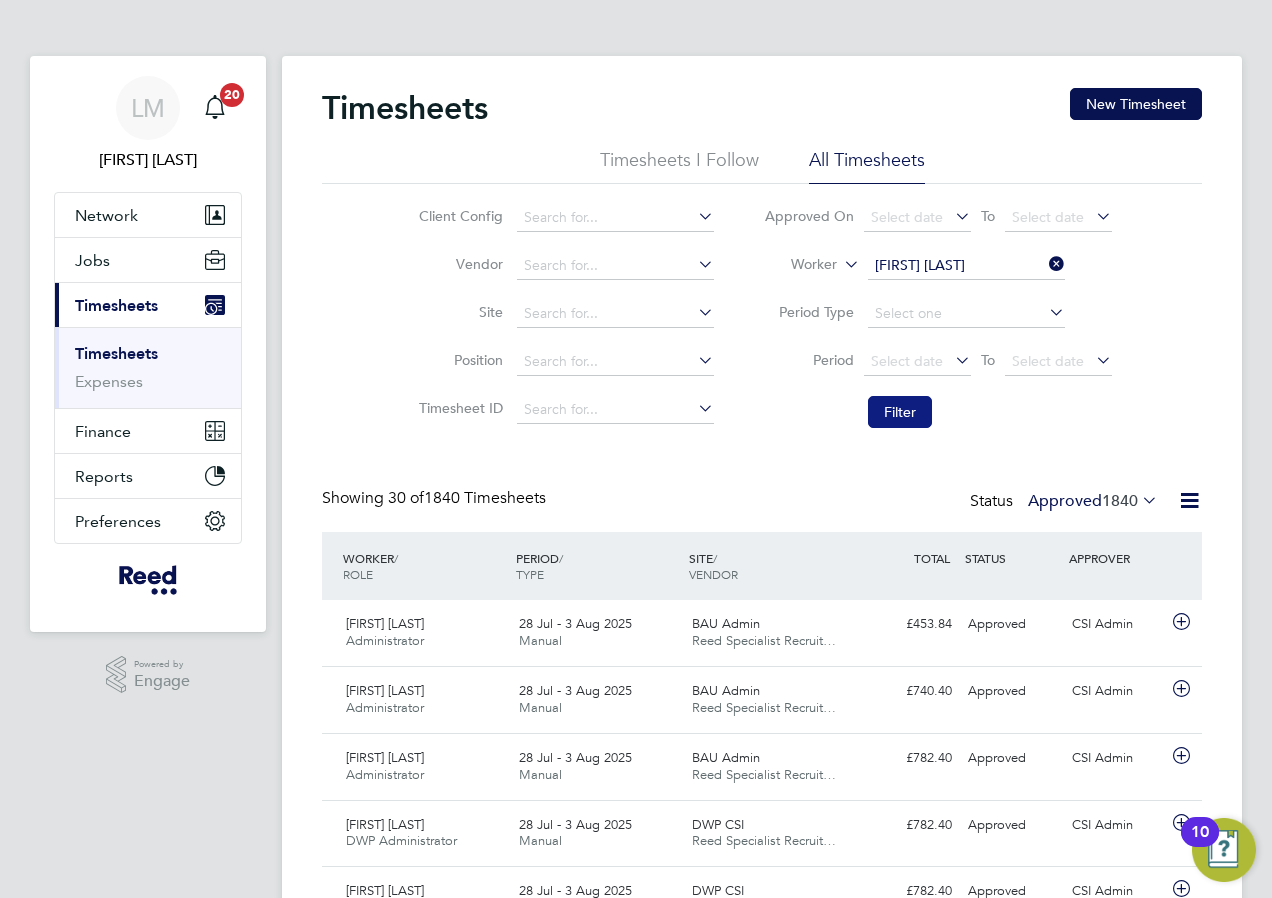 click on "Filter" 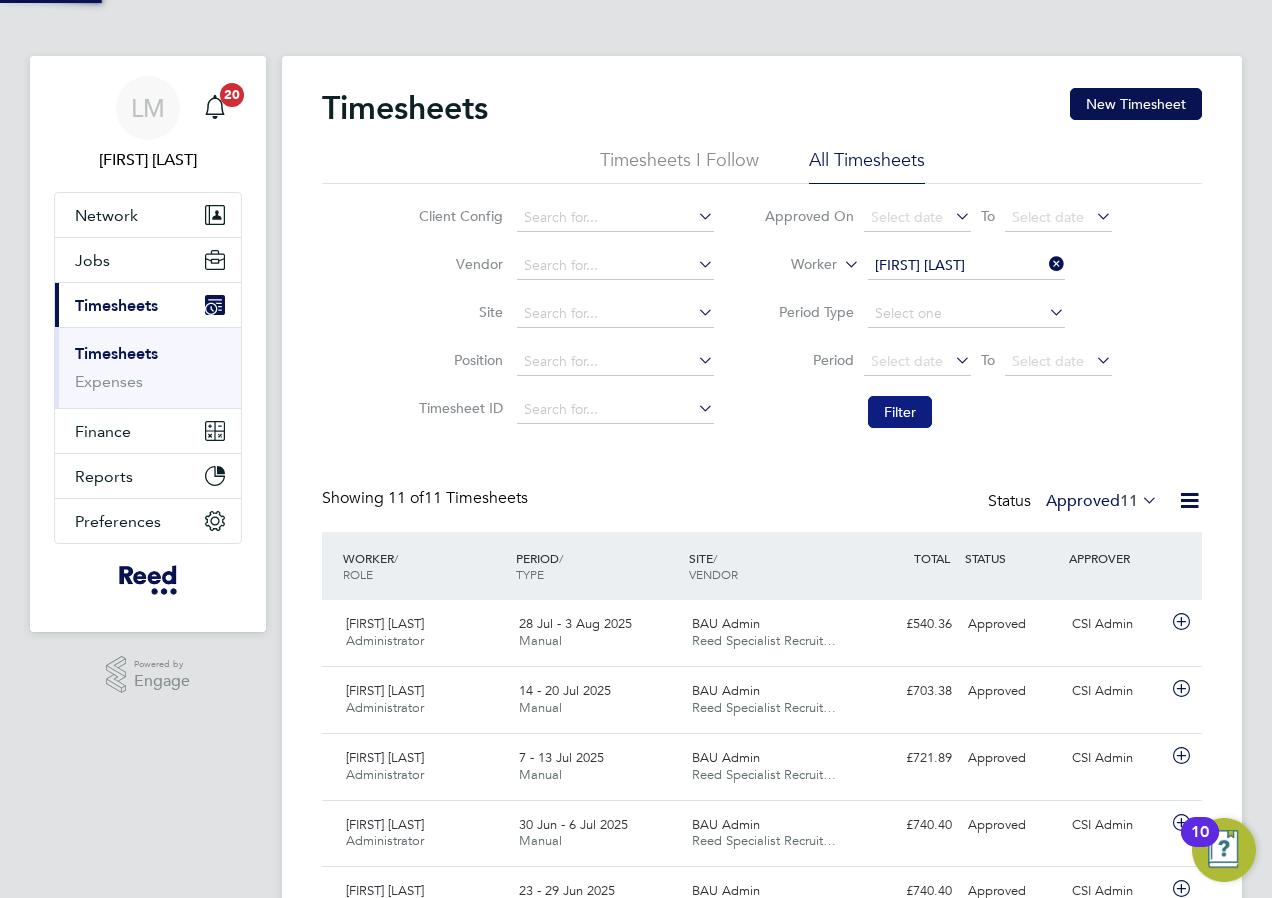 scroll, scrollTop: 10, scrollLeft: 10, axis: both 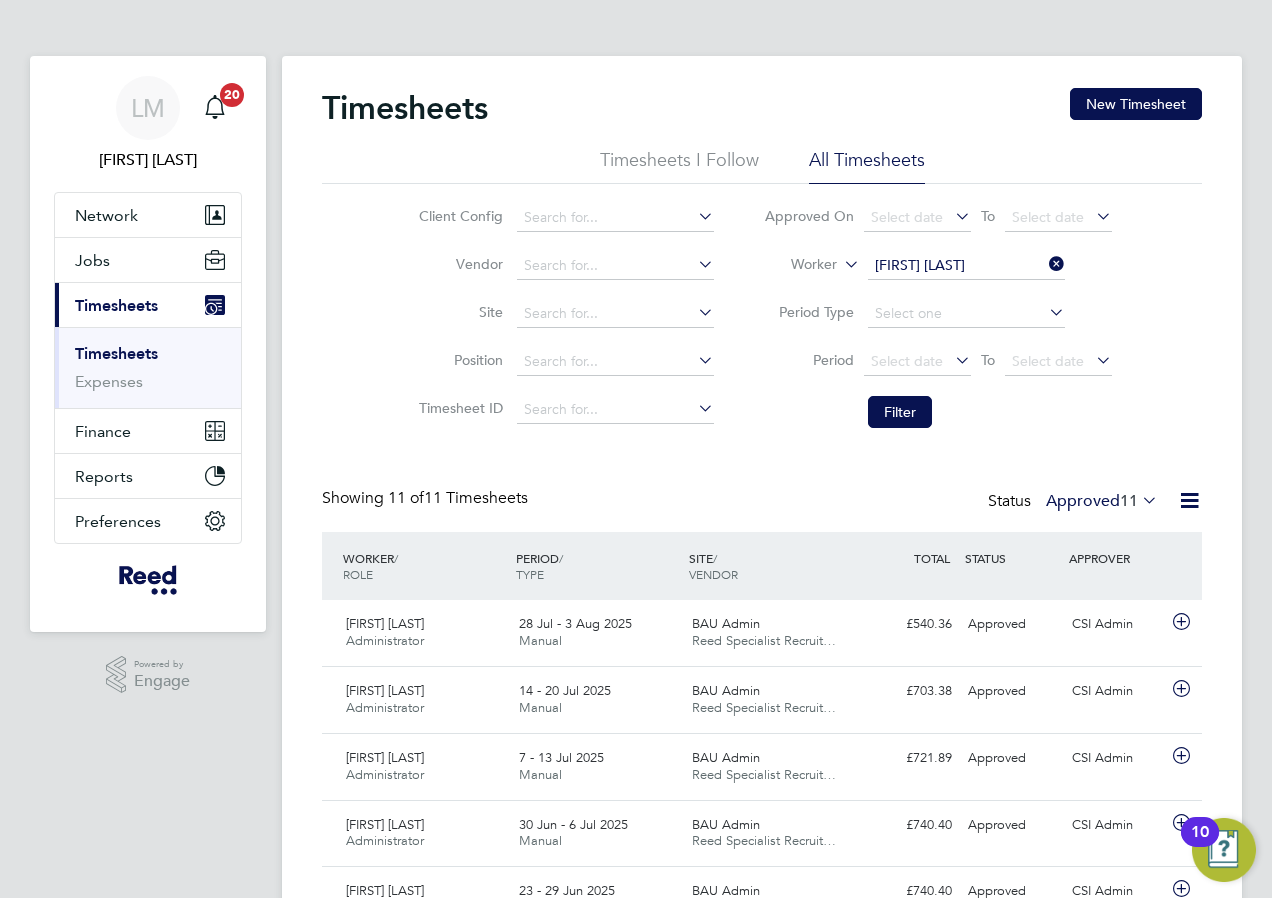 click 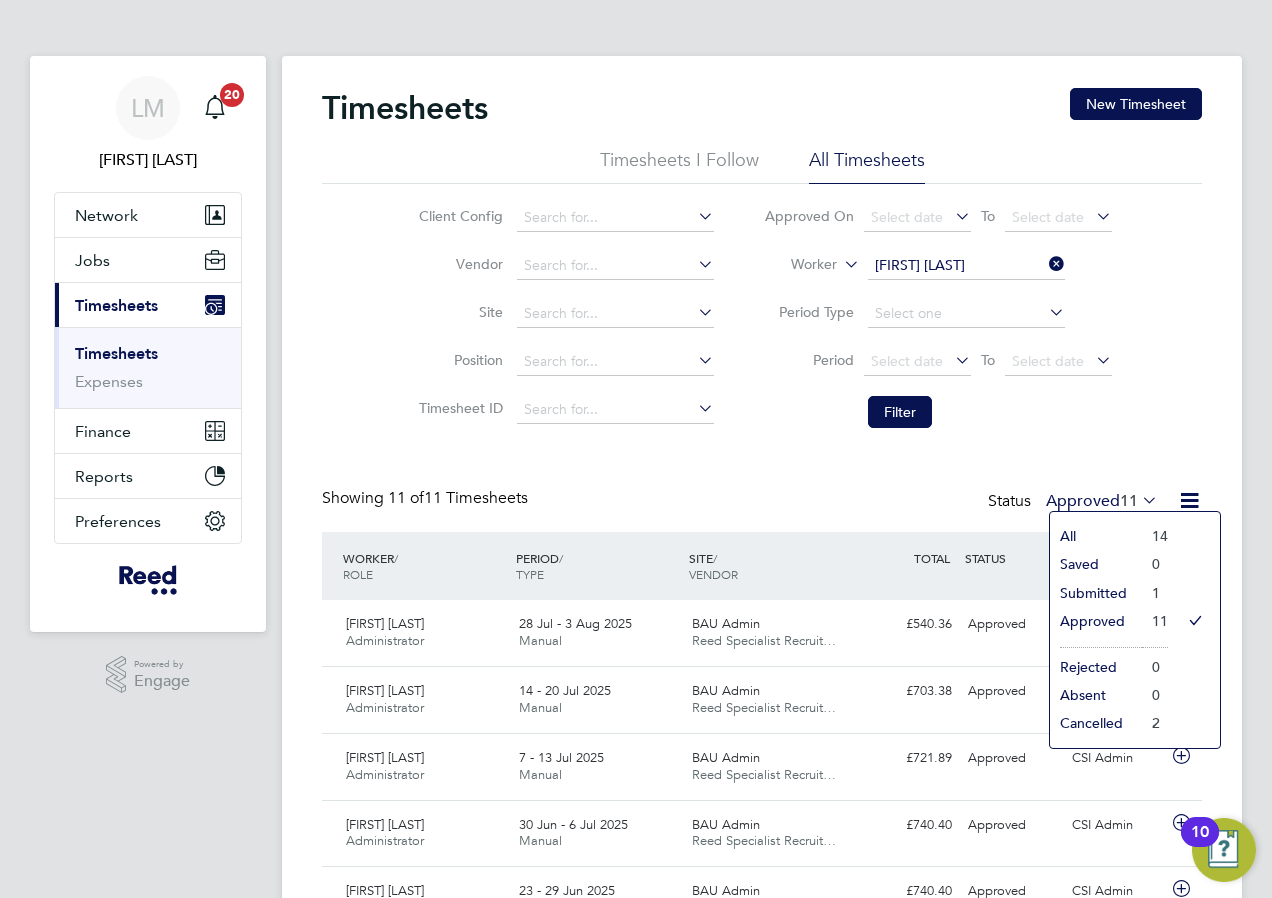 click on "Submitted" 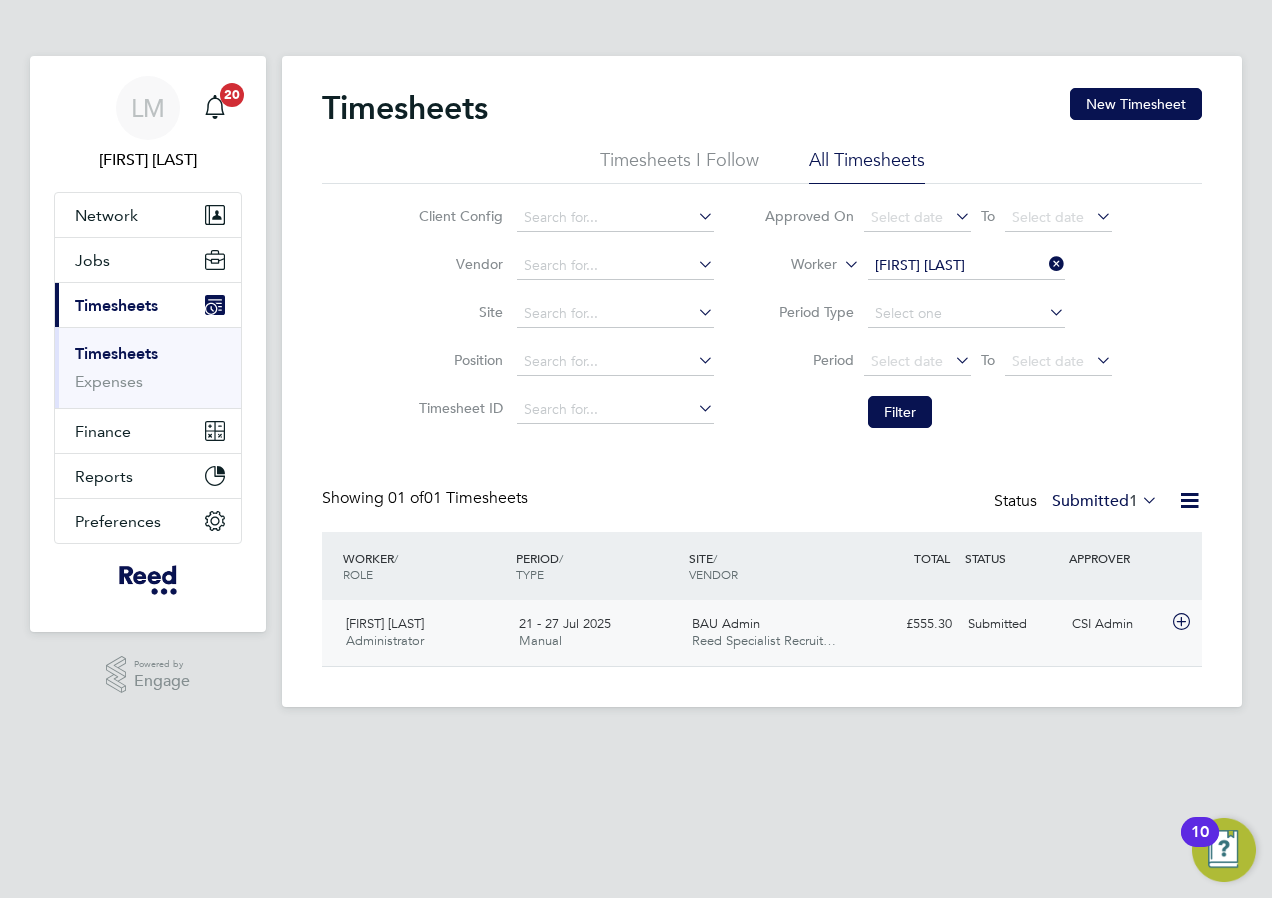click on "£555.30 Submitted" 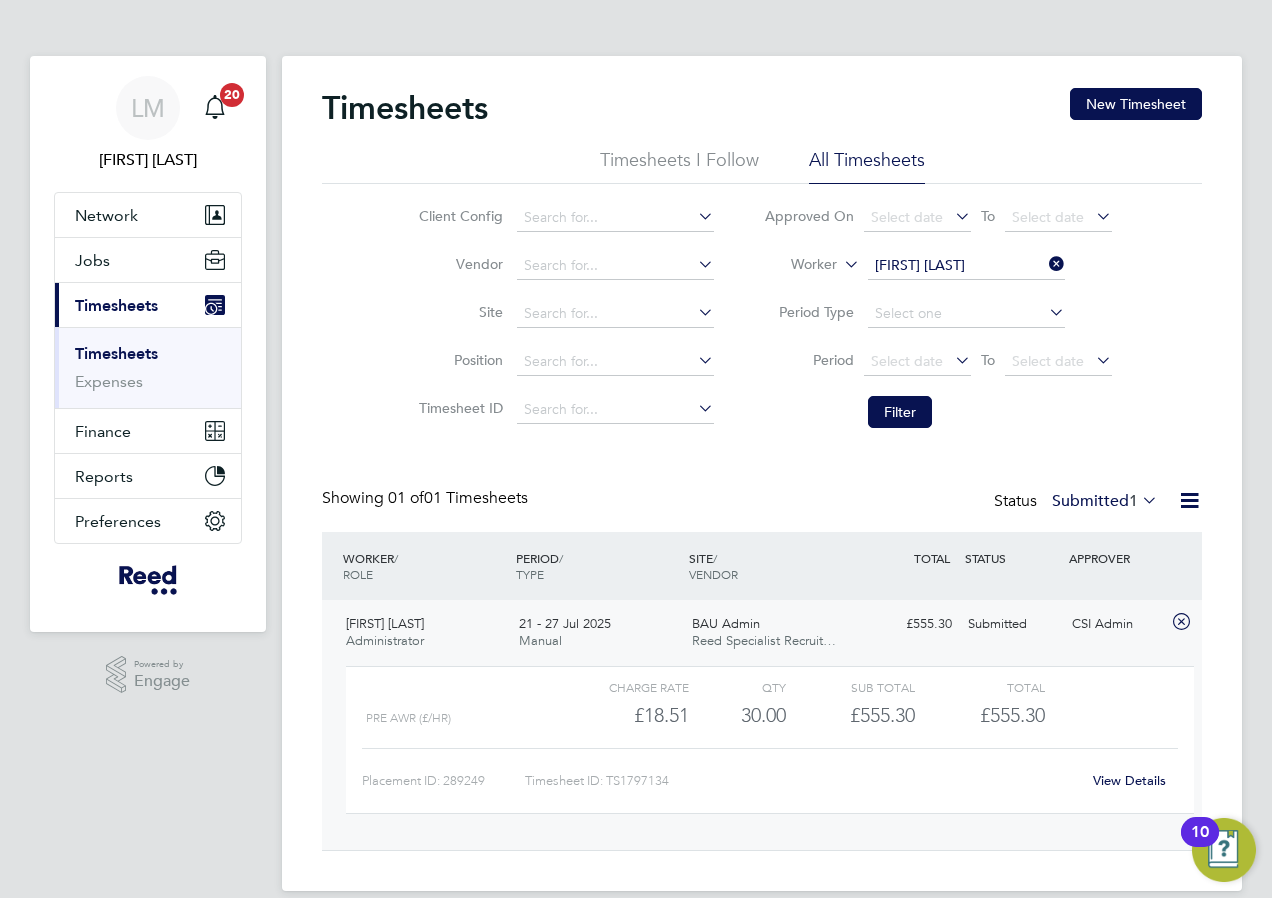 click 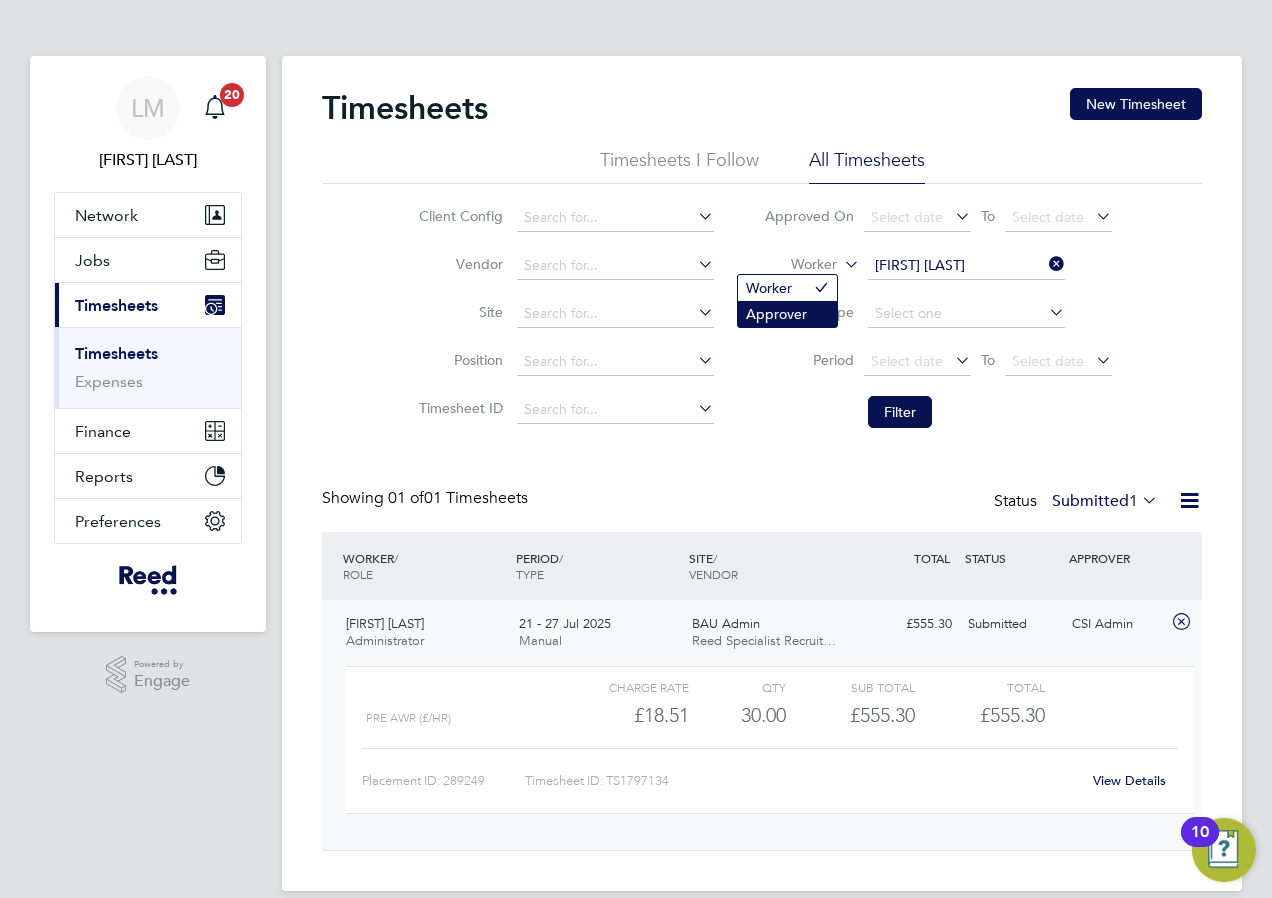 click on "Approver" 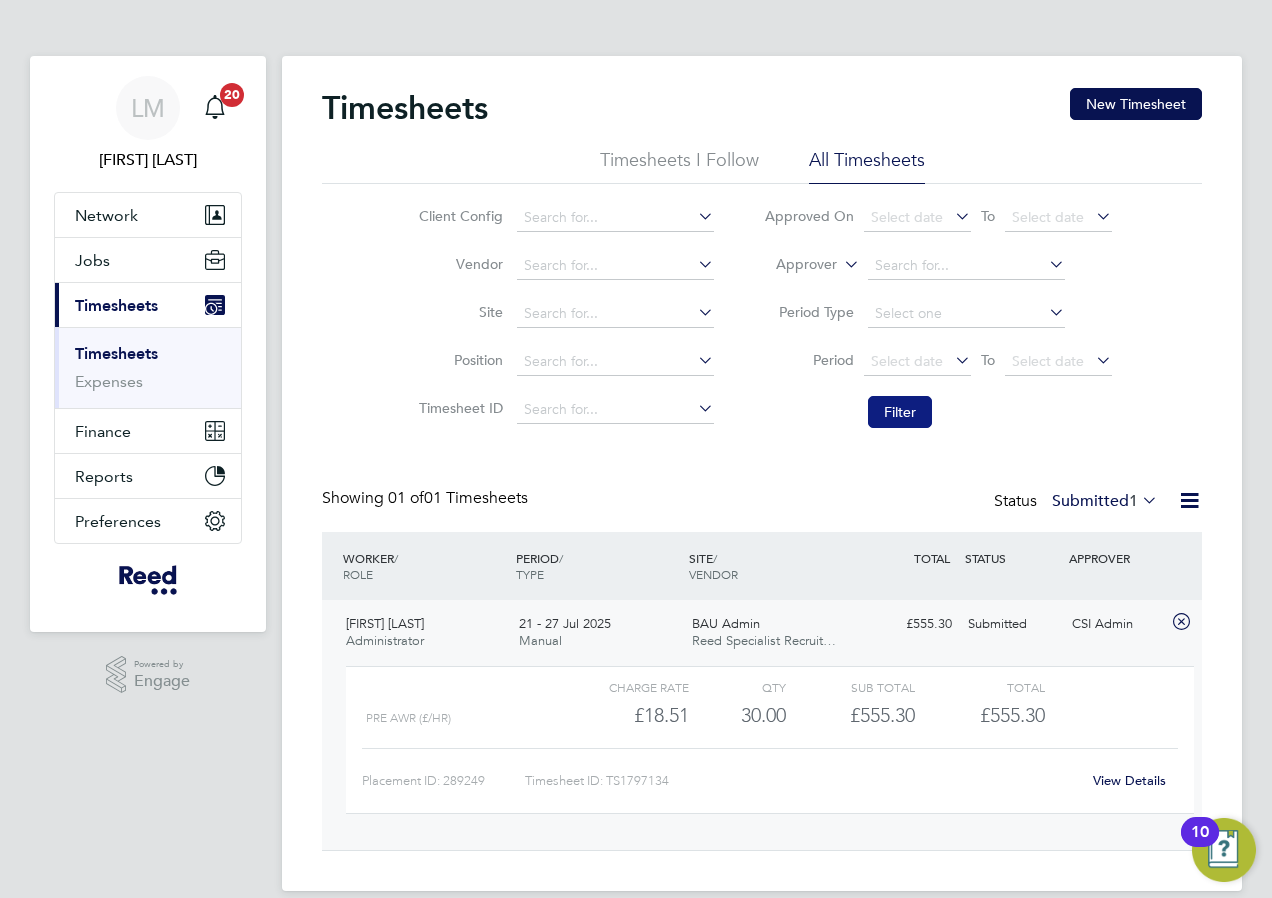 click on "Filter" 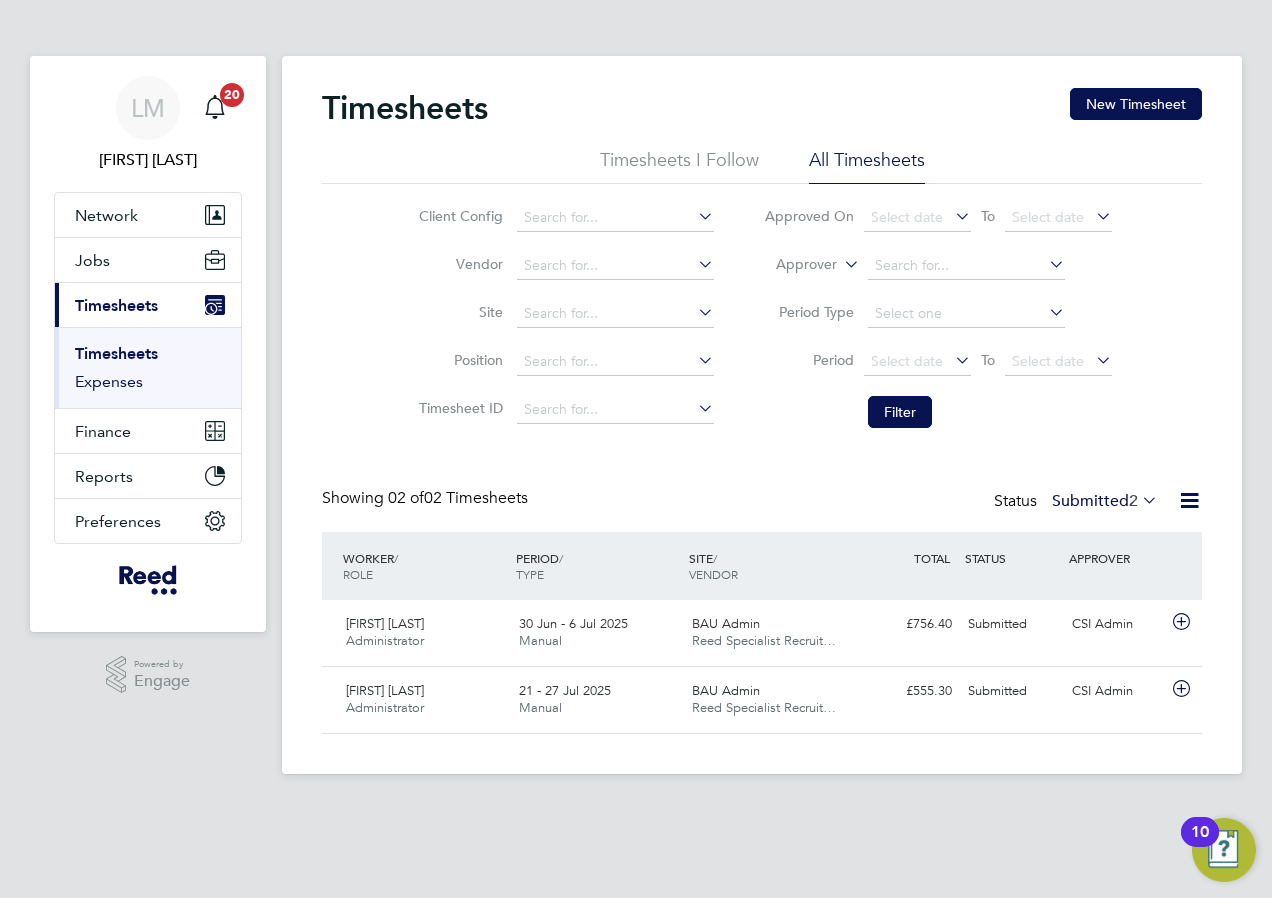 click on "Expenses" at bounding box center [109, 381] 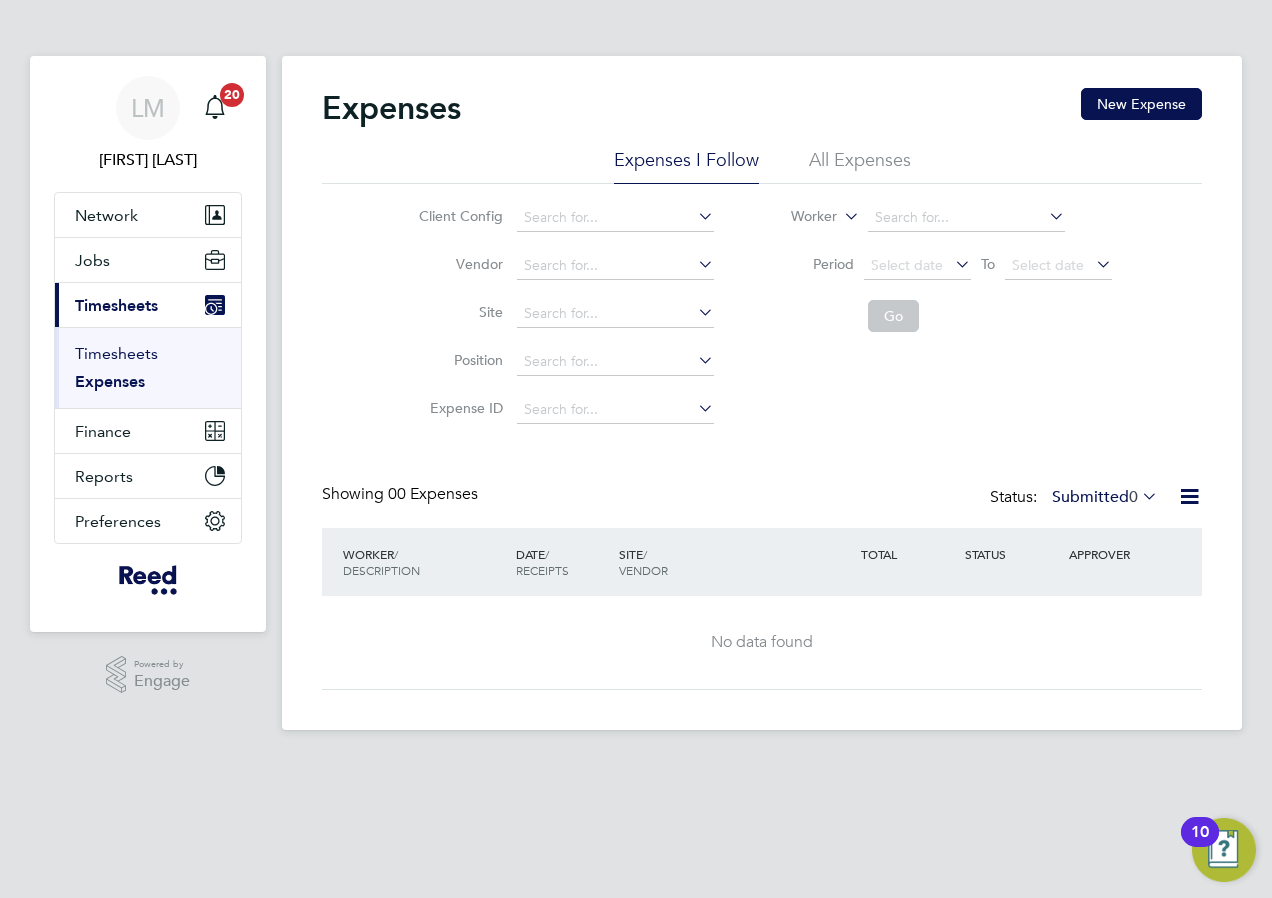 click on "Timesheets" at bounding box center (116, 353) 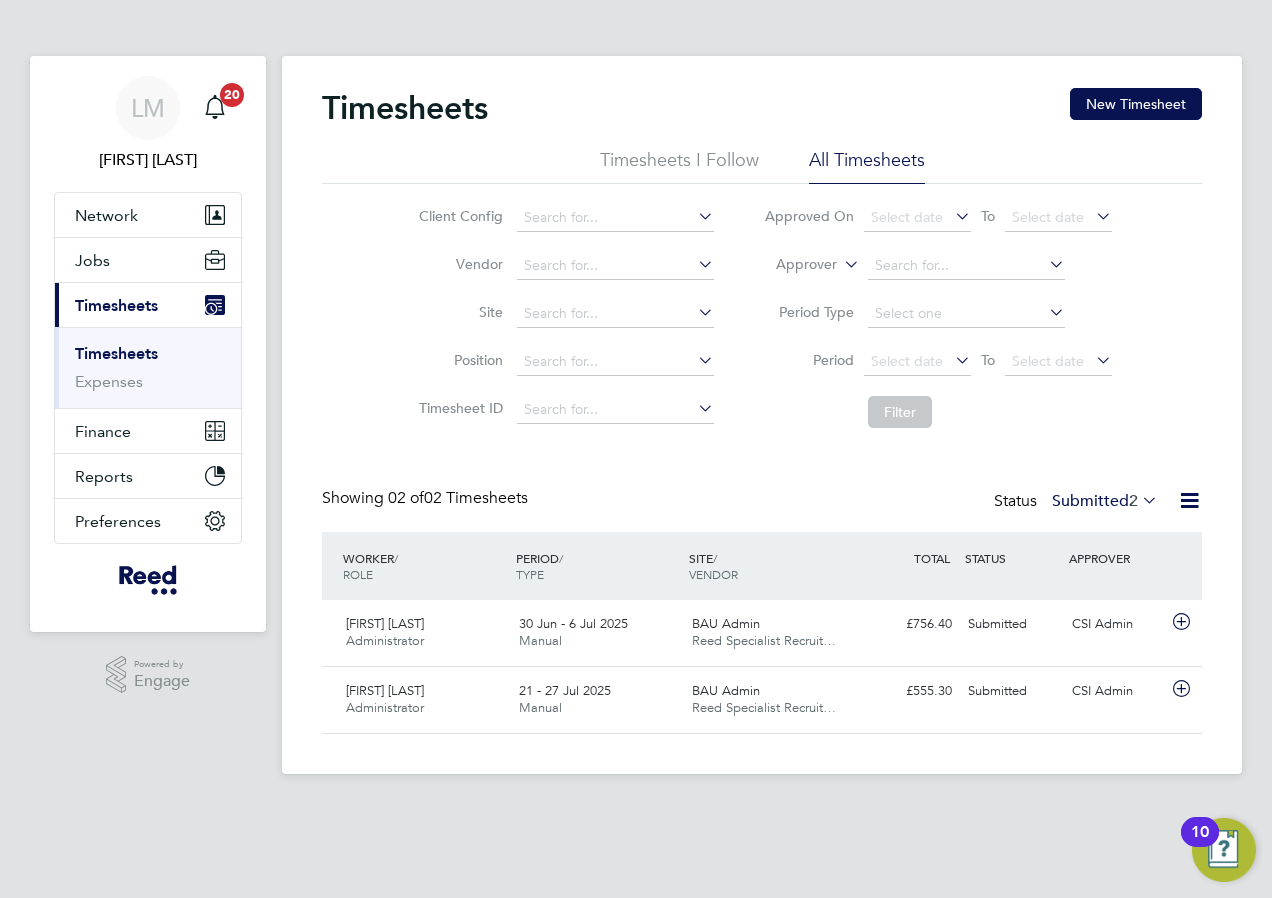 click on "Showing   02 of  02 Timesheets Status  Submitted  2" 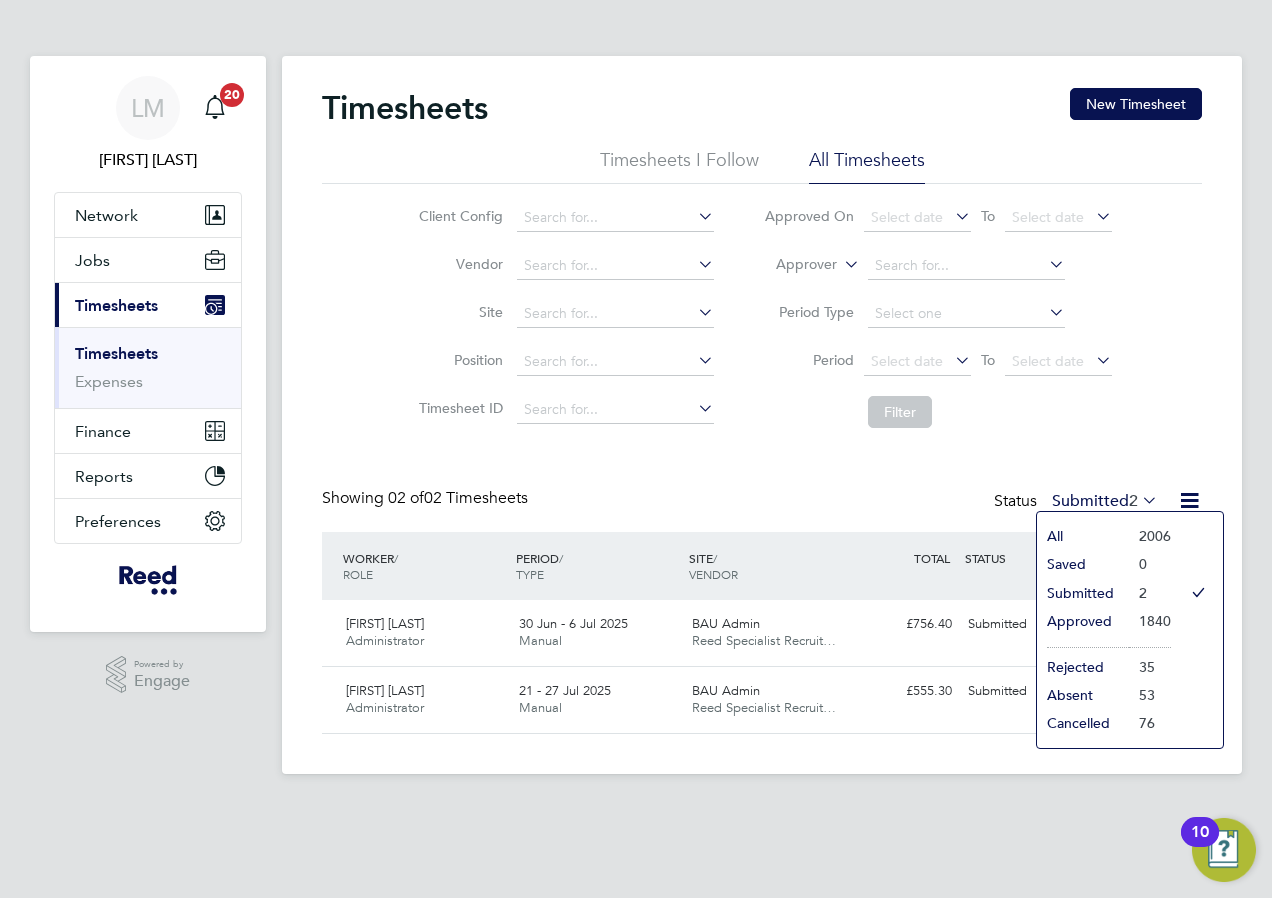 click on "Approved" 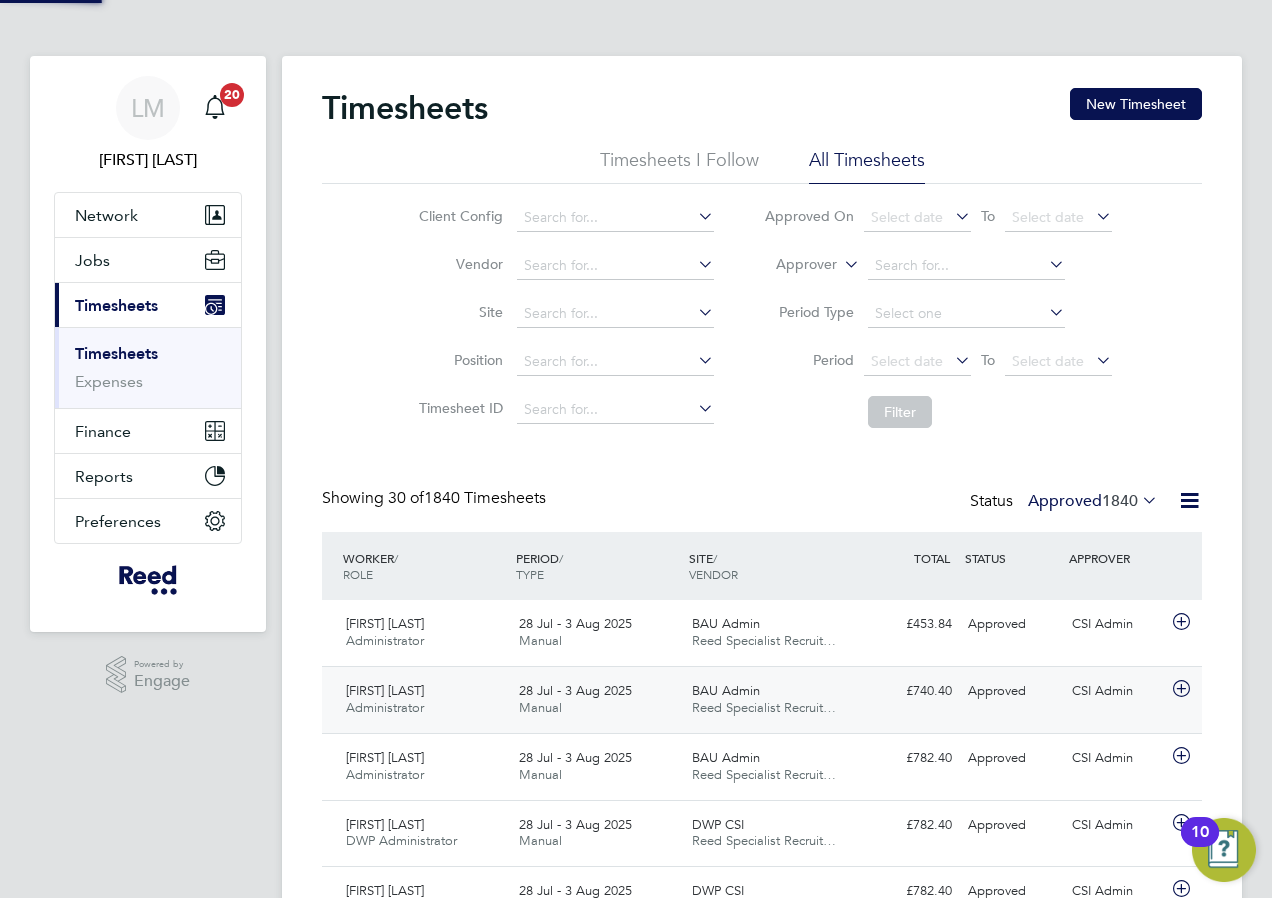 scroll, scrollTop: 10, scrollLeft: 10, axis: both 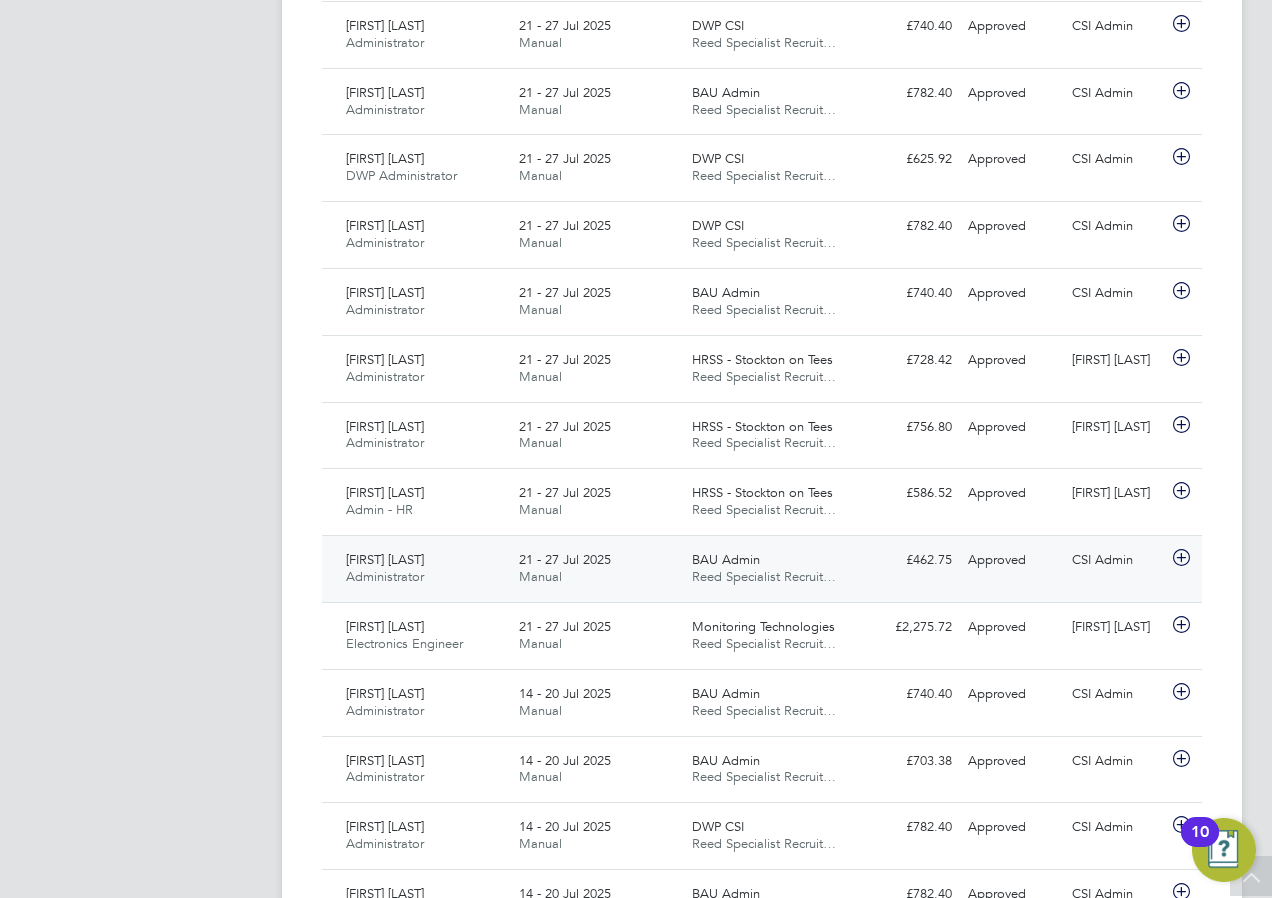 click on "BAU Admin Reed Specialist Recruit…" 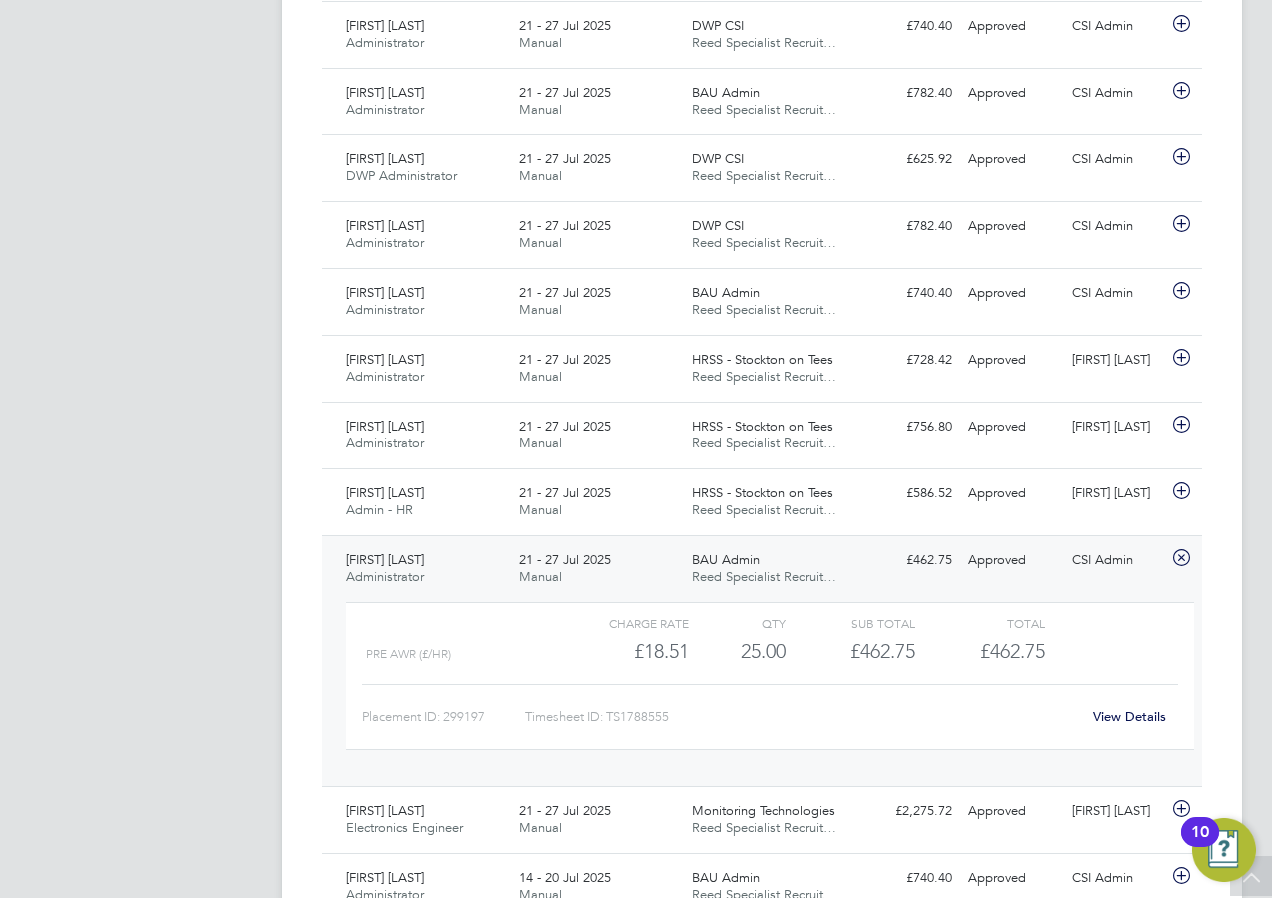 click on "Alexandra Randall" 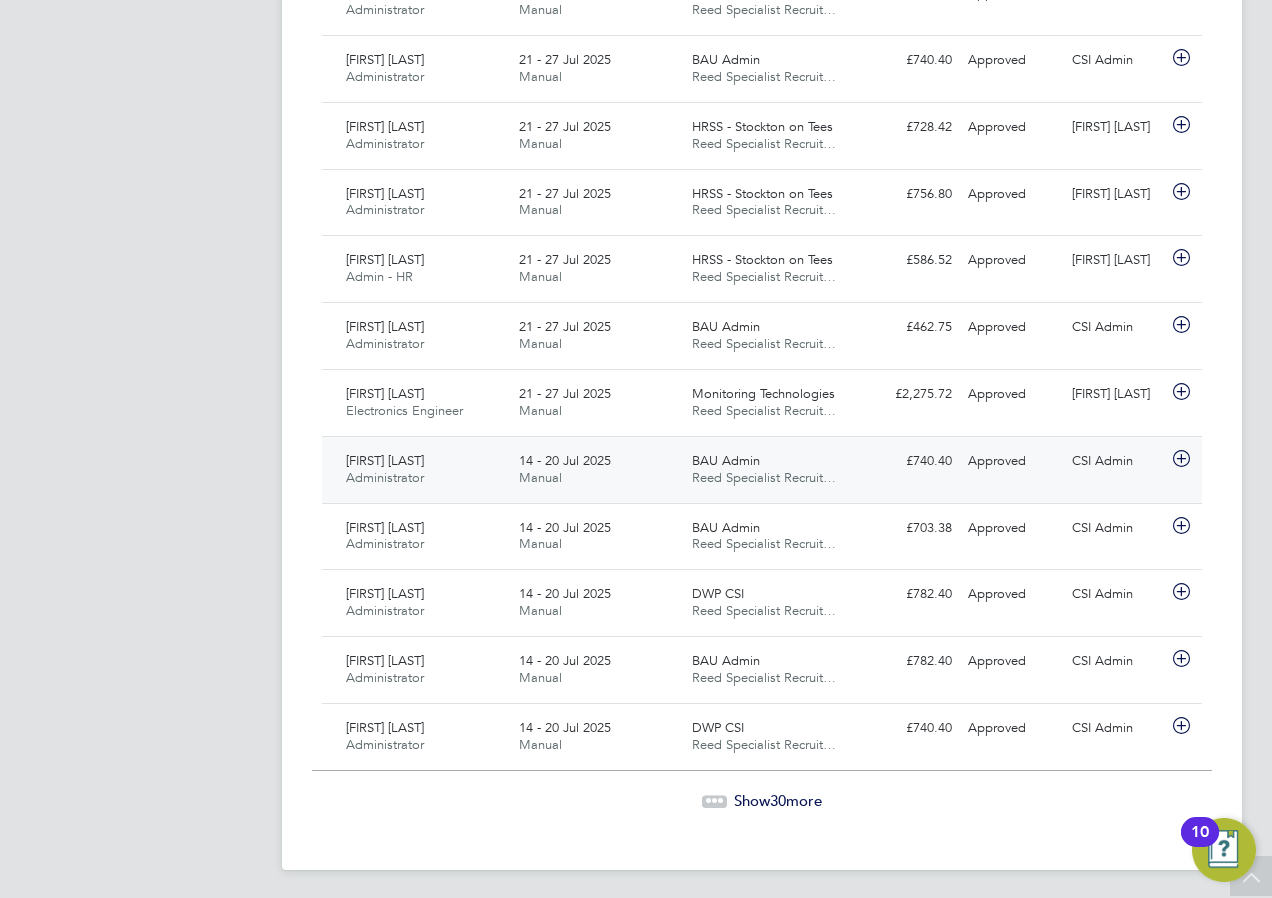 scroll, scrollTop: 1837, scrollLeft: 0, axis: vertical 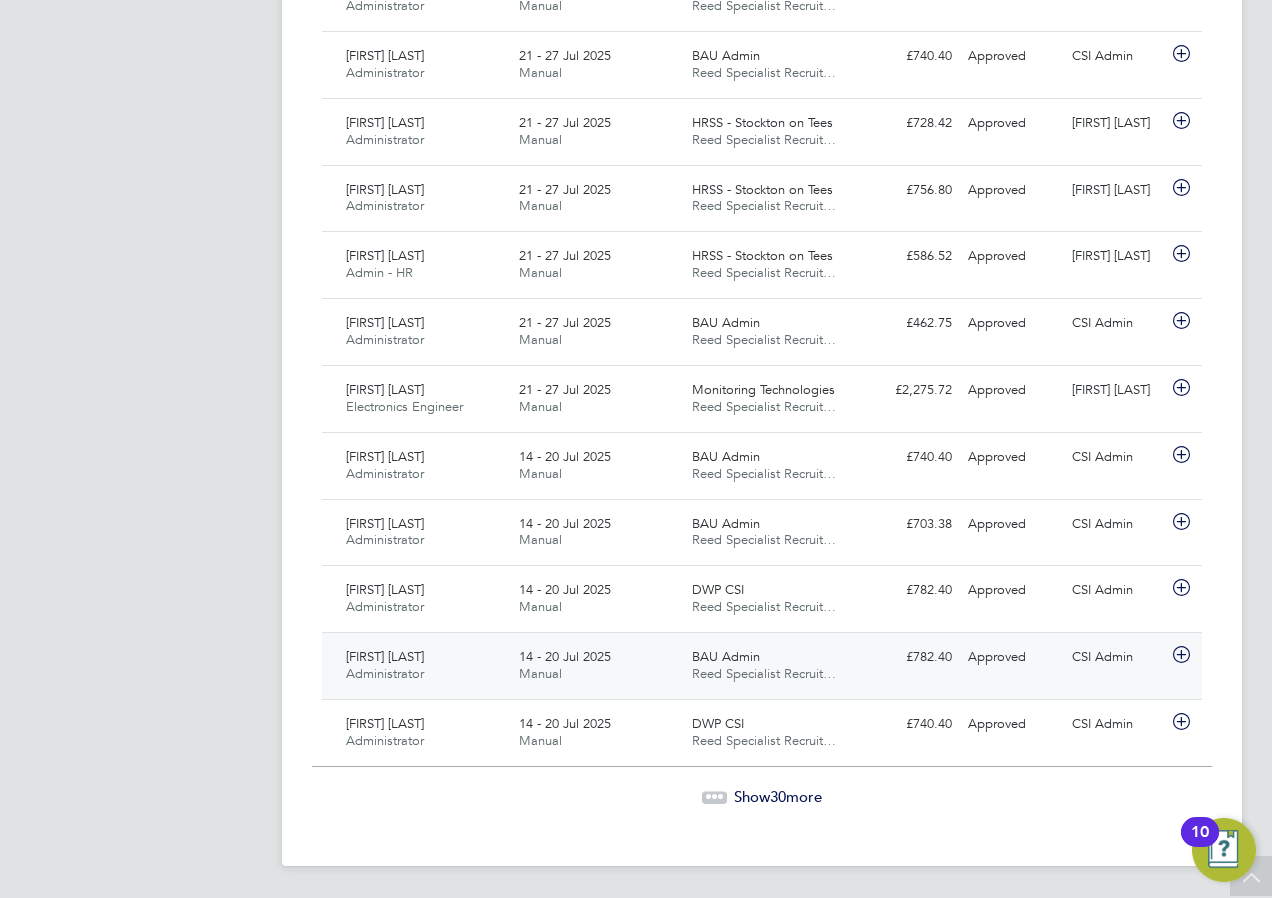 click on "Callum Sullivan" 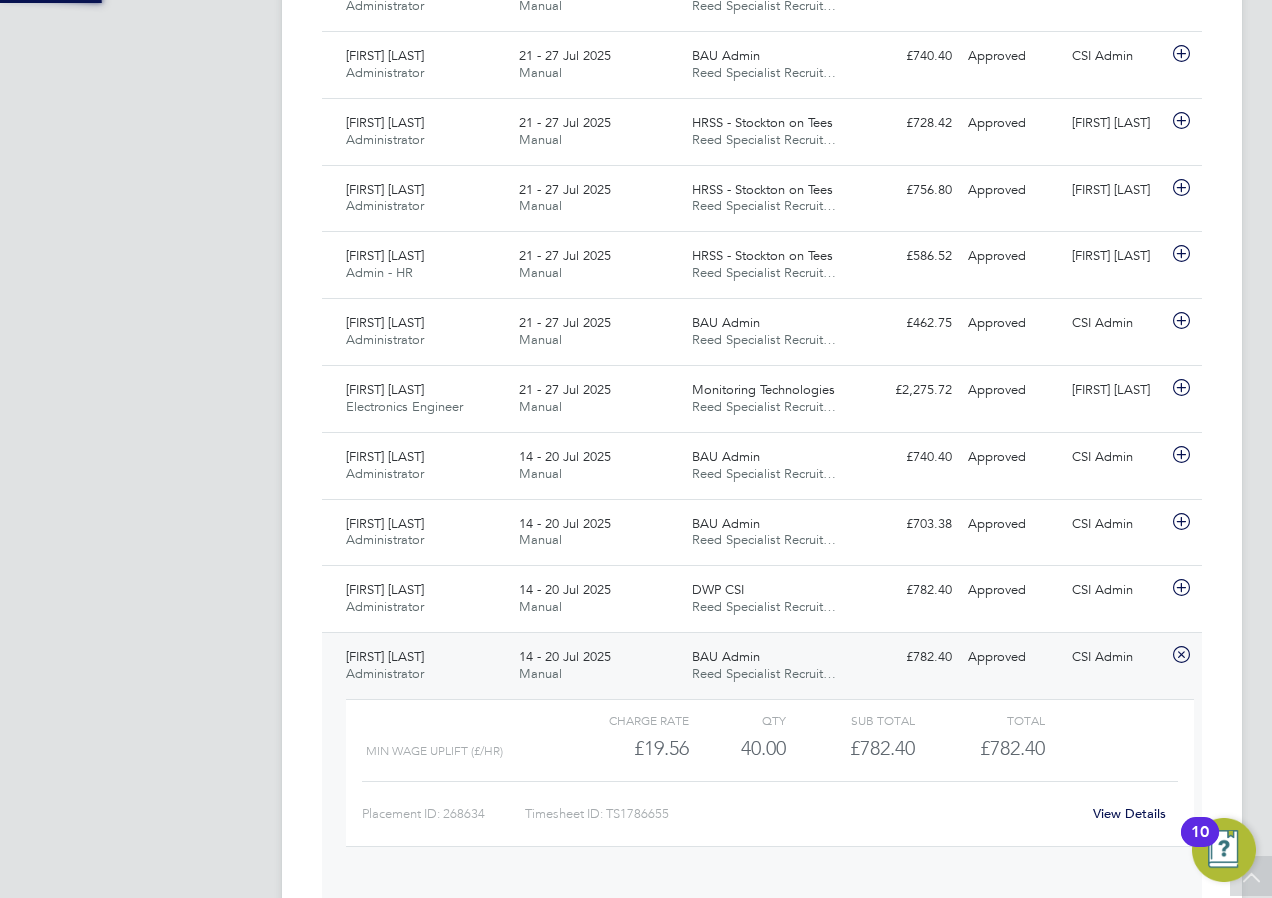 scroll, scrollTop: 10, scrollLeft: 10, axis: both 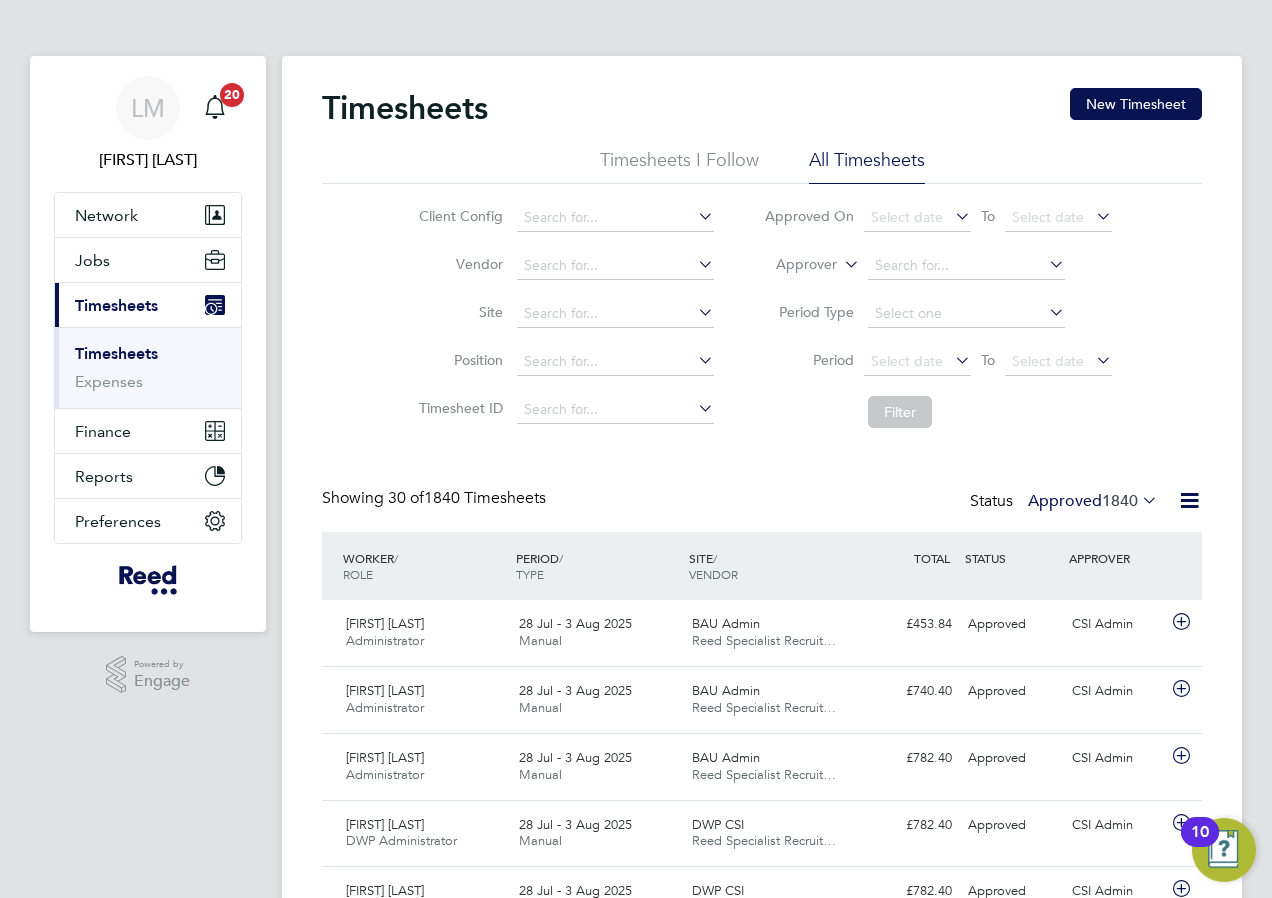 click 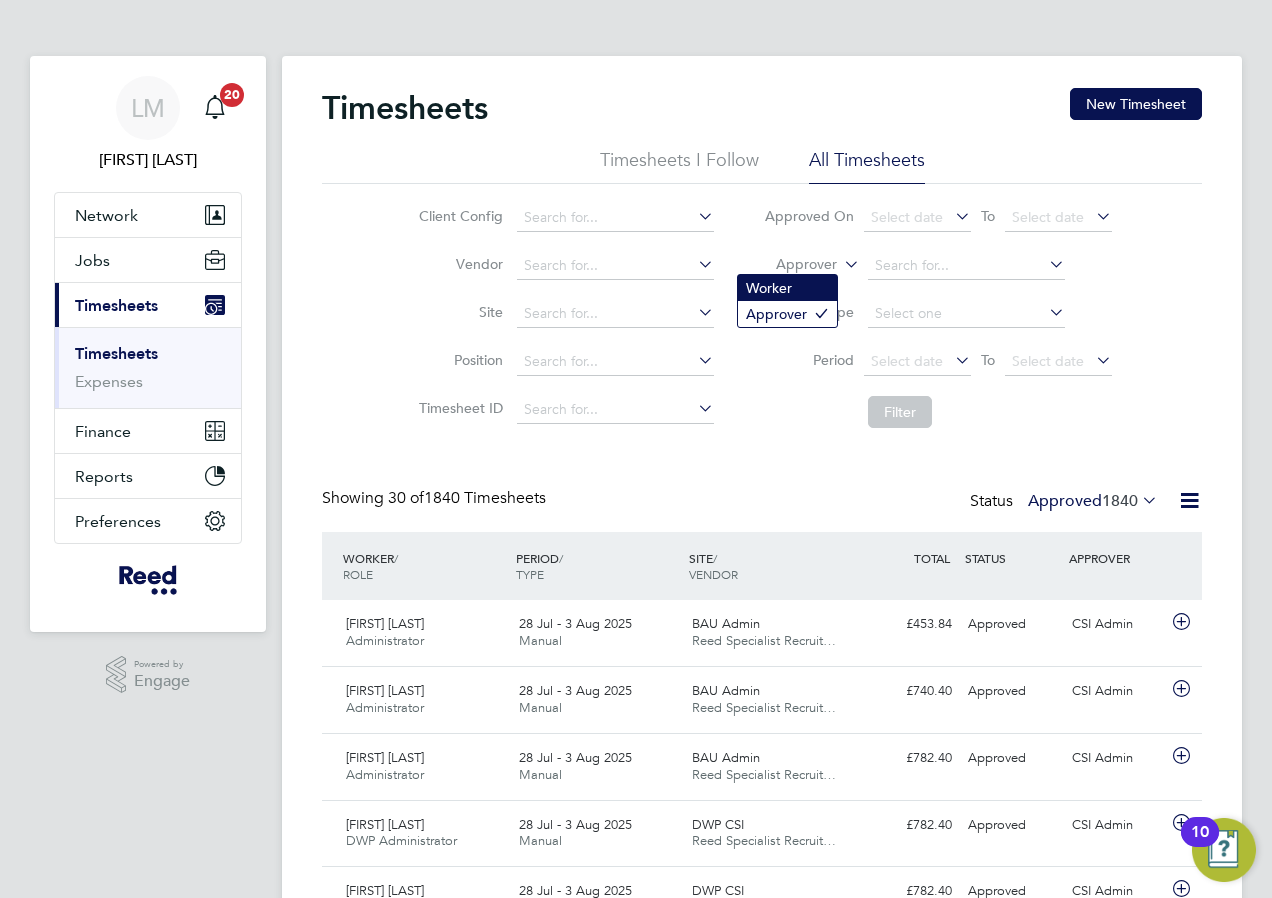 click on "Worker" 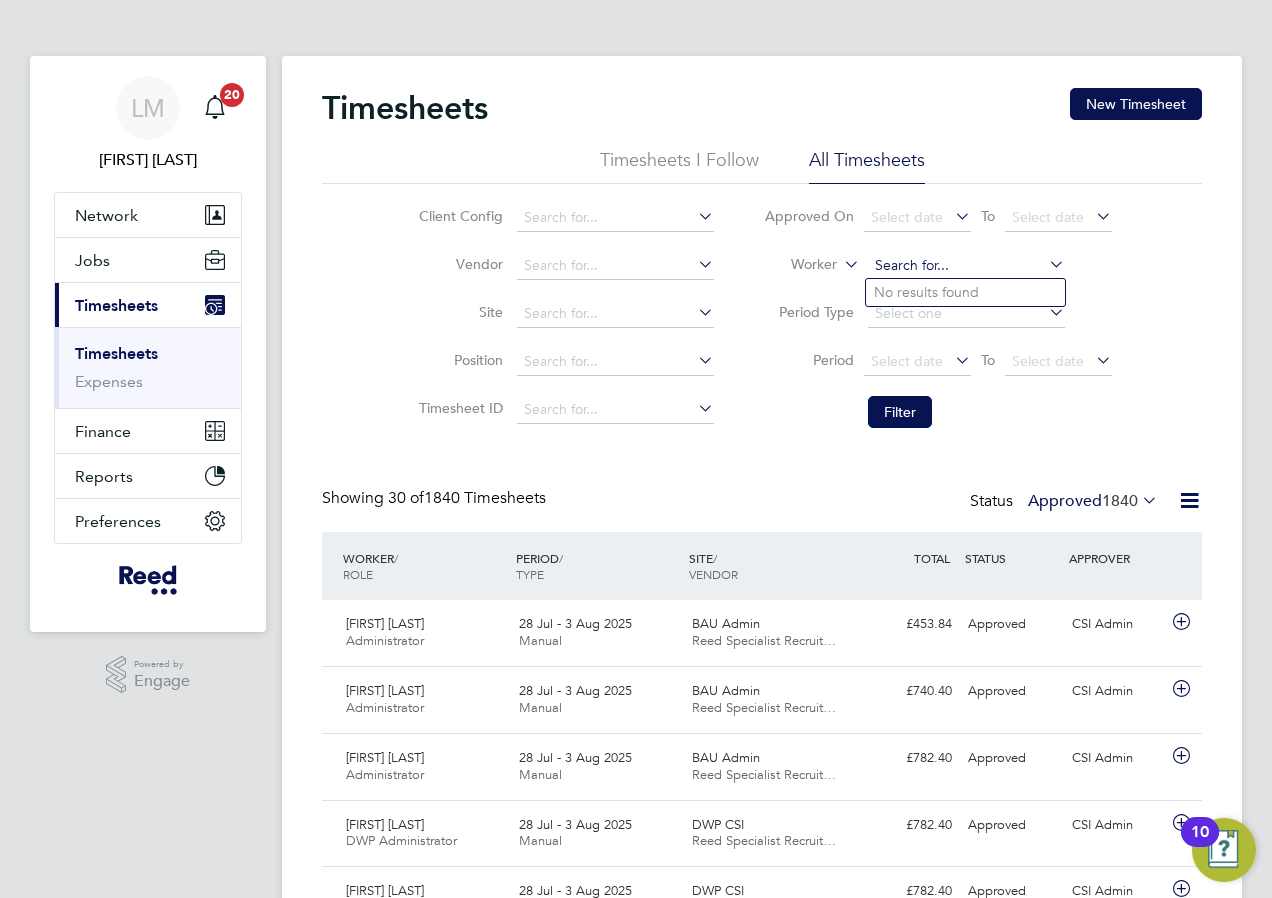 click 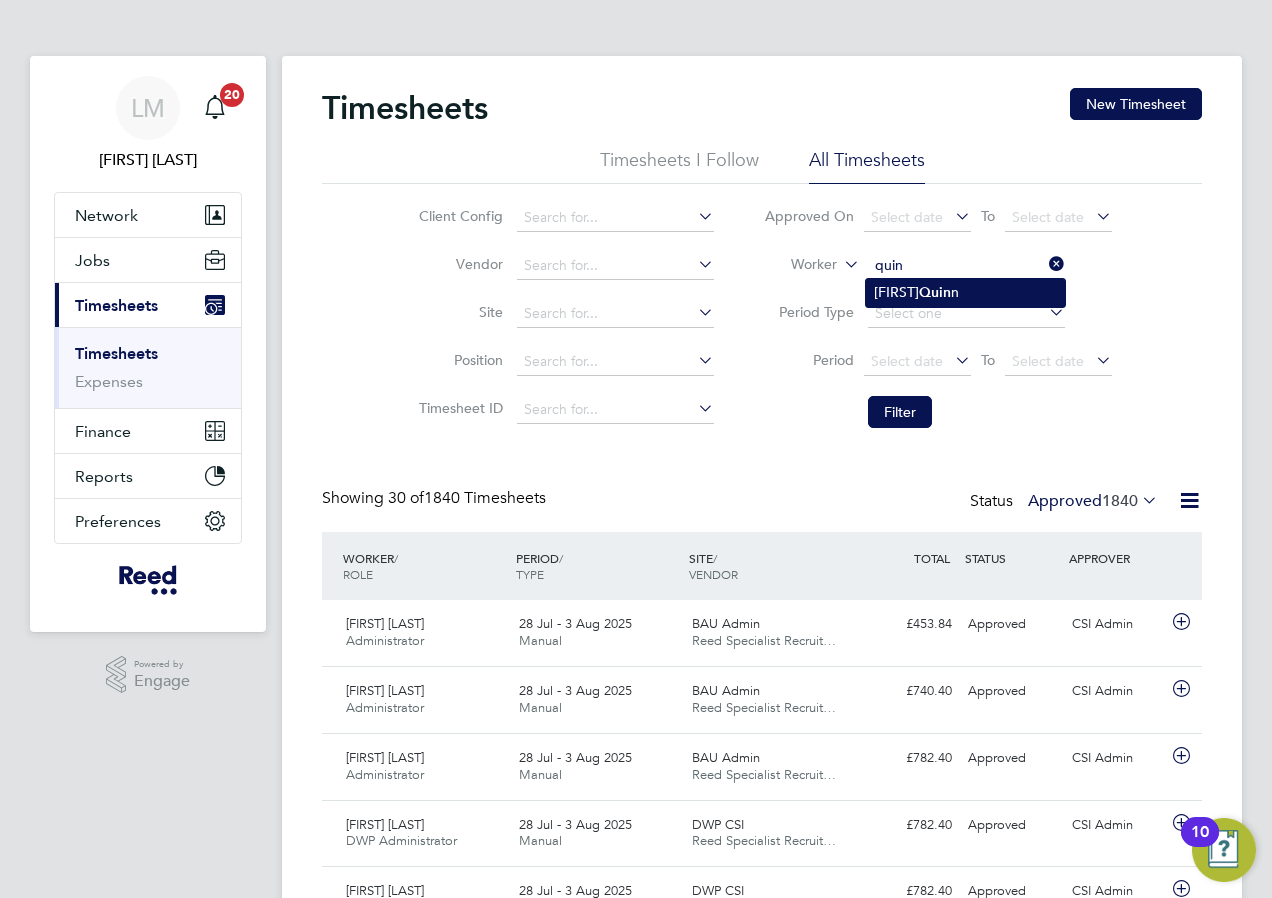 click on "Natalie  Quin n" 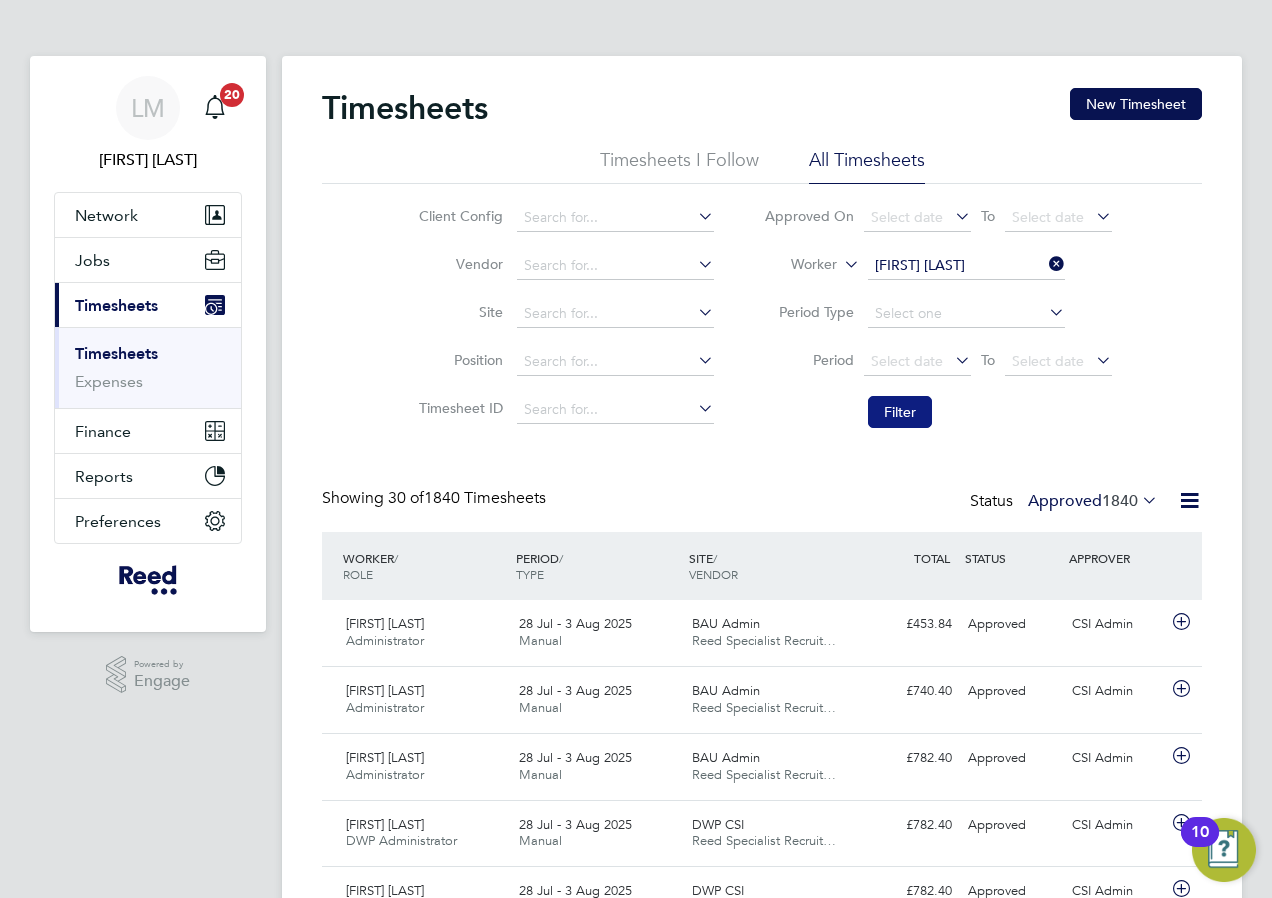 click on "Filter" 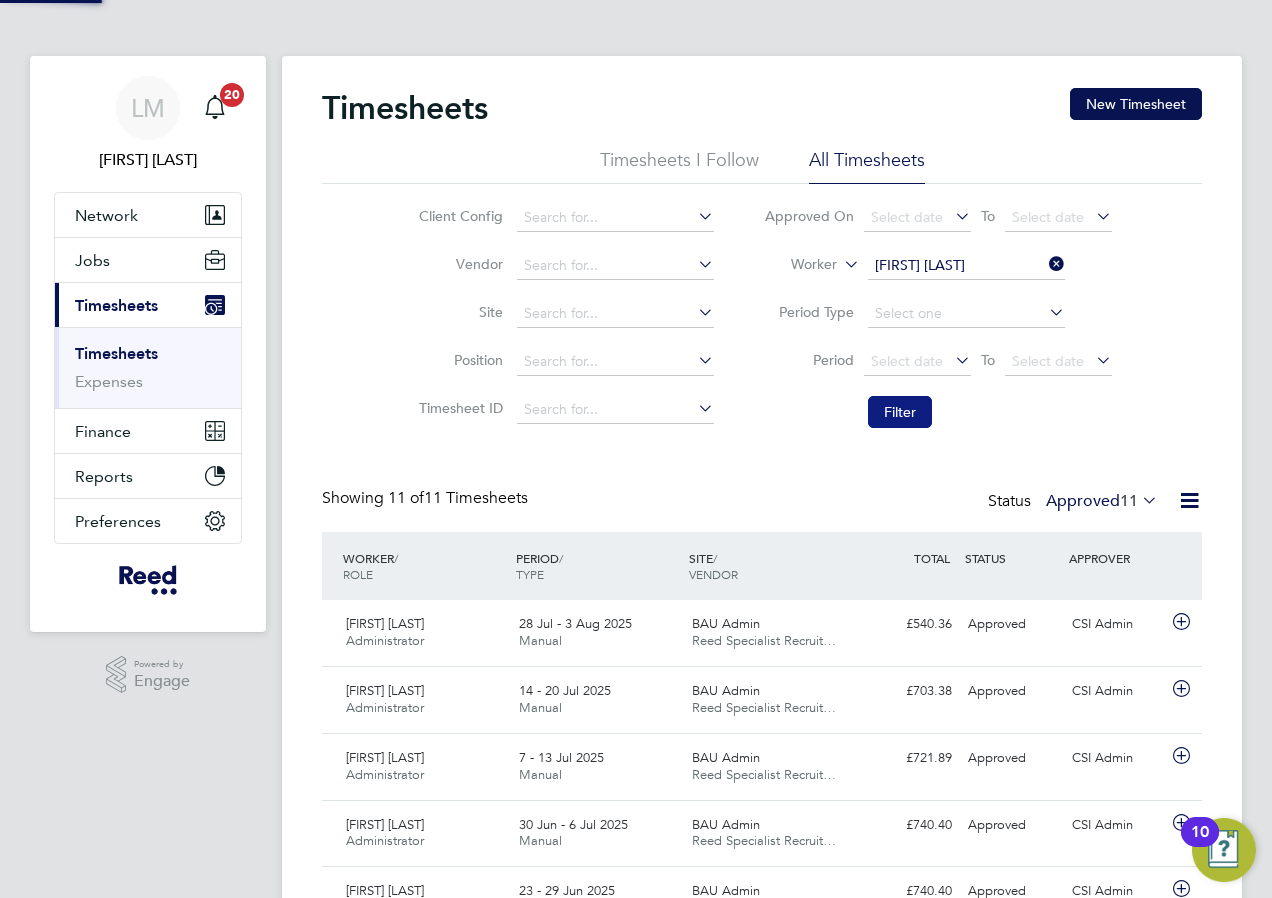 scroll, scrollTop: 10, scrollLeft: 10, axis: both 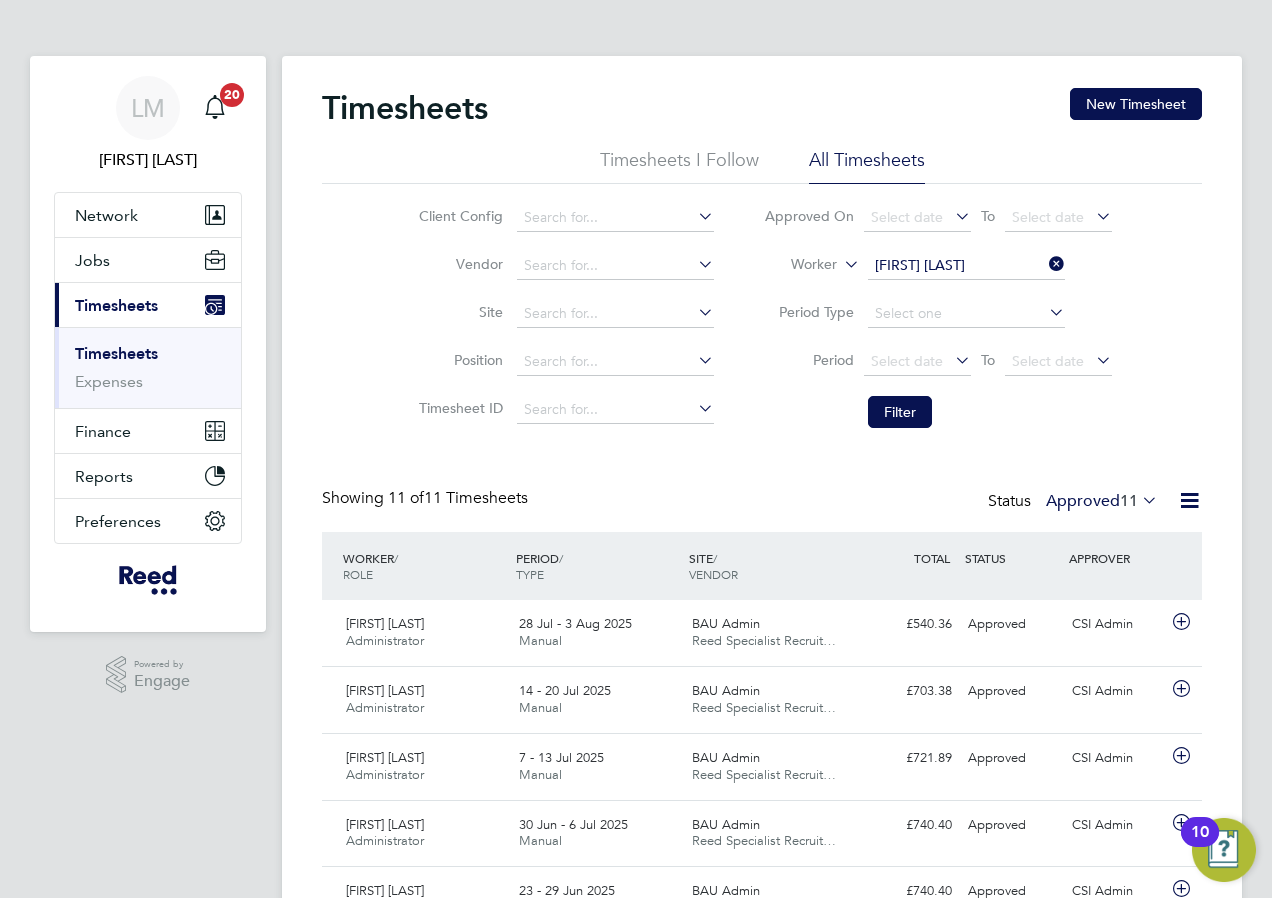 click 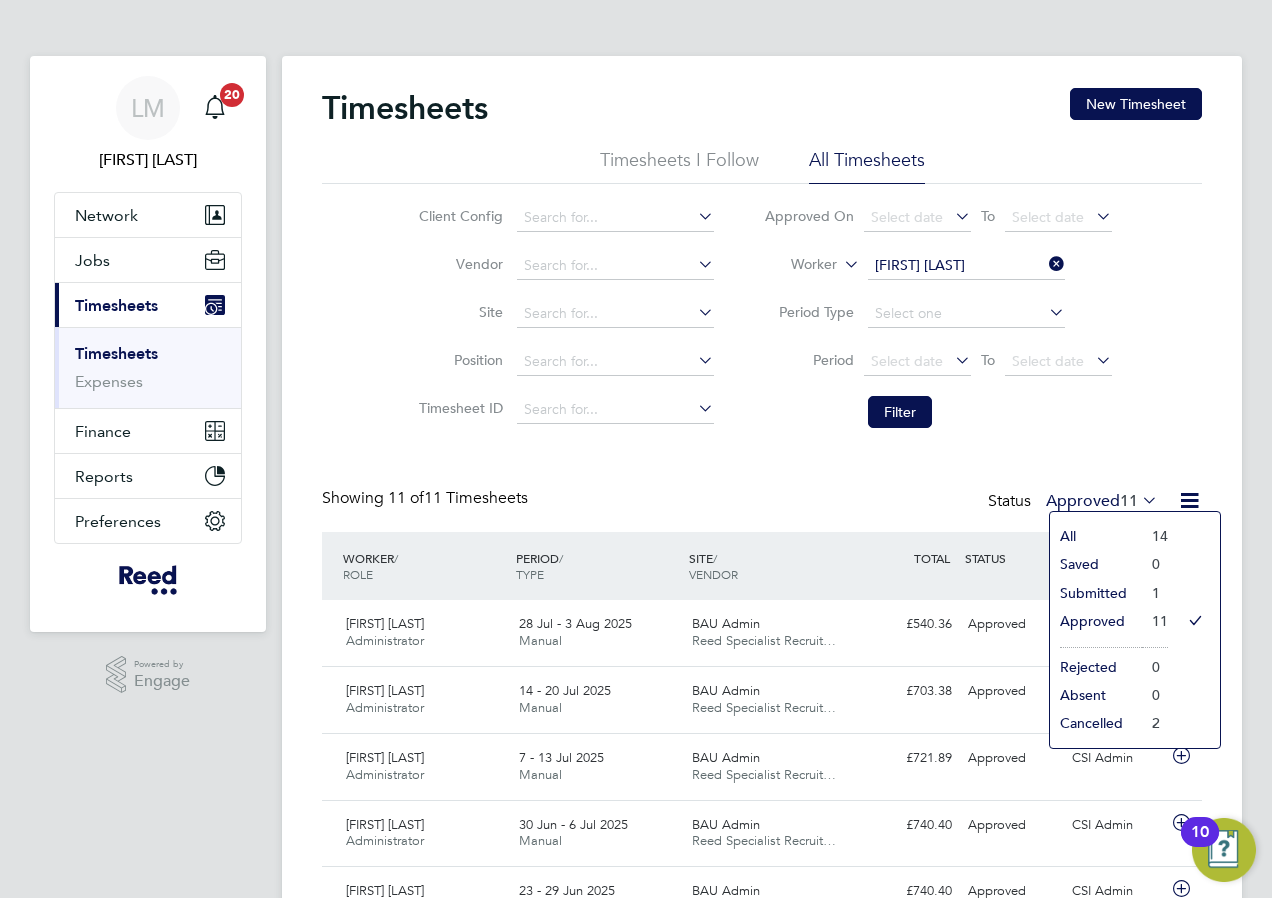 click on "Submitted" 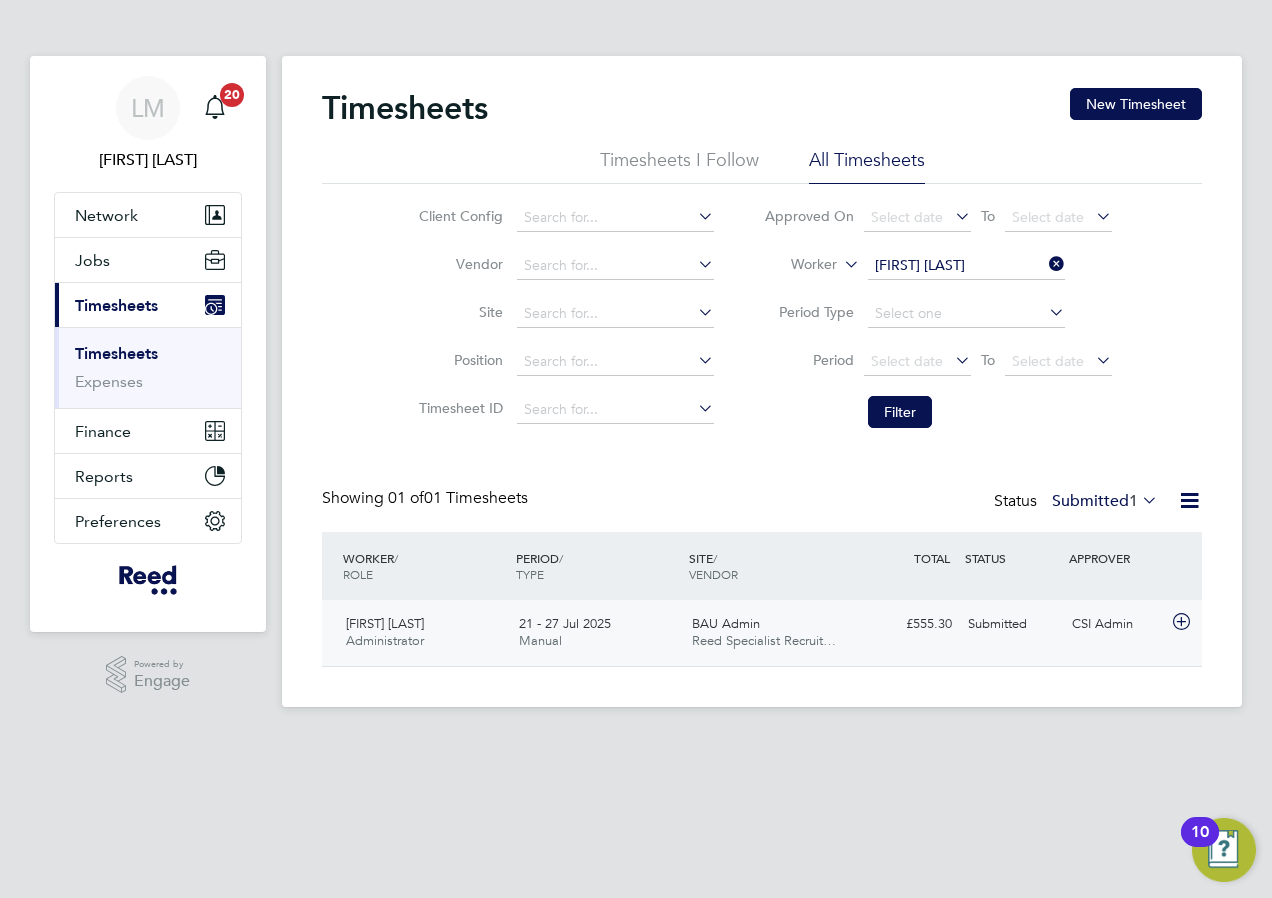 click on "£555.30 Submitted" 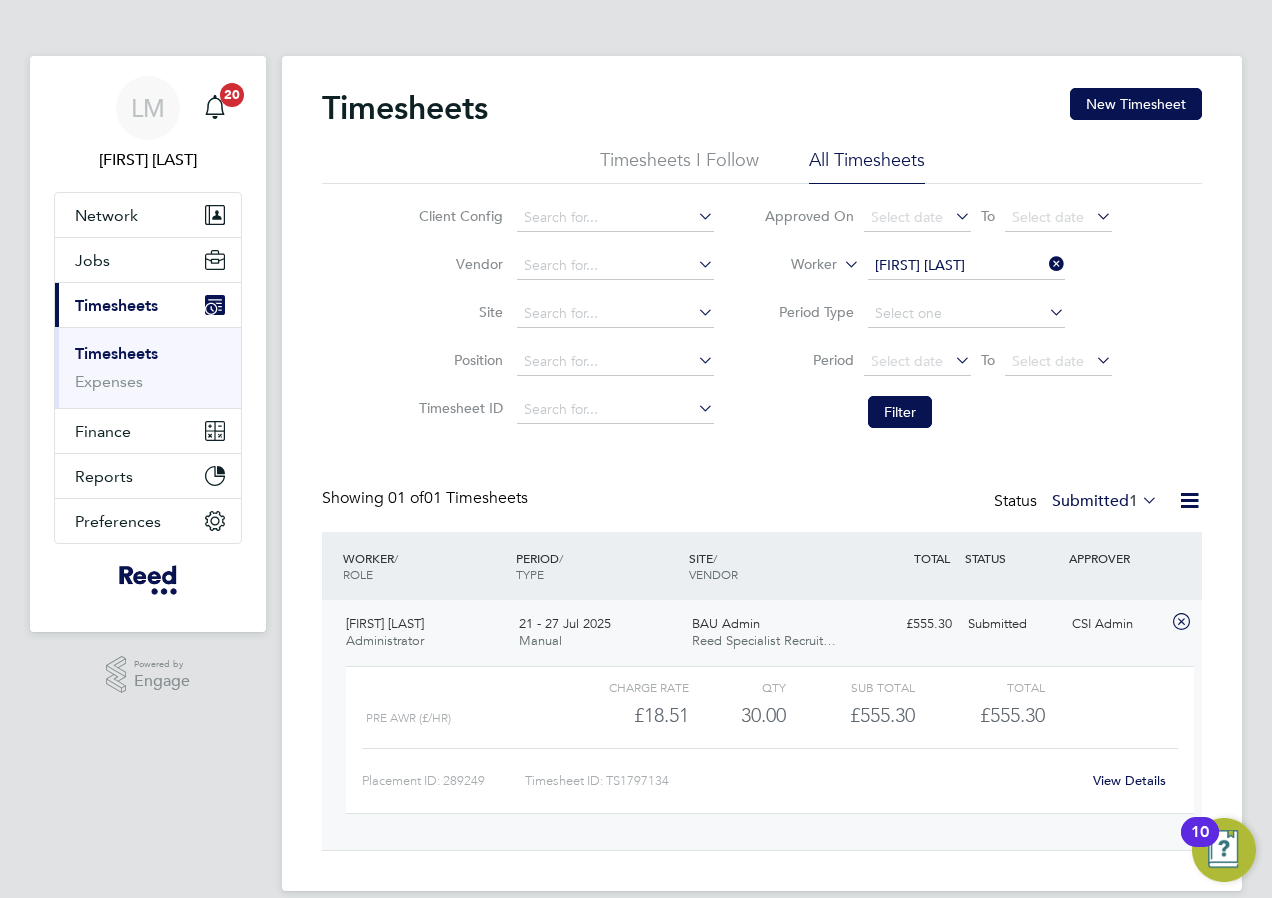 type 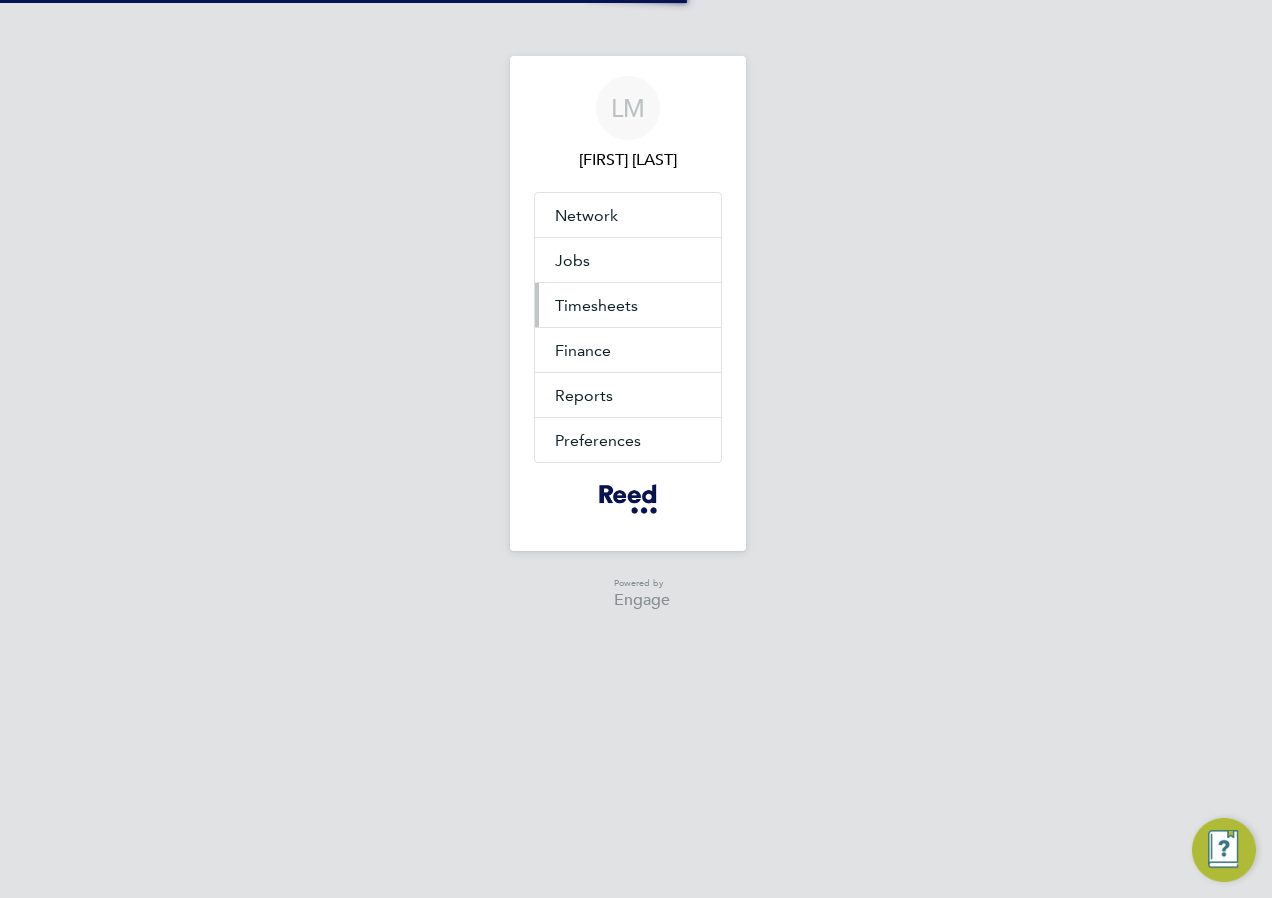 scroll, scrollTop: 0, scrollLeft: 0, axis: both 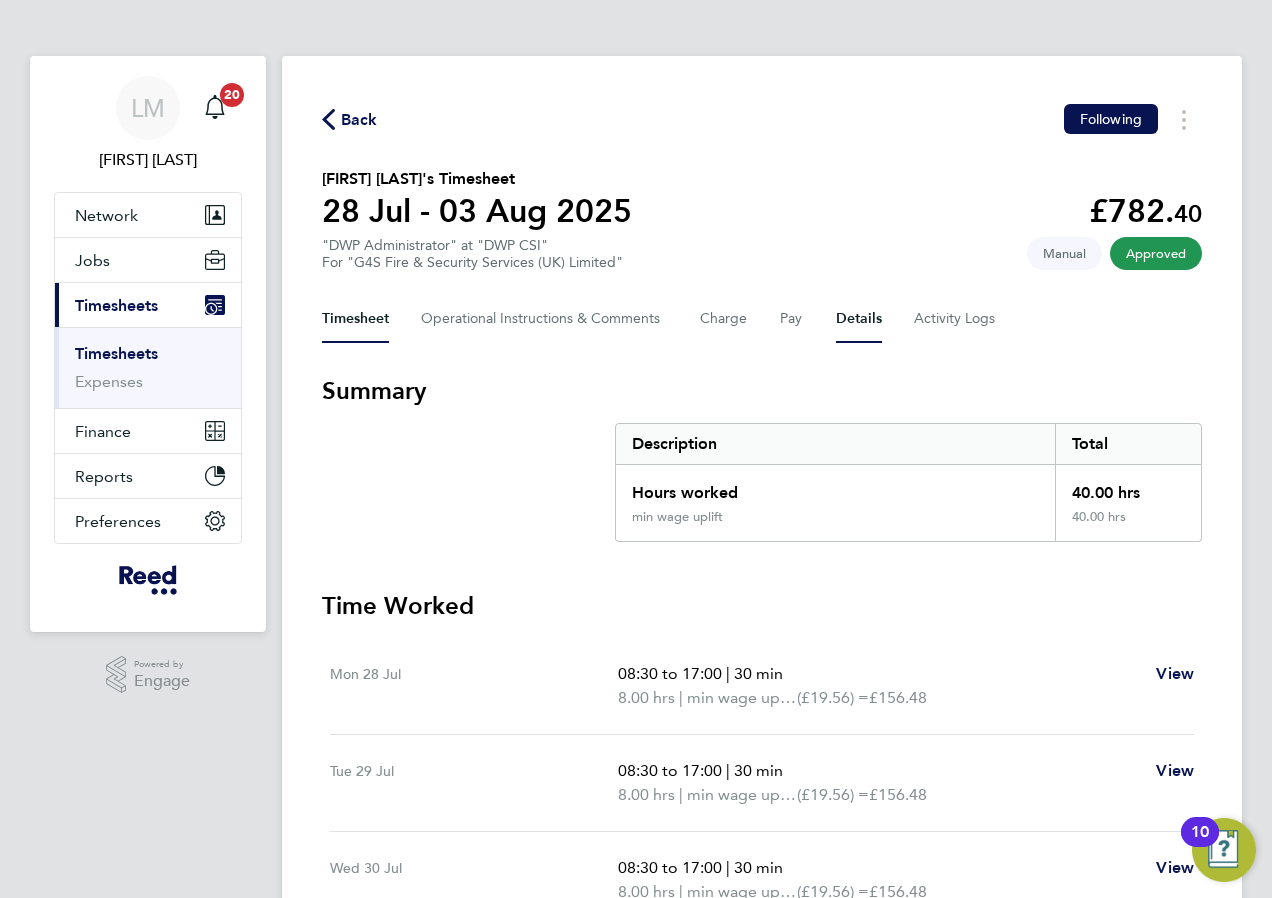 click on "Details" at bounding box center [859, 319] 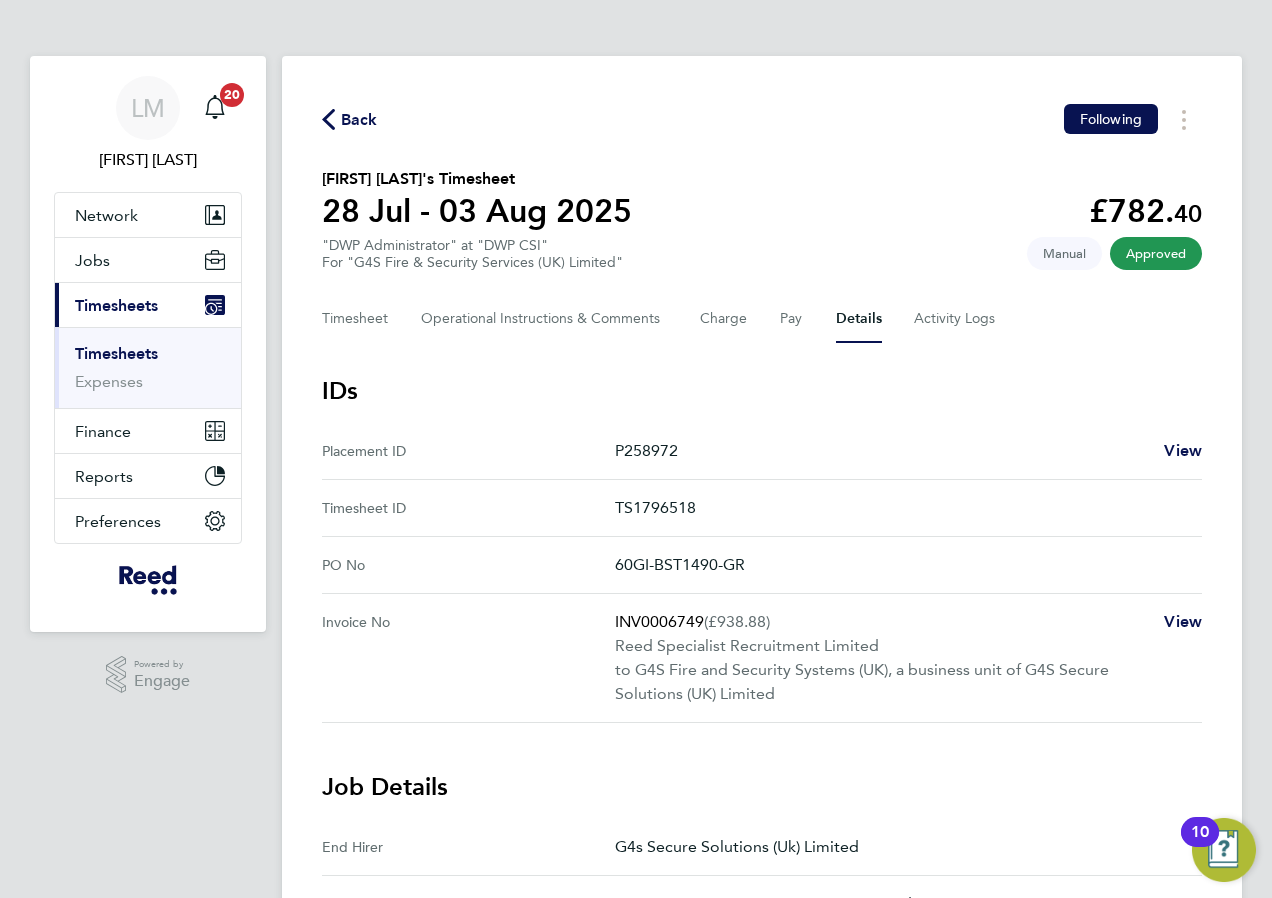 drag, startPoint x: 618, startPoint y: 562, endPoint x: 770, endPoint y: 581, distance: 153.18289 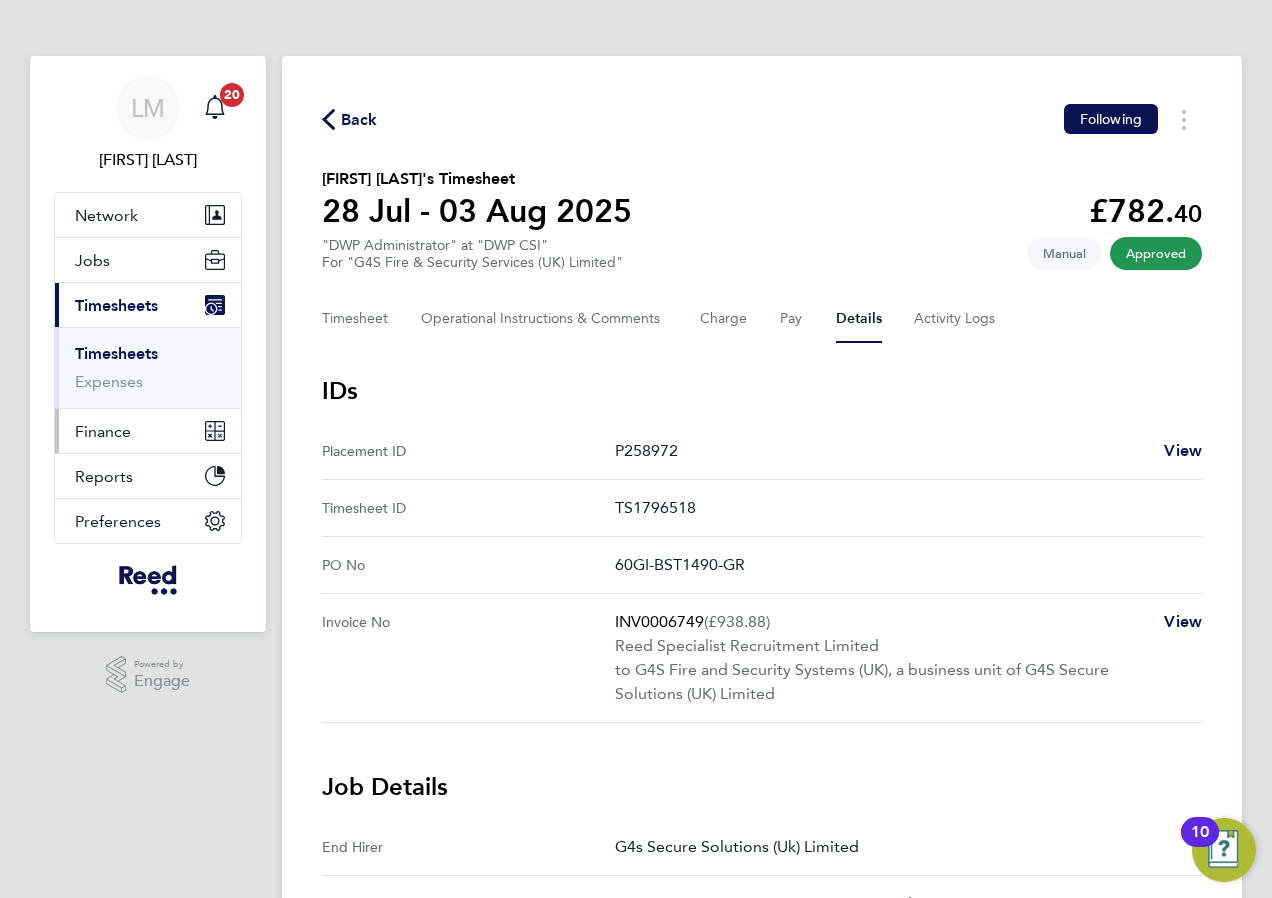 copy on "60GI-BST1490-GR" 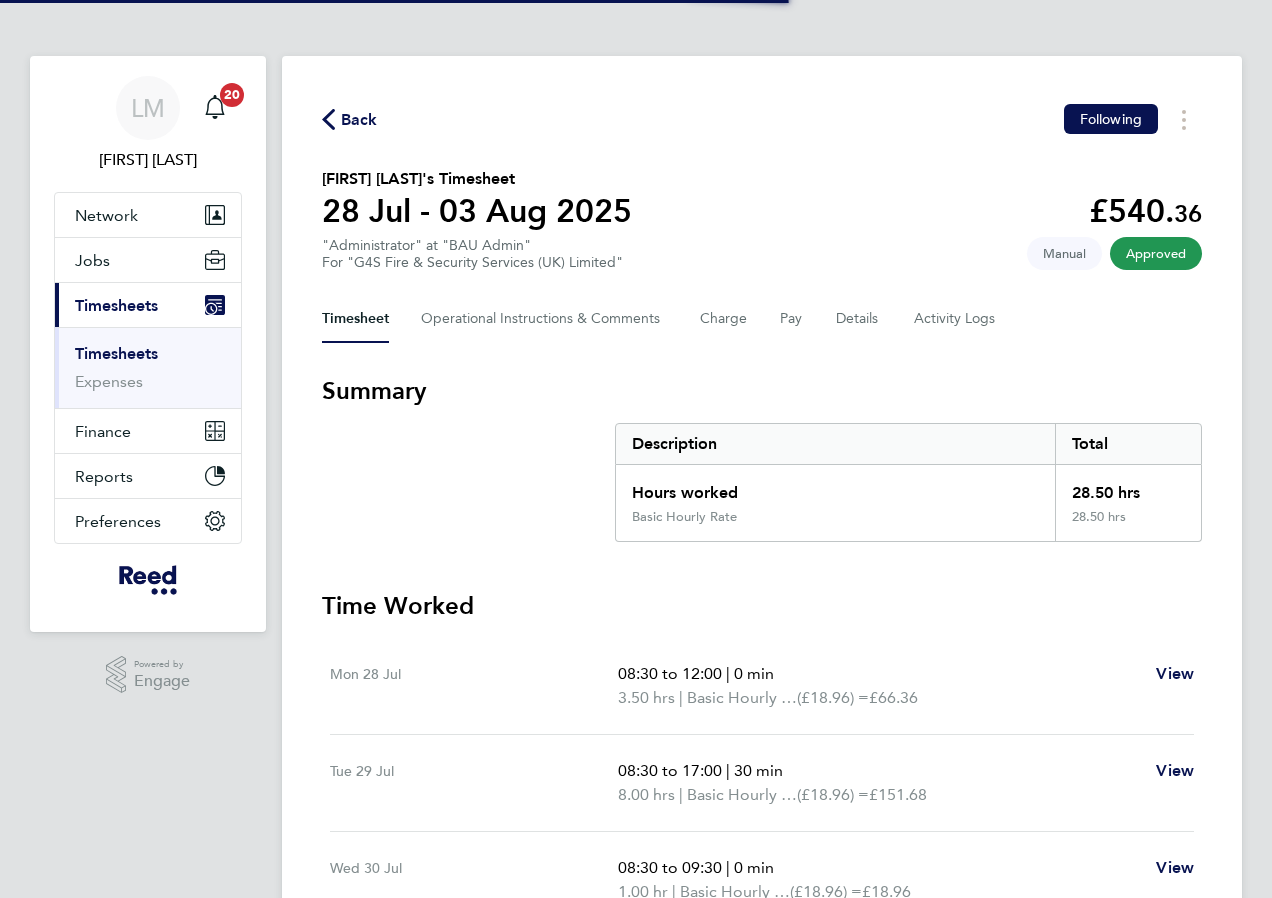 scroll, scrollTop: 0, scrollLeft: 0, axis: both 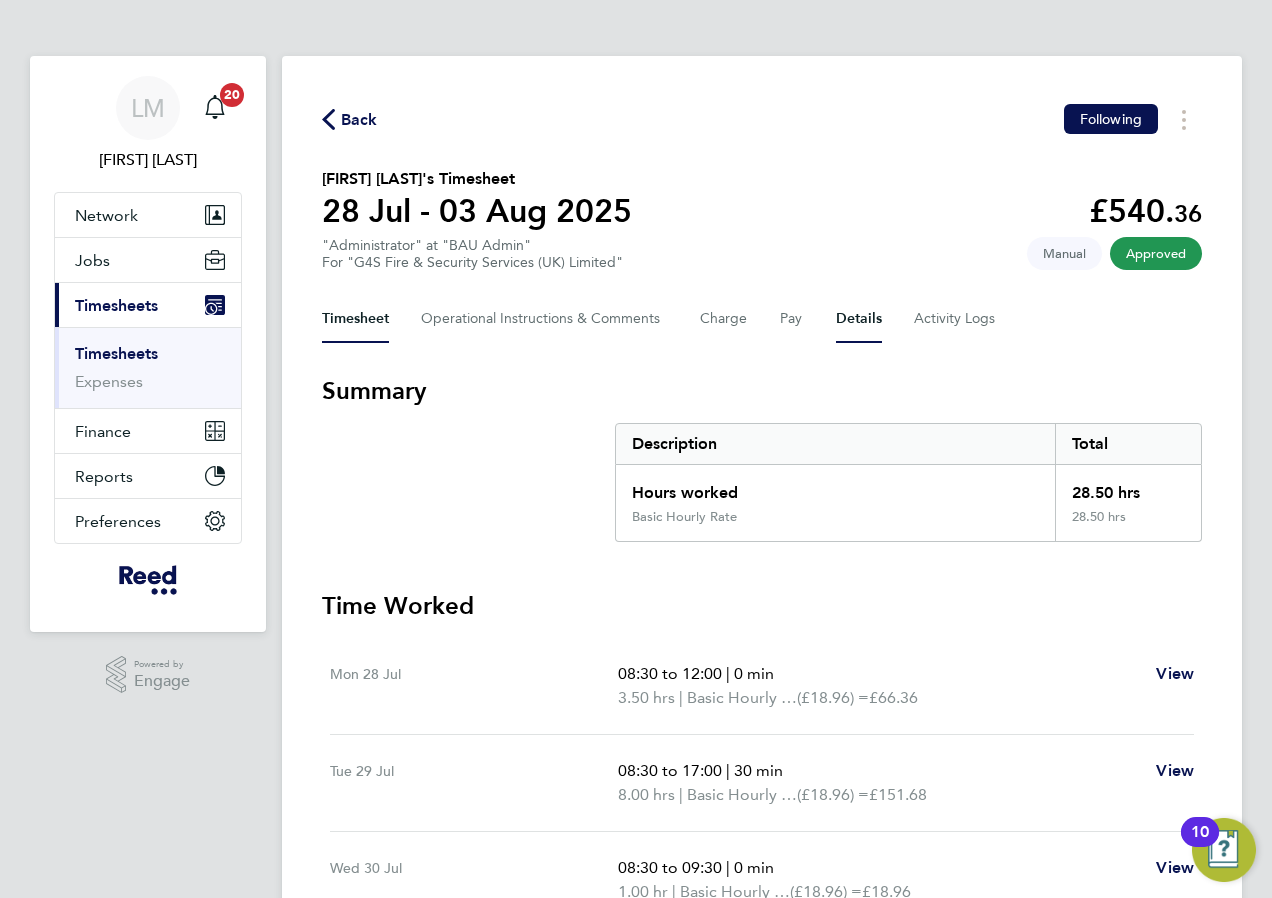 click on "Details" at bounding box center (859, 319) 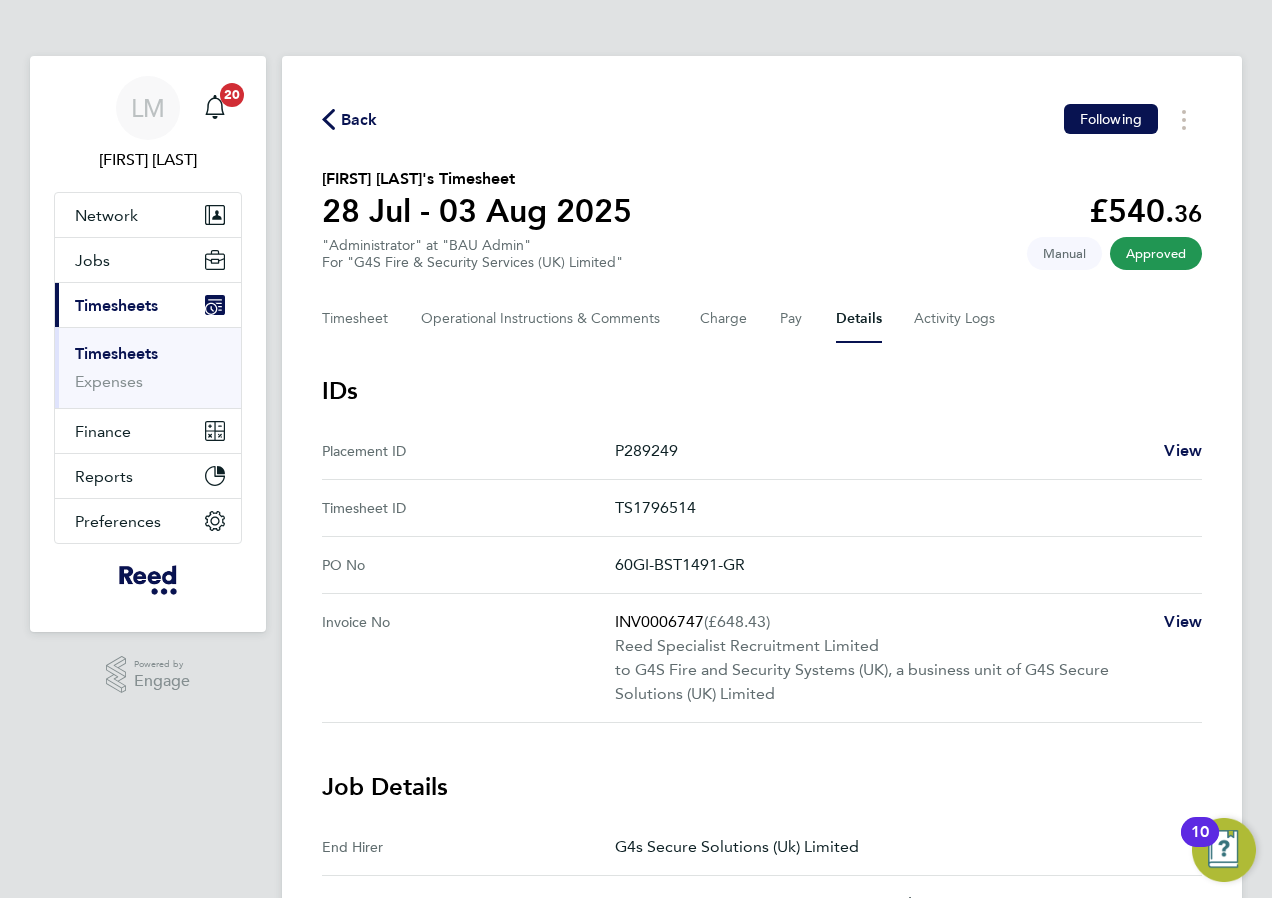 drag, startPoint x: 651, startPoint y: 560, endPoint x: 770, endPoint y: 557, distance: 119.03781 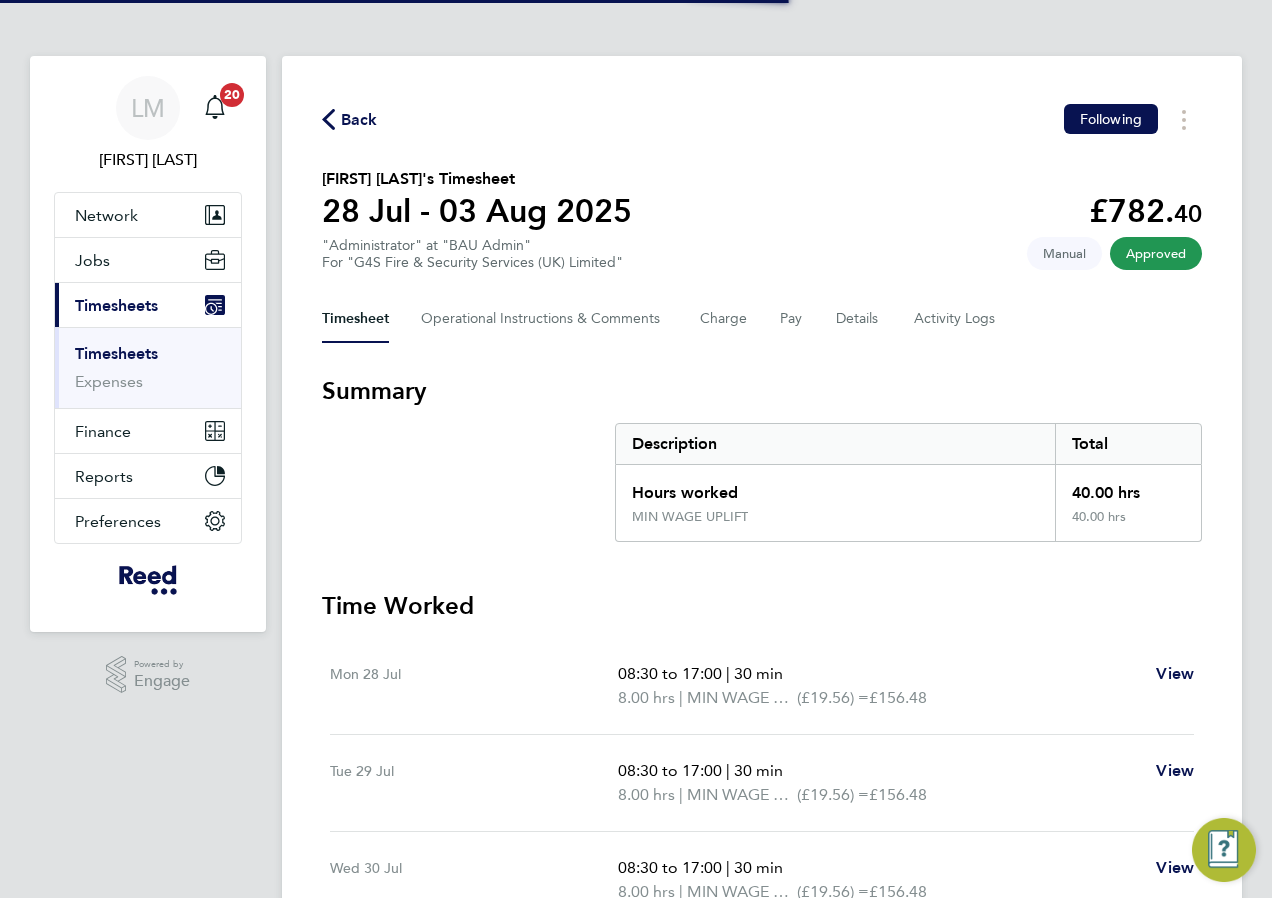 scroll, scrollTop: 0, scrollLeft: 0, axis: both 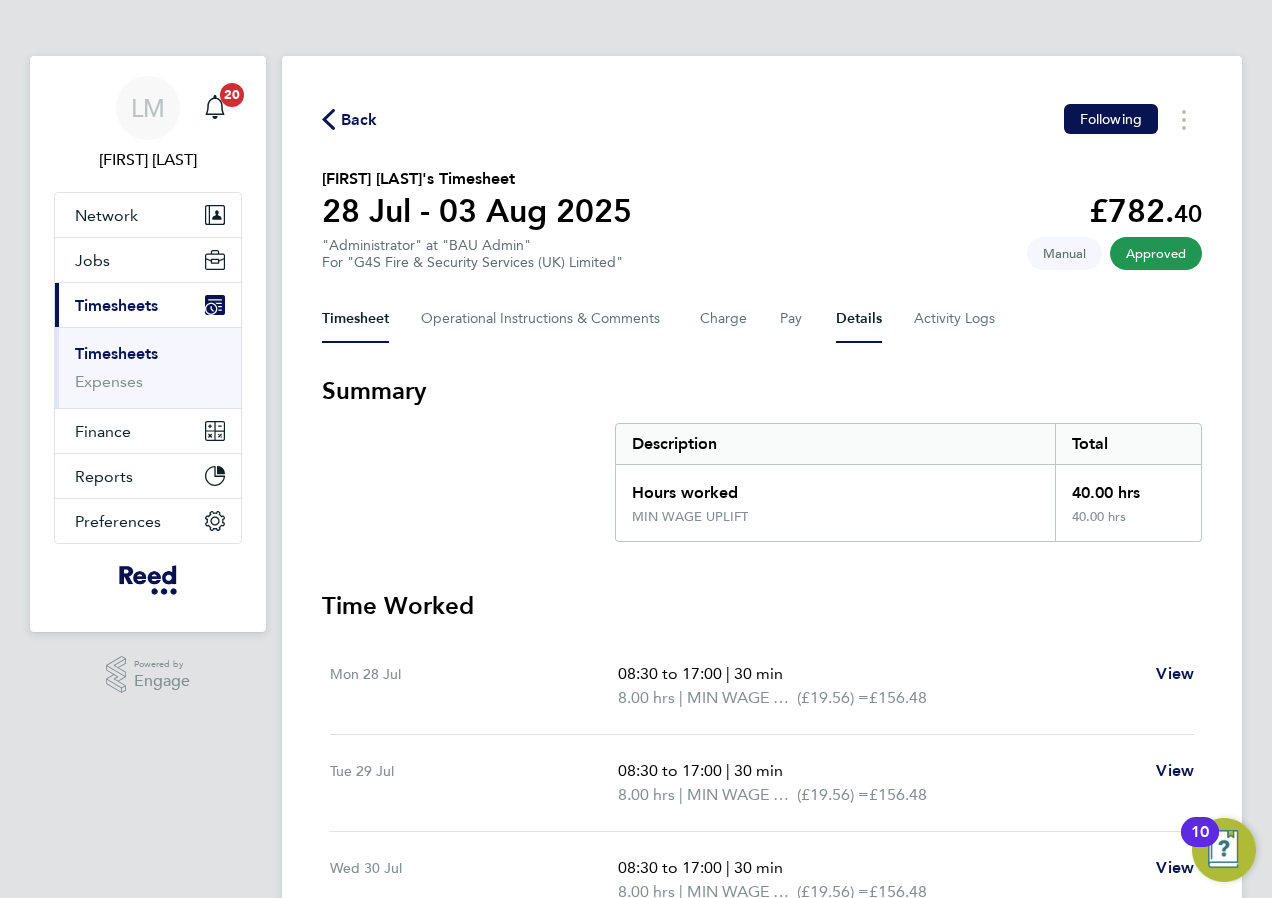 click on "Details" at bounding box center [859, 319] 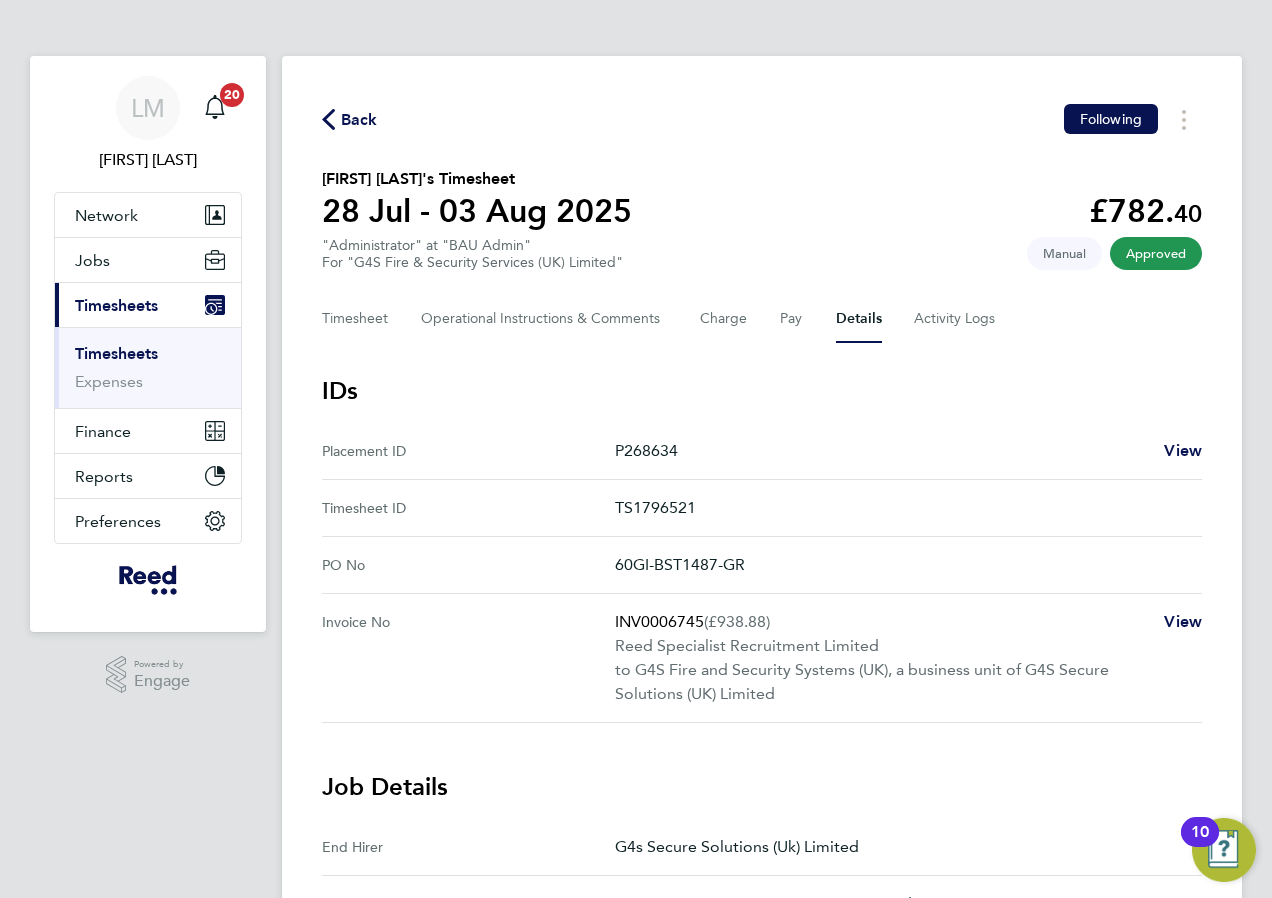 drag, startPoint x: 618, startPoint y: 558, endPoint x: 741, endPoint y: 563, distance: 123.101585 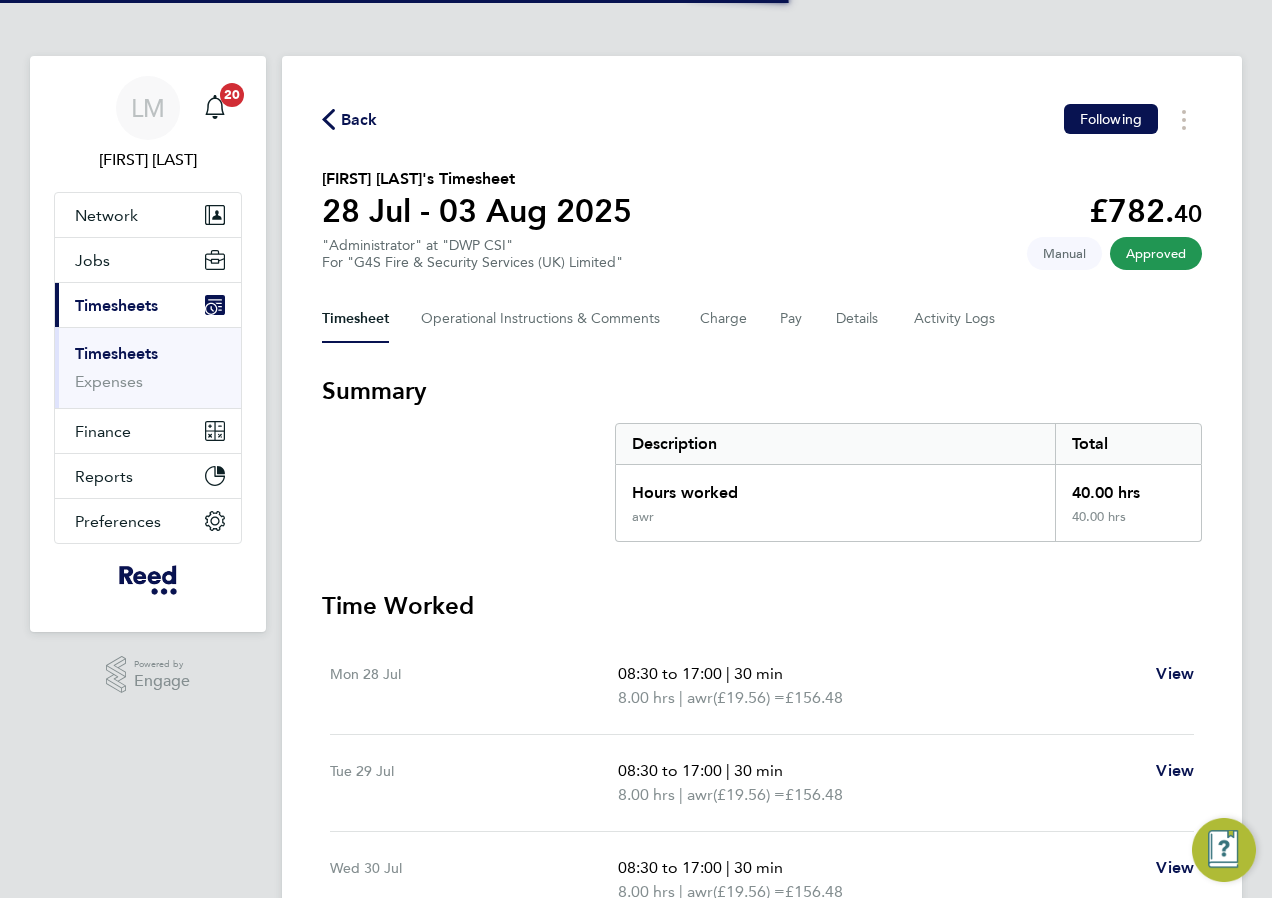 scroll, scrollTop: 0, scrollLeft: 0, axis: both 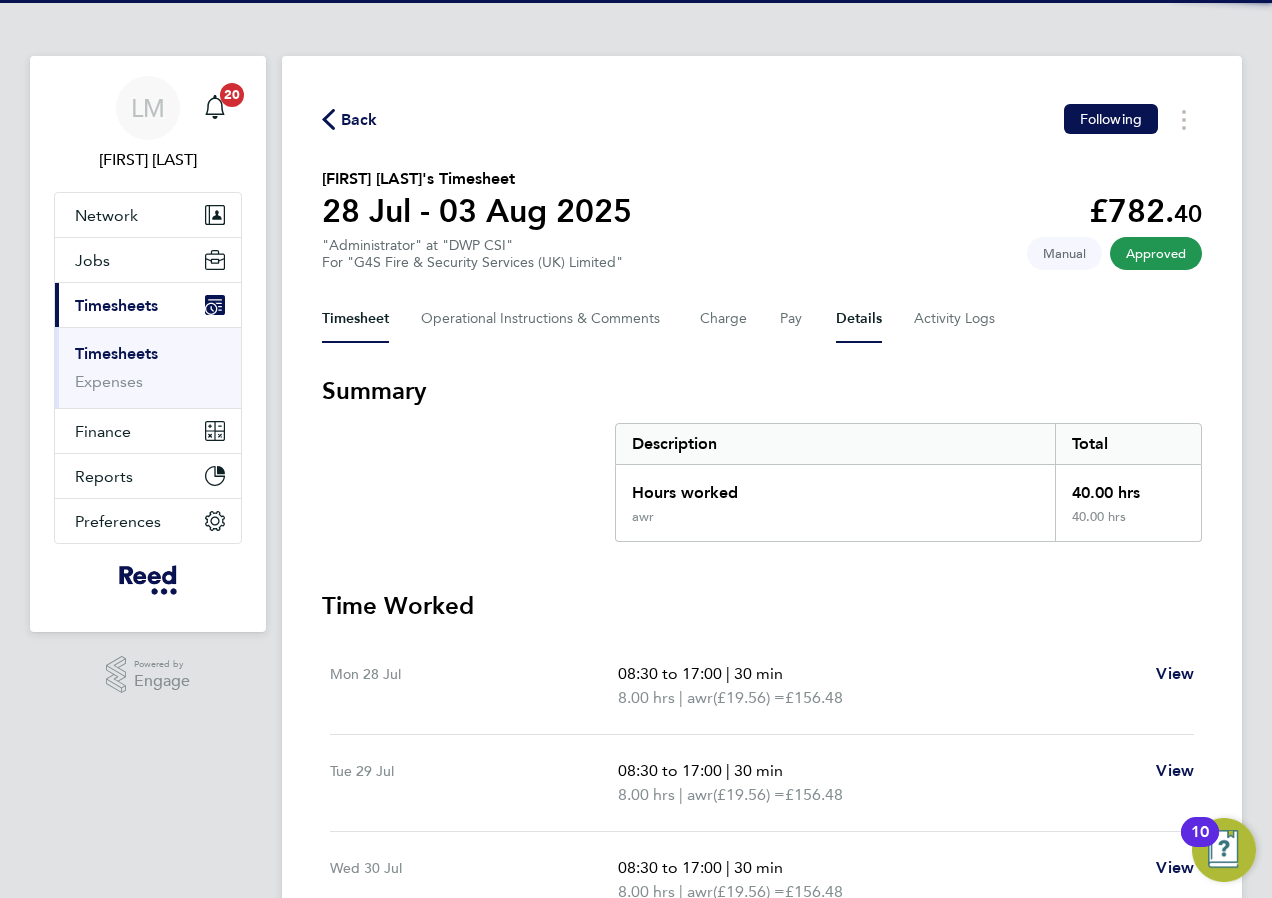 click on "Details" at bounding box center [859, 319] 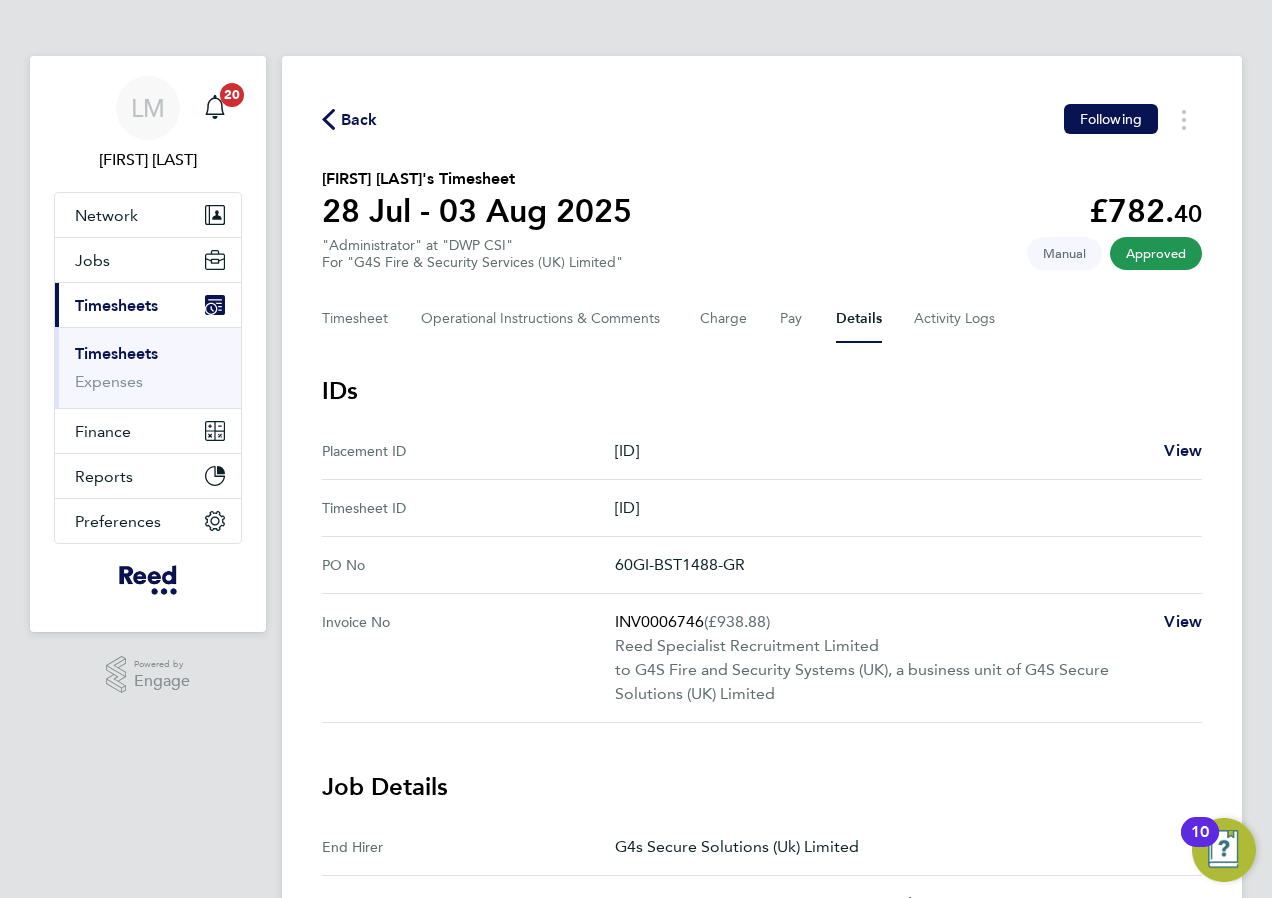 drag, startPoint x: 733, startPoint y: 565, endPoint x: 776, endPoint y: 565, distance: 43 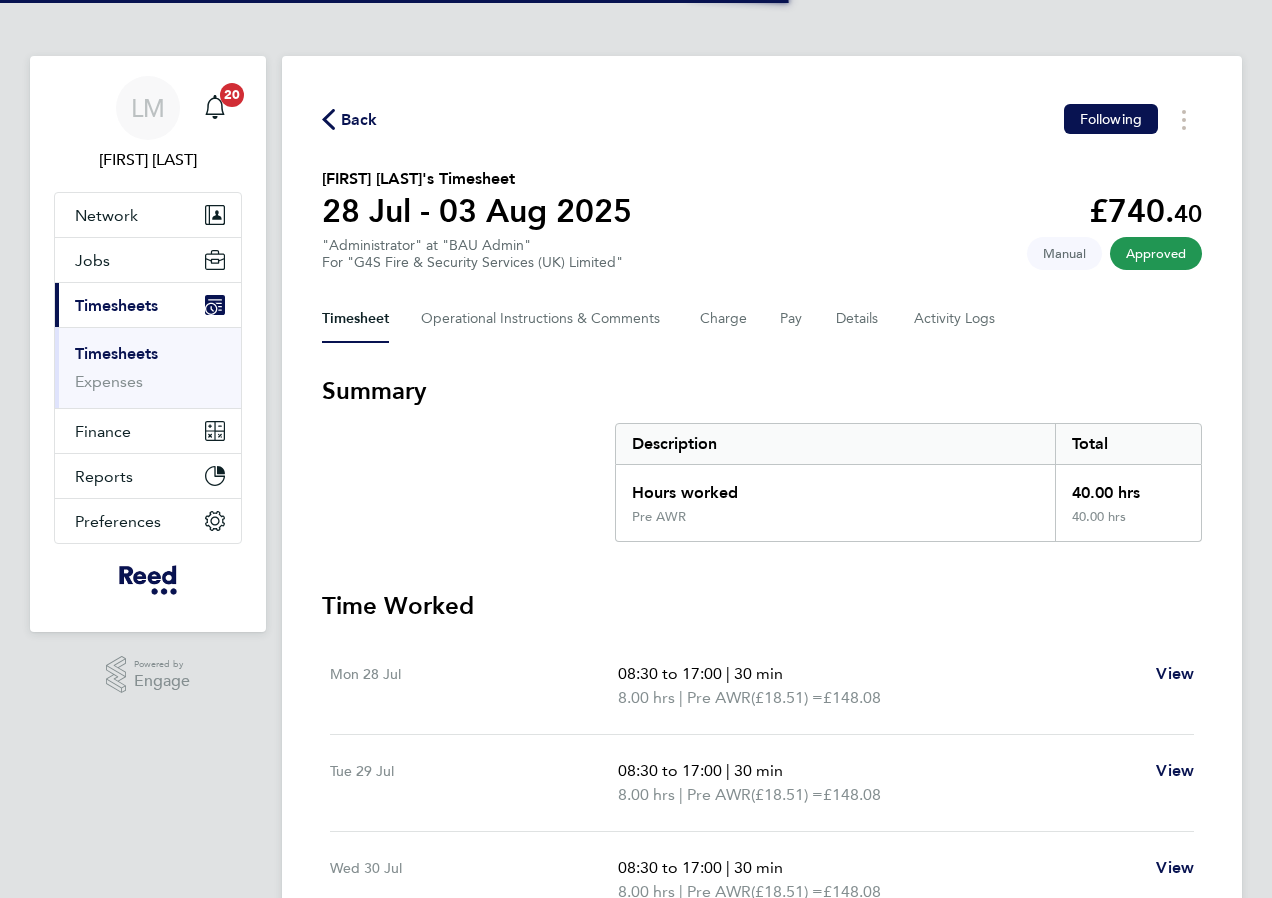scroll, scrollTop: 0, scrollLeft: 0, axis: both 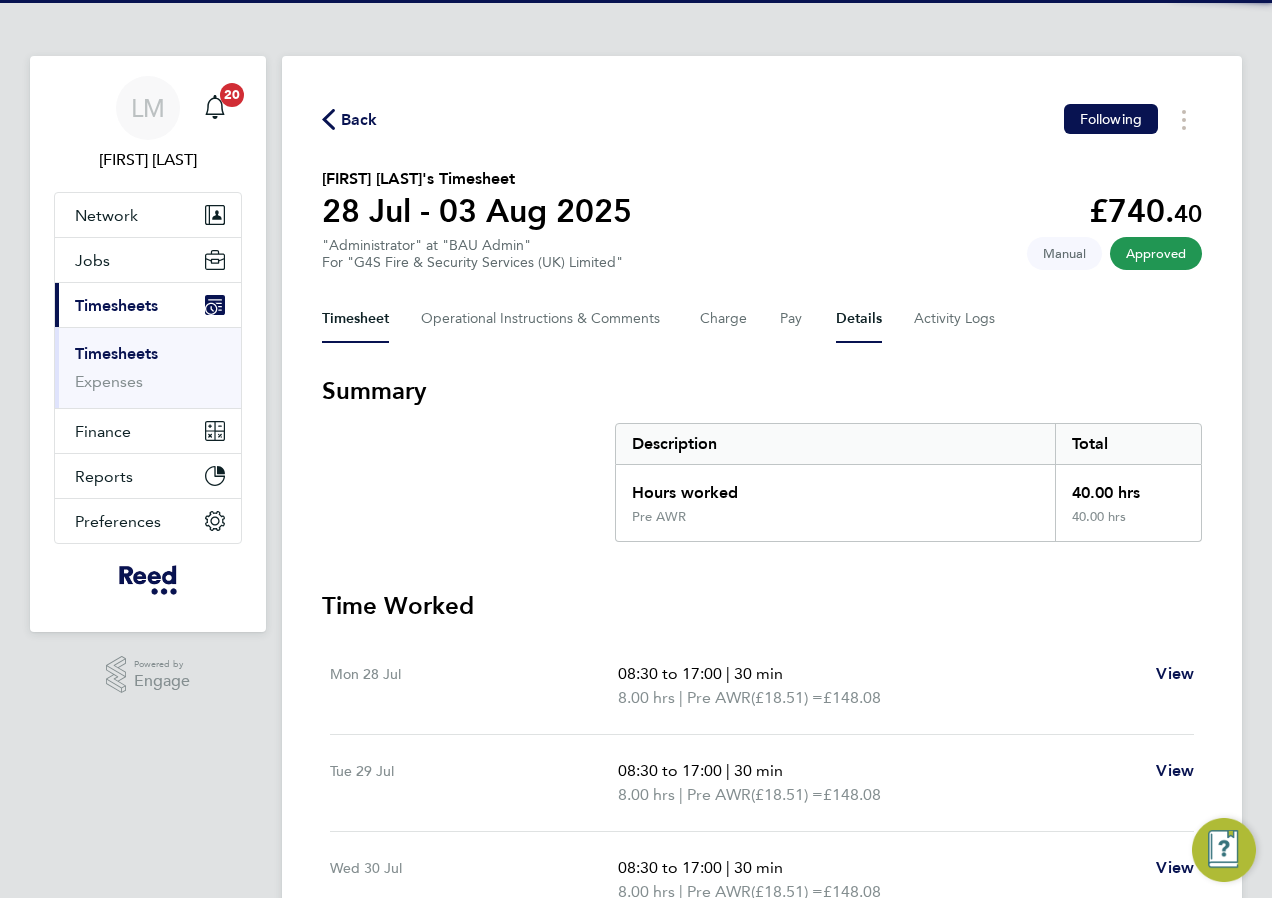 drag, startPoint x: 853, startPoint y: 320, endPoint x: 835, endPoint y: 341, distance: 27.658634 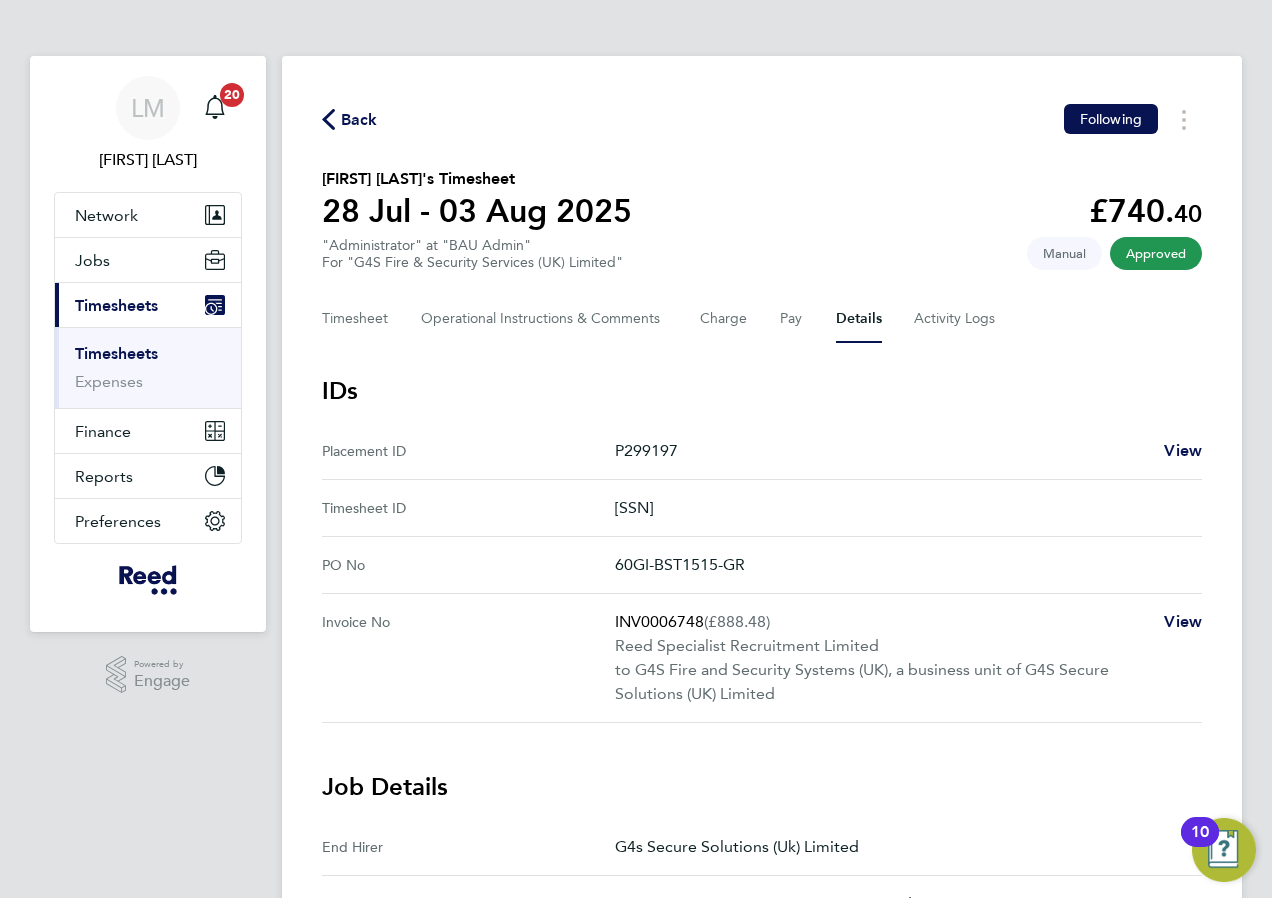 drag, startPoint x: 617, startPoint y: 559, endPoint x: 777, endPoint y: 564, distance: 160.07811 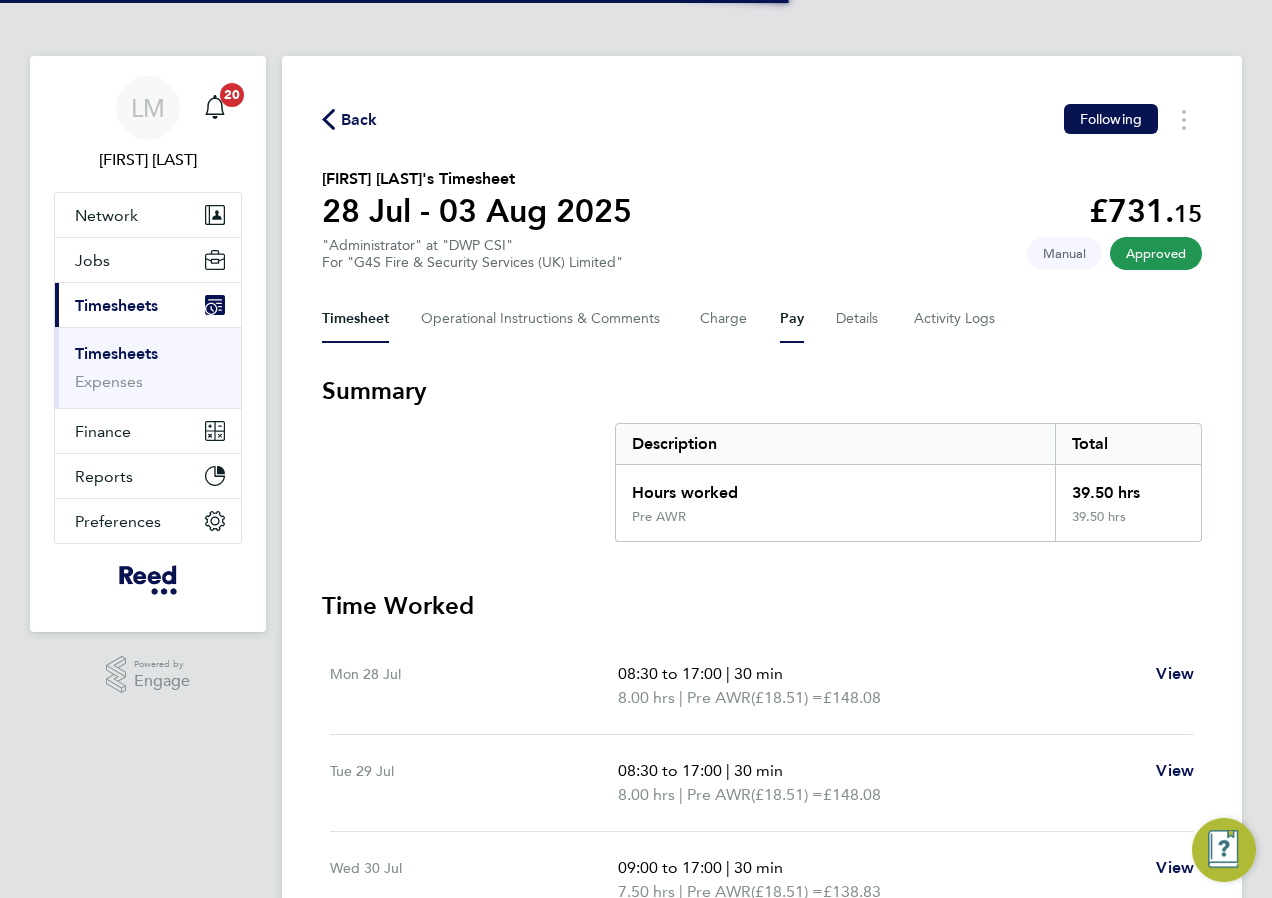 scroll, scrollTop: 0, scrollLeft: 0, axis: both 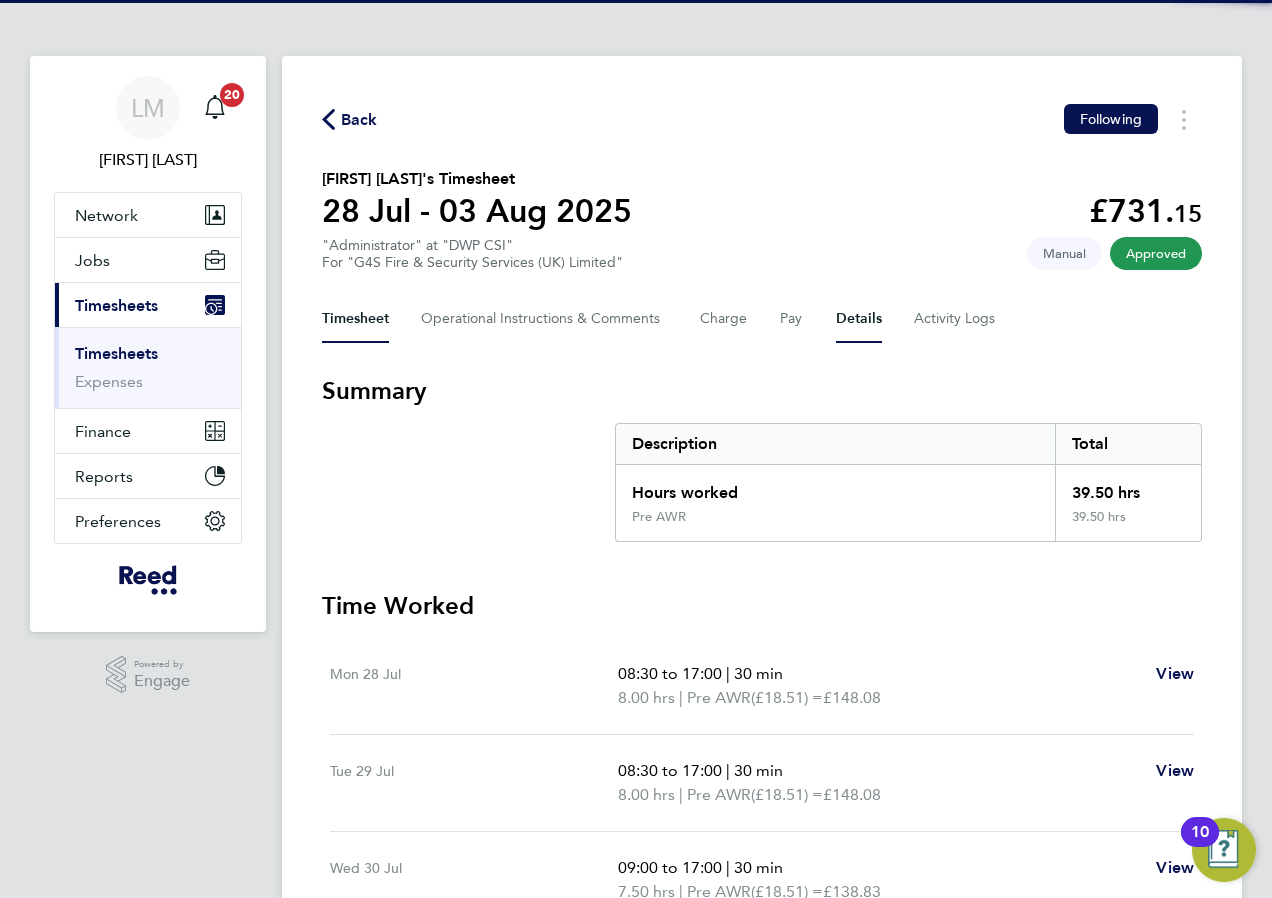 click on "Details" at bounding box center [859, 319] 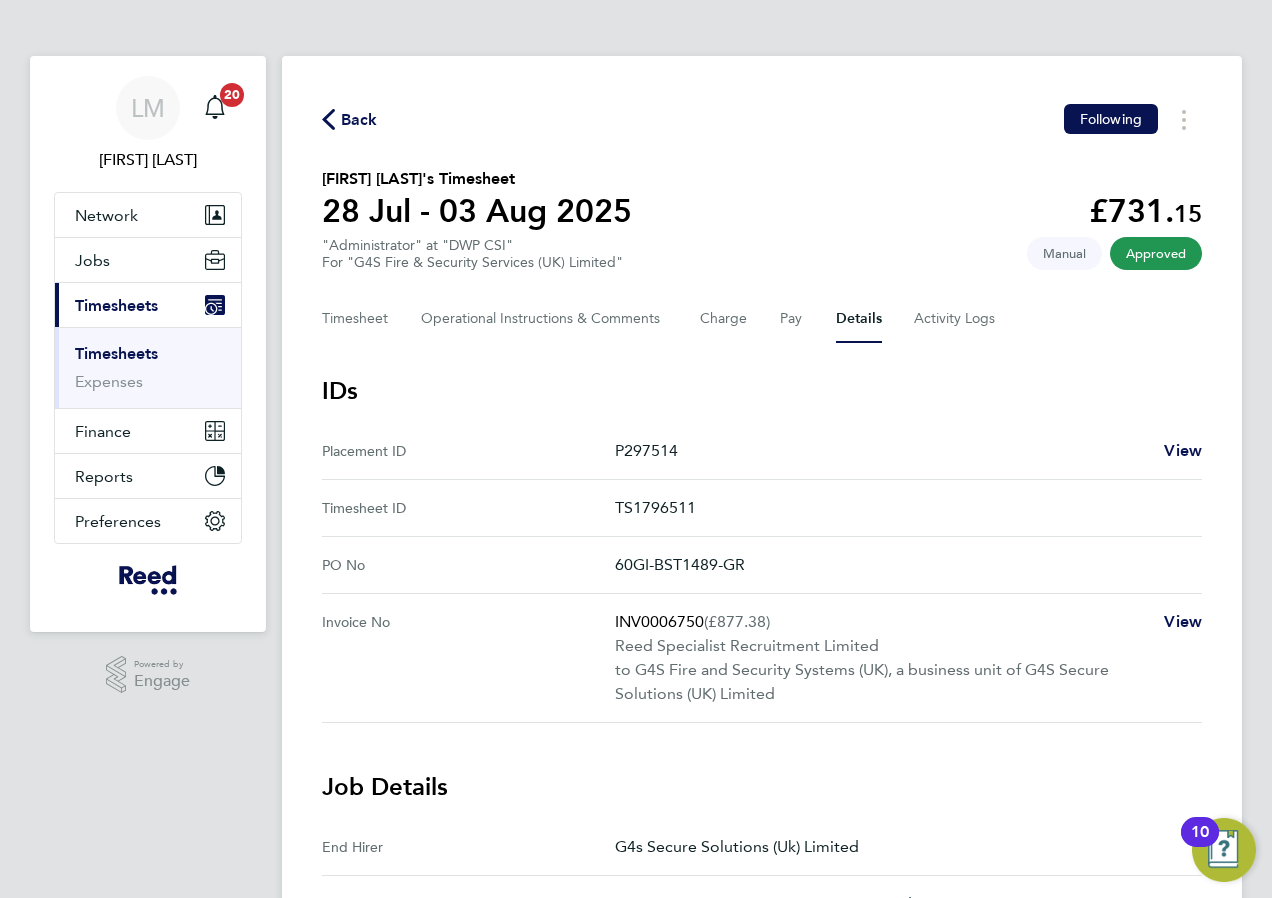 drag, startPoint x: 617, startPoint y: 565, endPoint x: 774, endPoint y: 587, distance: 158.5339 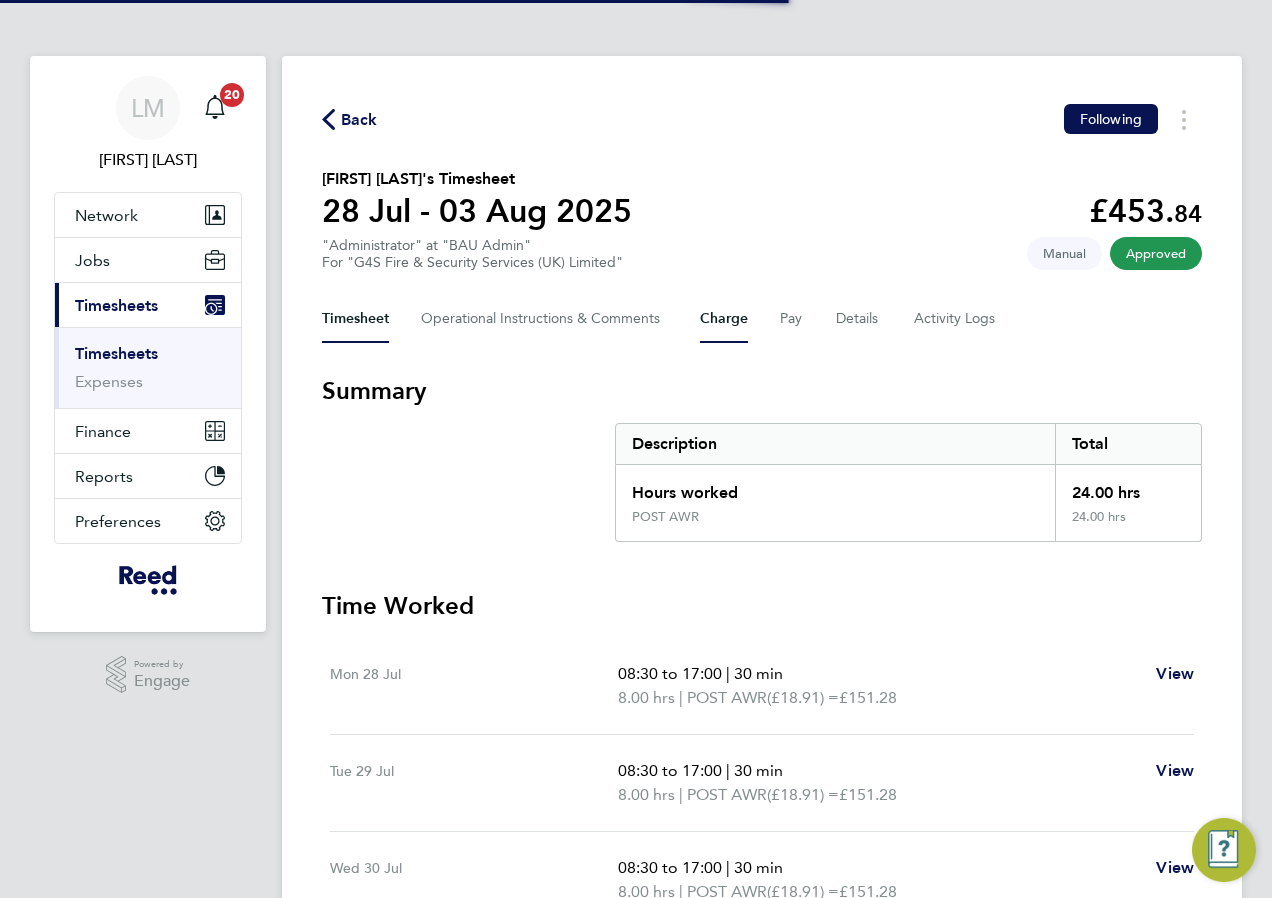 scroll, scrollTop: 0, scrollLeft: 0, axis: both 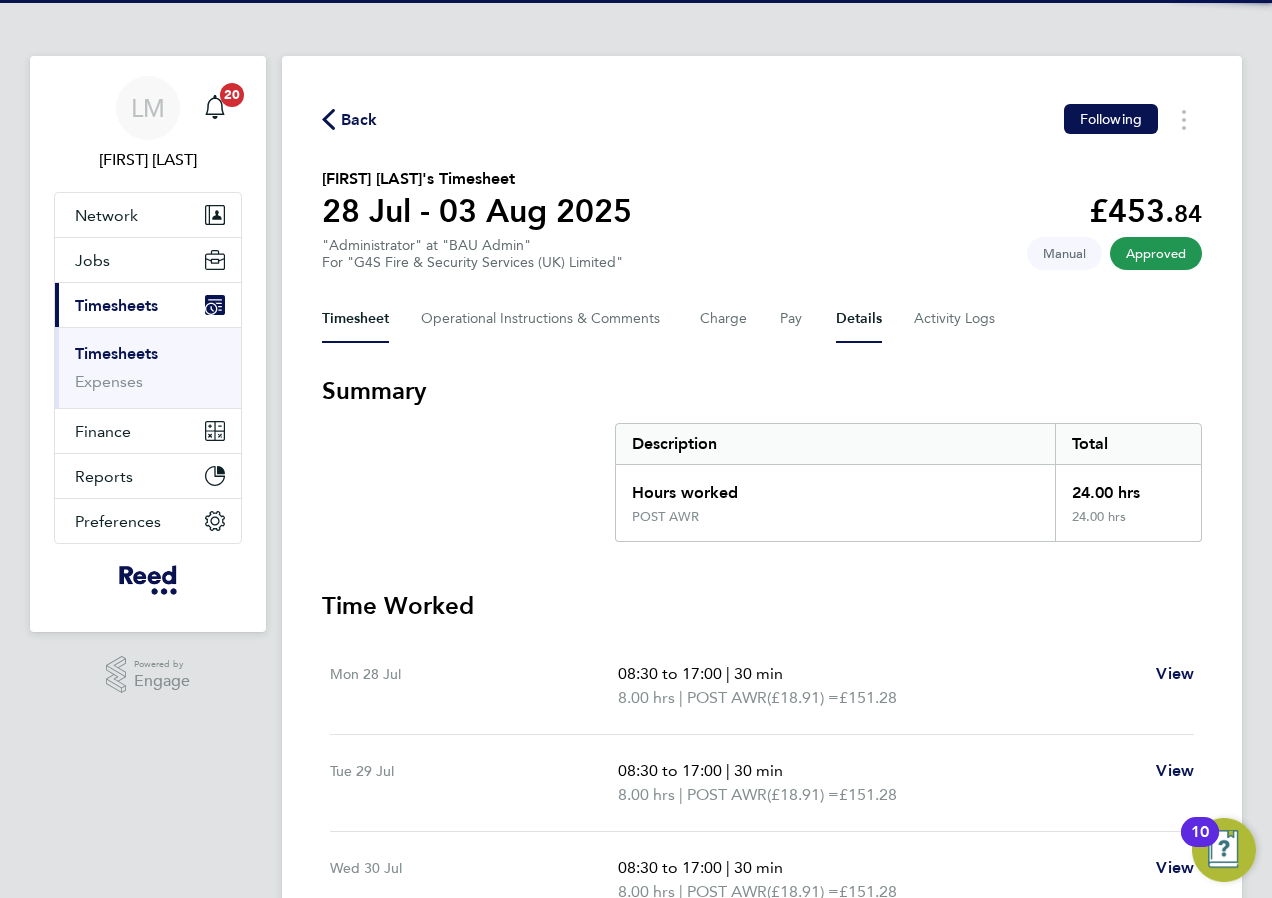 click on "Details" at bounding box center (859, 319) 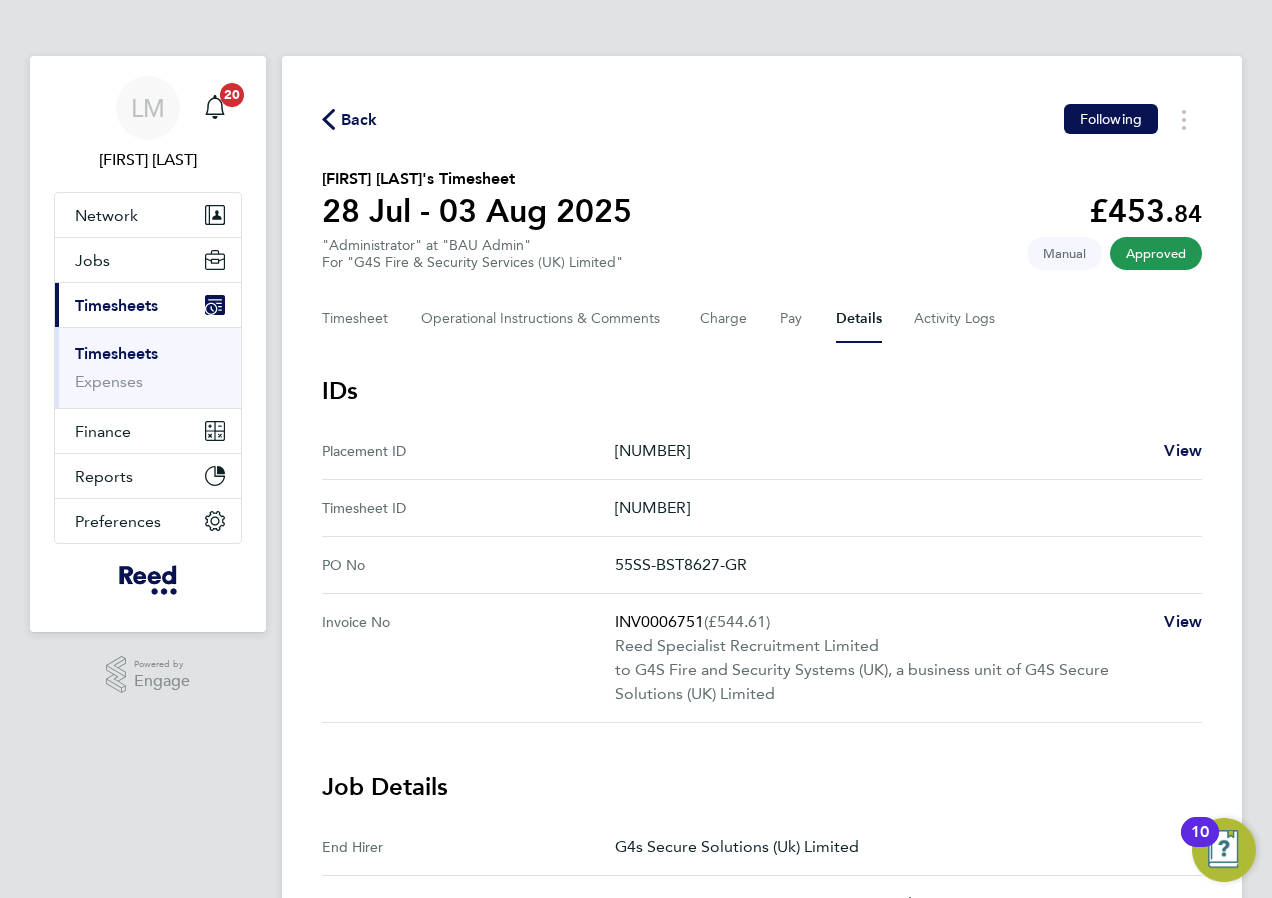drag, startPoint x: 634, startPoint y: 562, endPoint x: 774, endPoint y: 573, distance: 140.43147 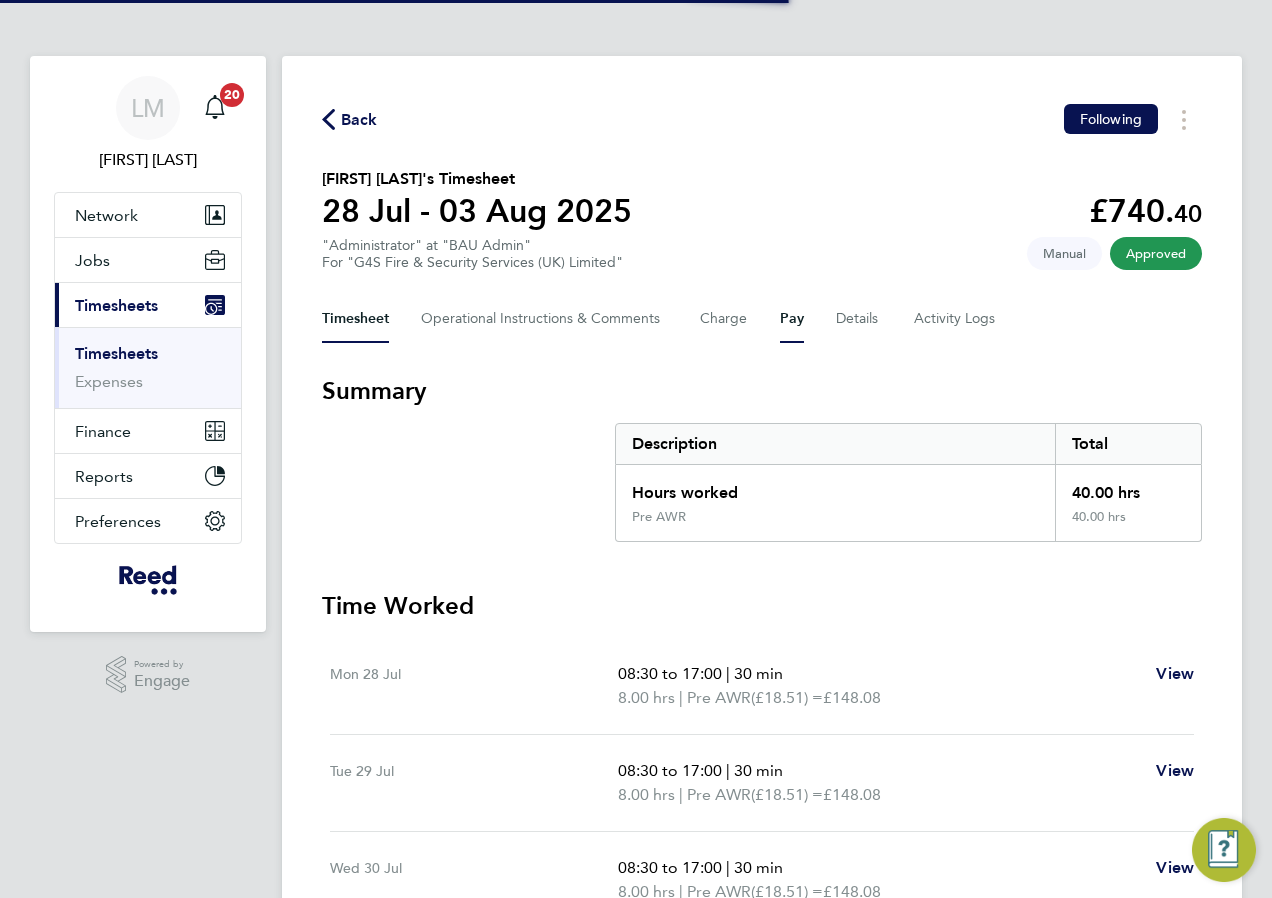 scroll, scrollTop: 0, scrollLeft: 0, axis: both 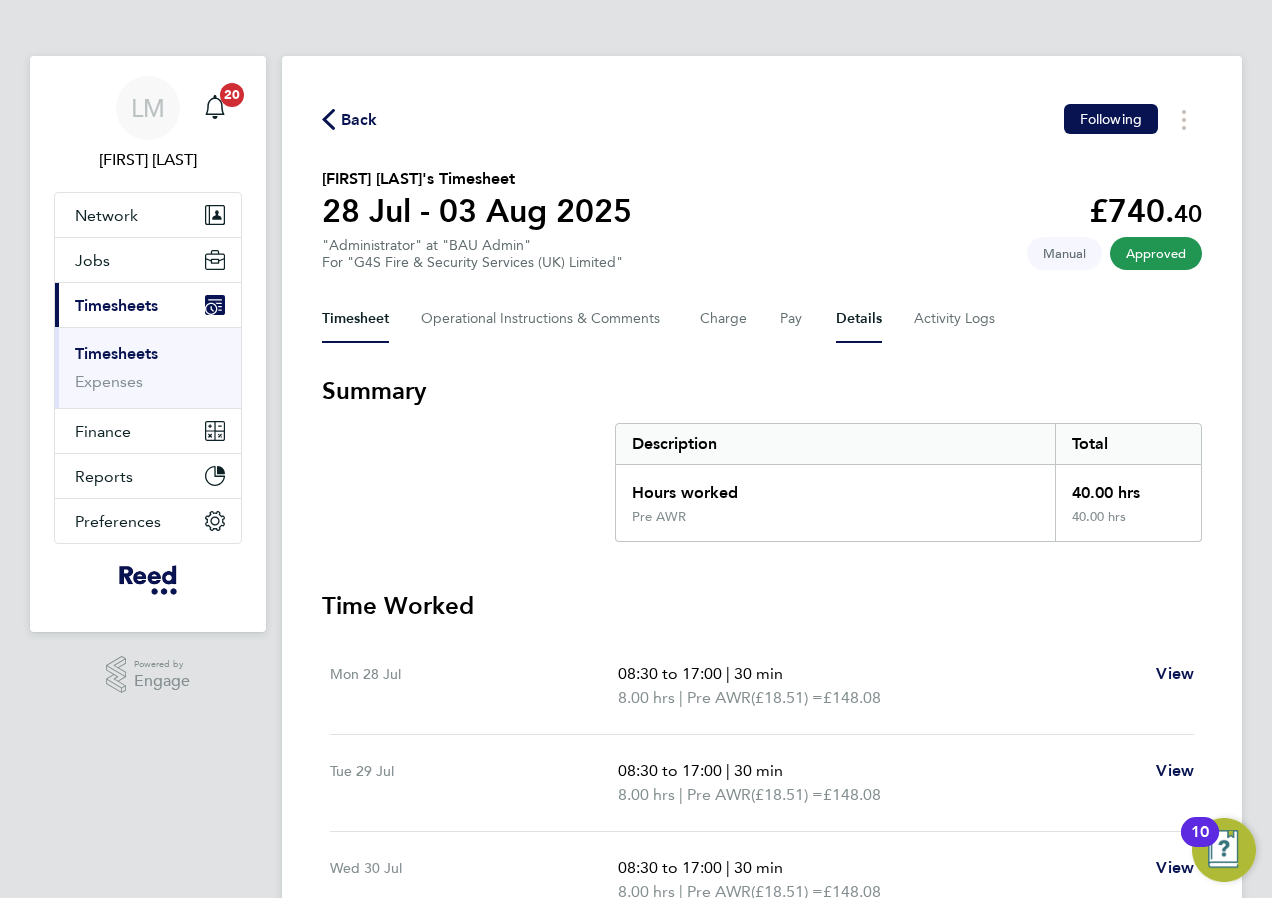 click on "Details" at bounding box center [859, 319] 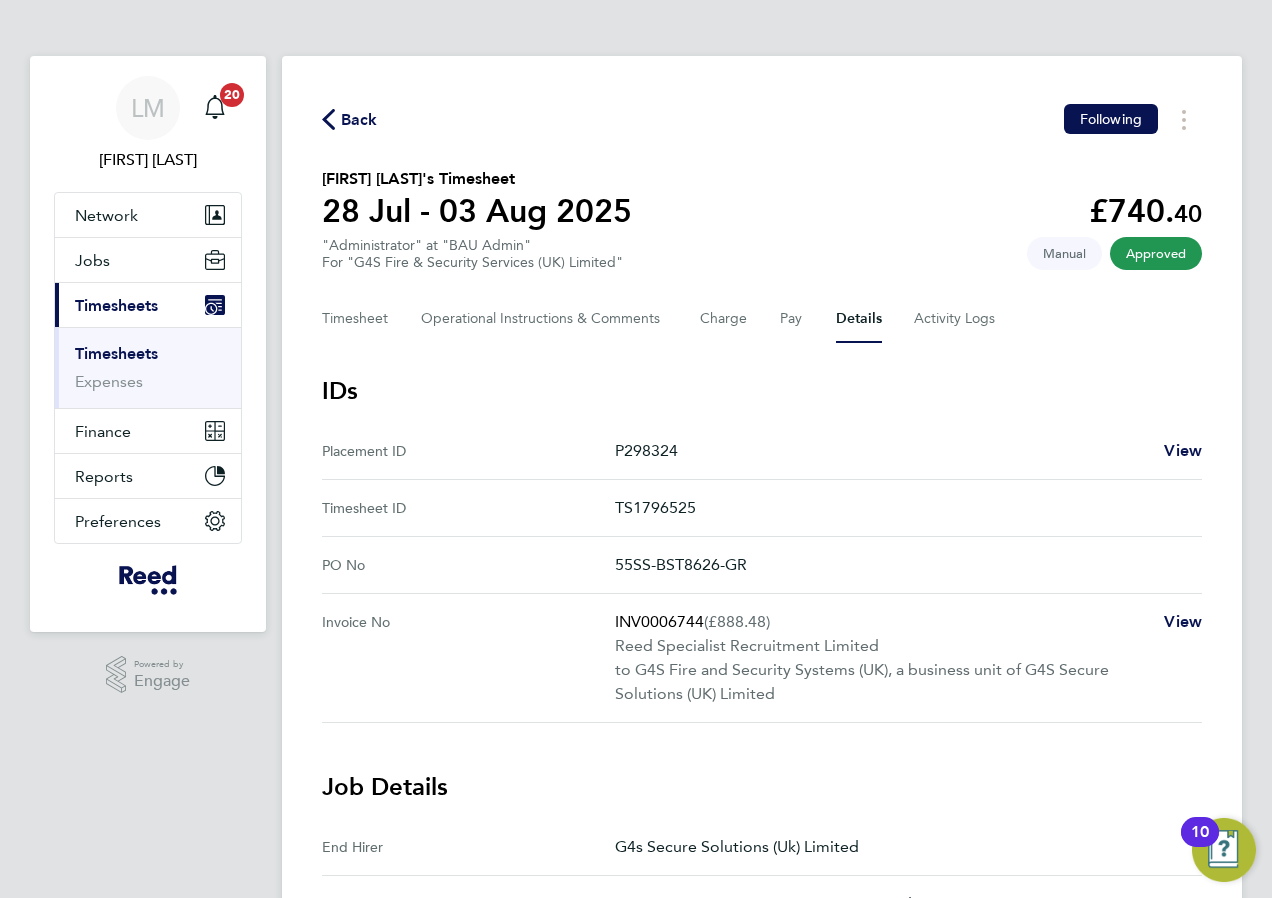 drag, startPoint x: 616, startPoint y: 560, endPoint x: 764, endPoint y: 559, distance: 148.00337 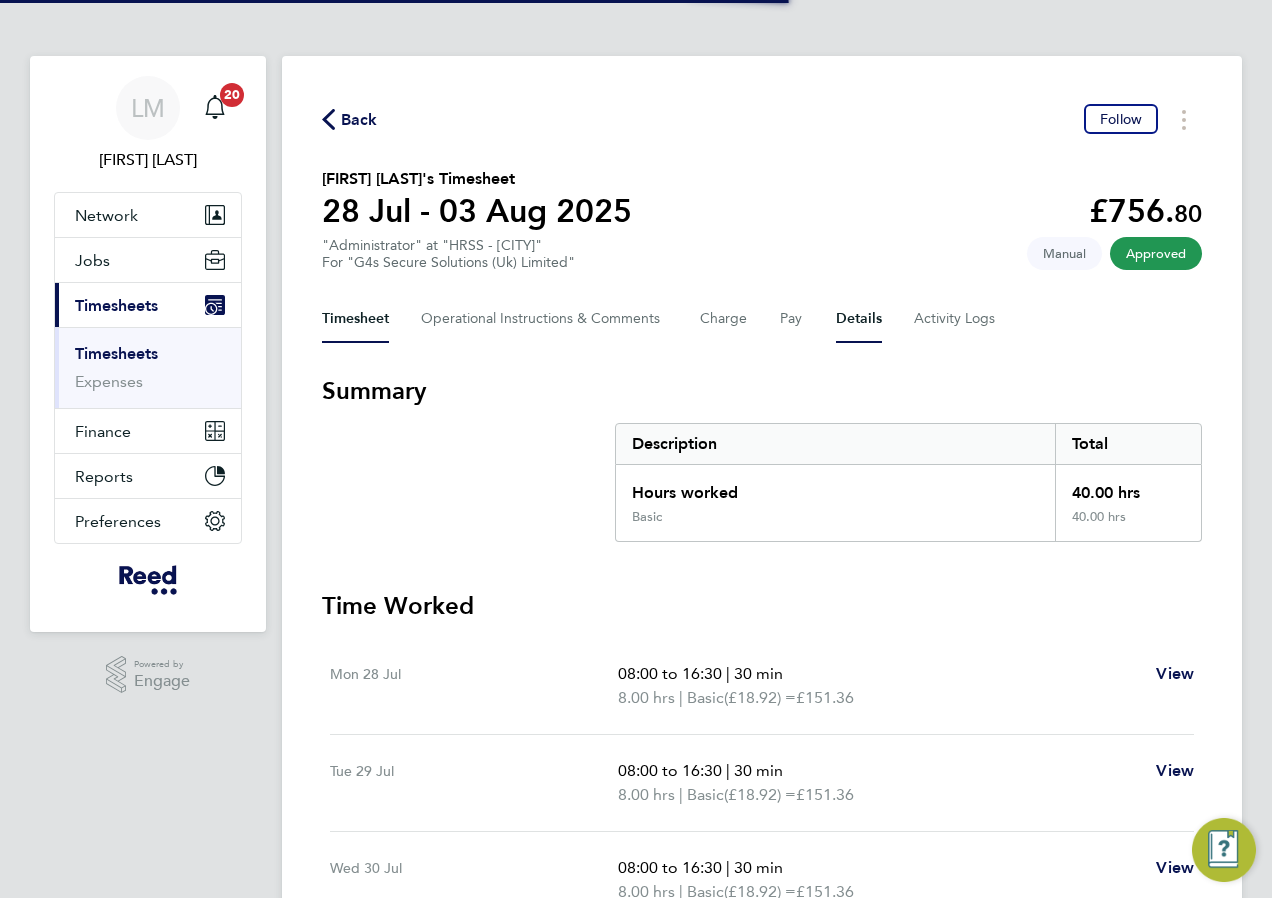 scroll, scrollTop: 0, scrollLeft: 0, axis: both 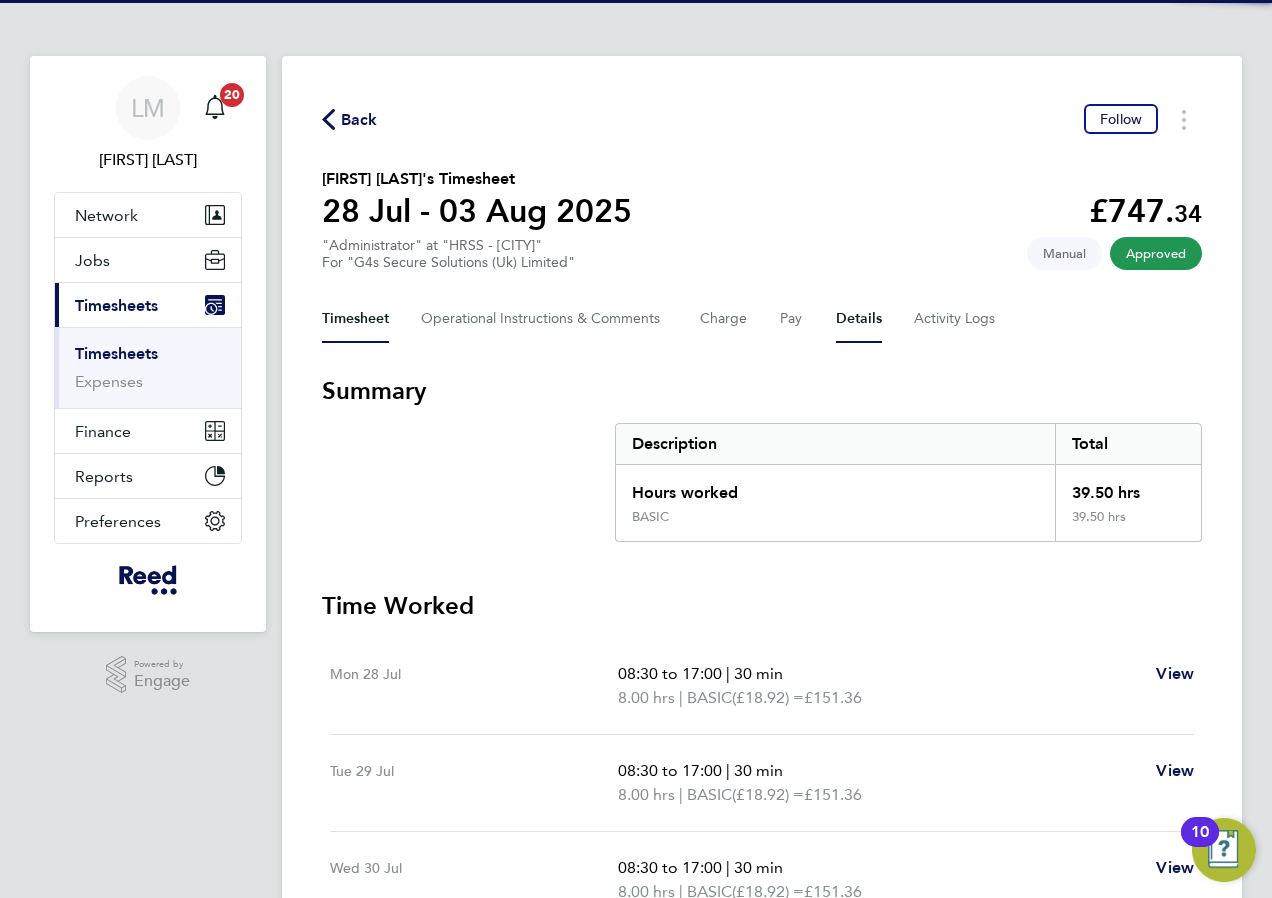 click on "Details" at bounding box center [859, 319] 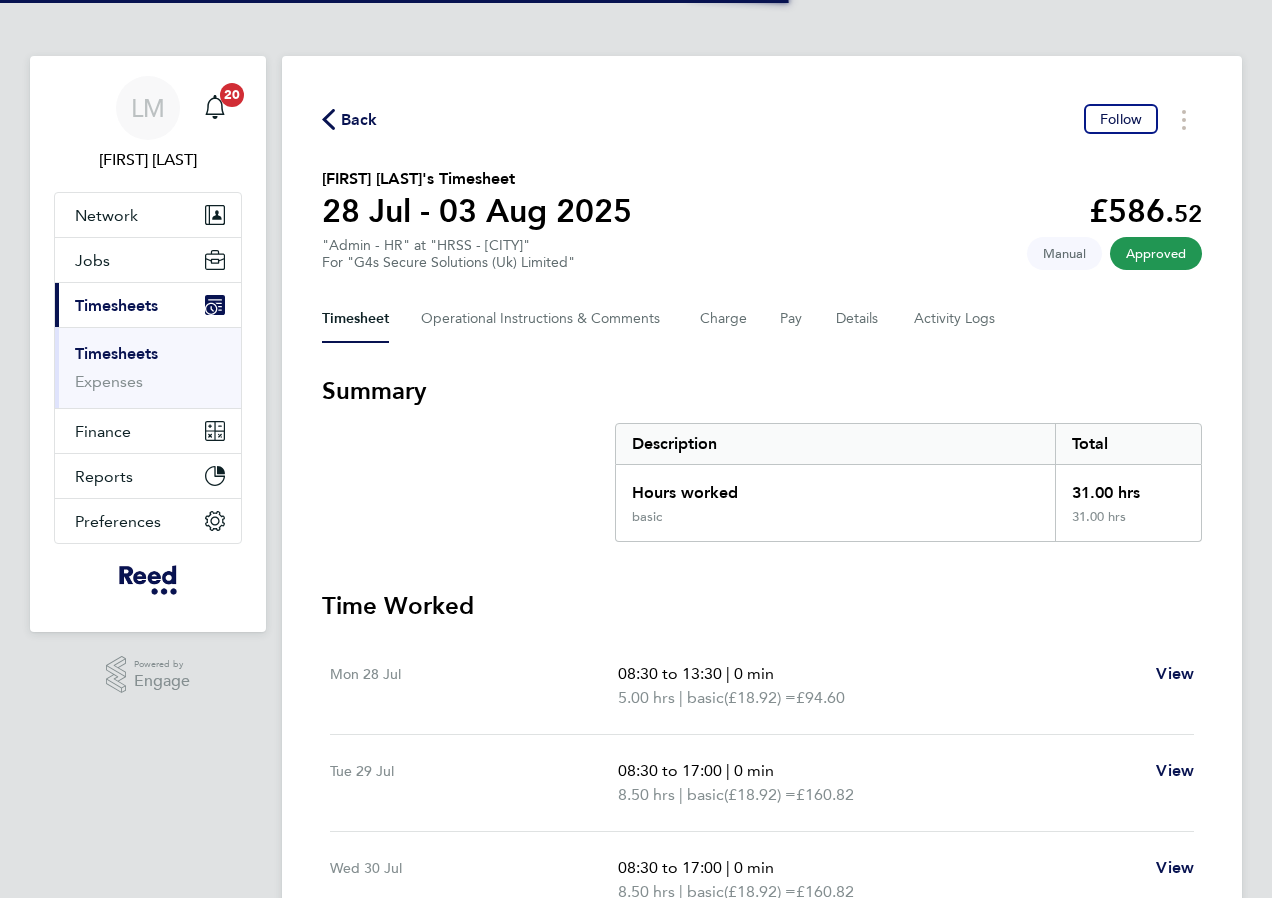 scroll, scrollTop: 0, scrollLeft: 0, axis: both 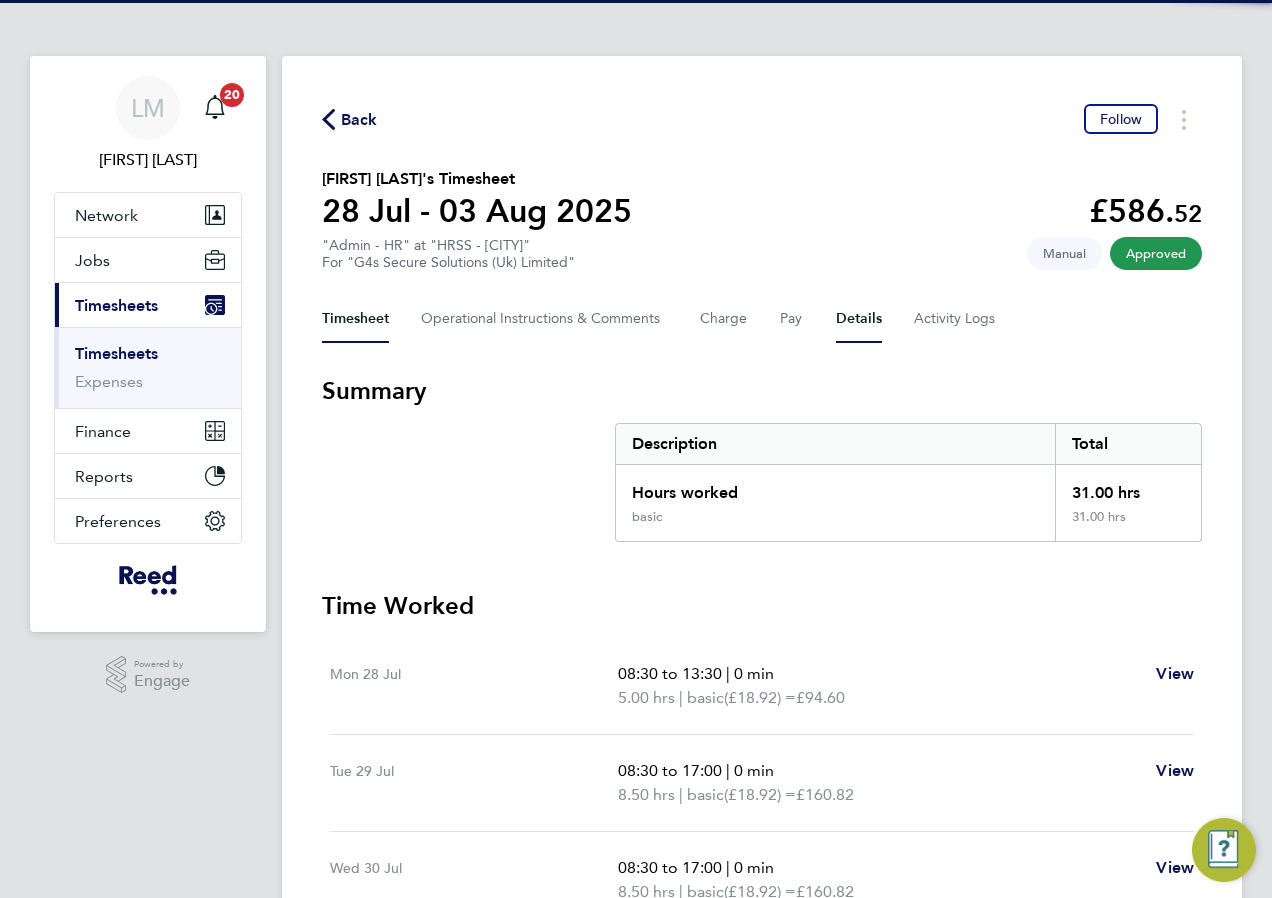click on "Details" at bounding box center [859, 319] 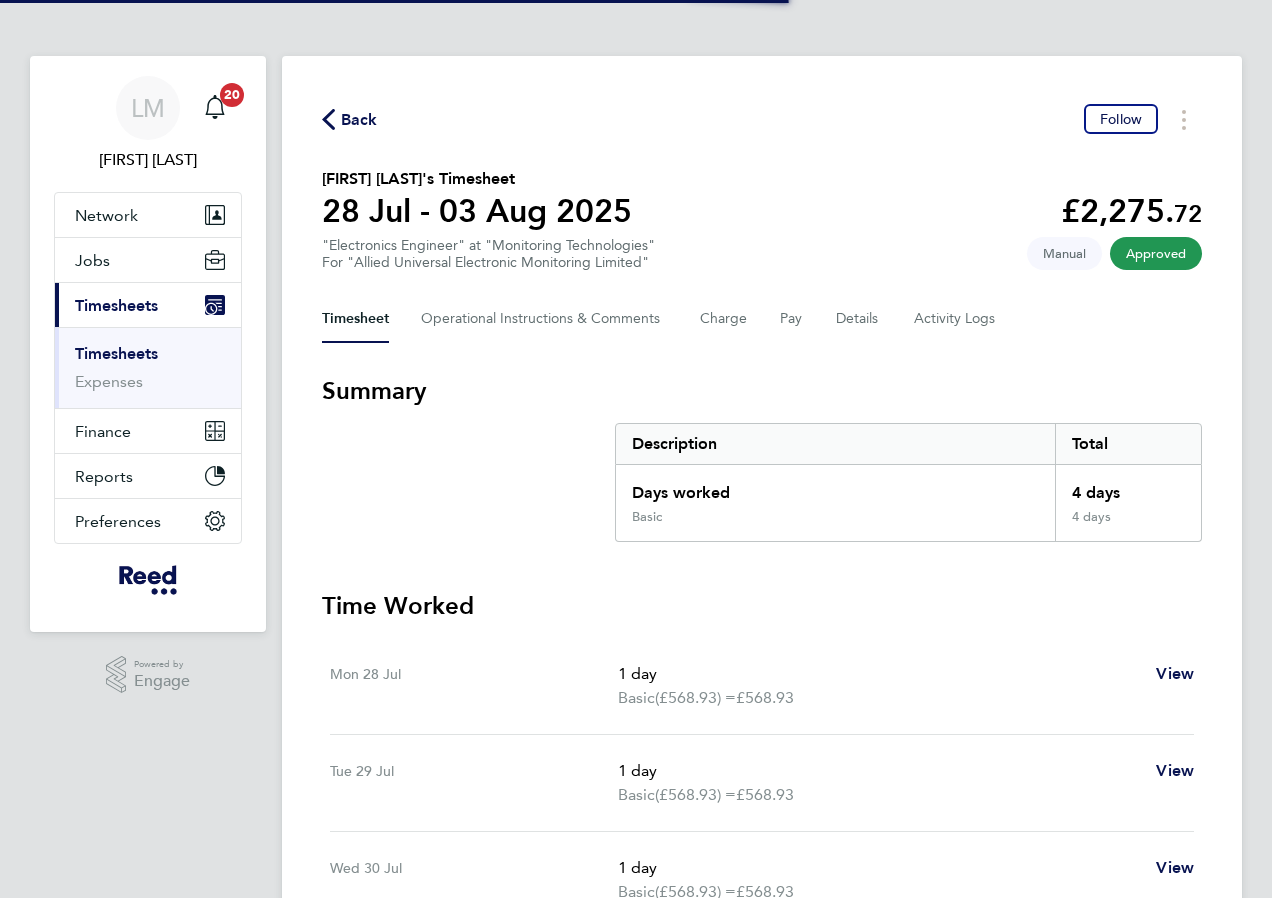 scroll, scrollTop: 0, scrollLeft: 0, axis: both 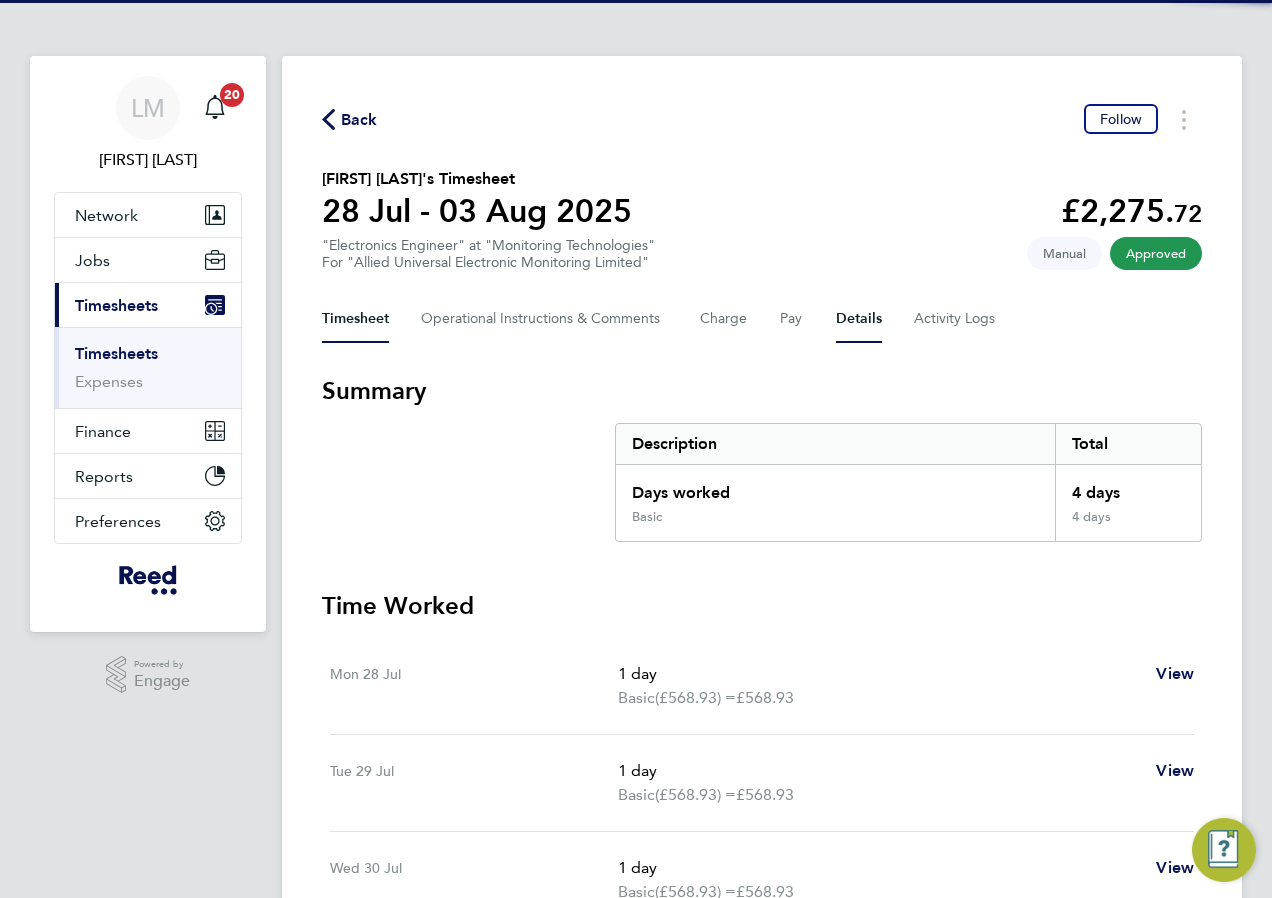 click on "Details" at bounding box center [859, 319] 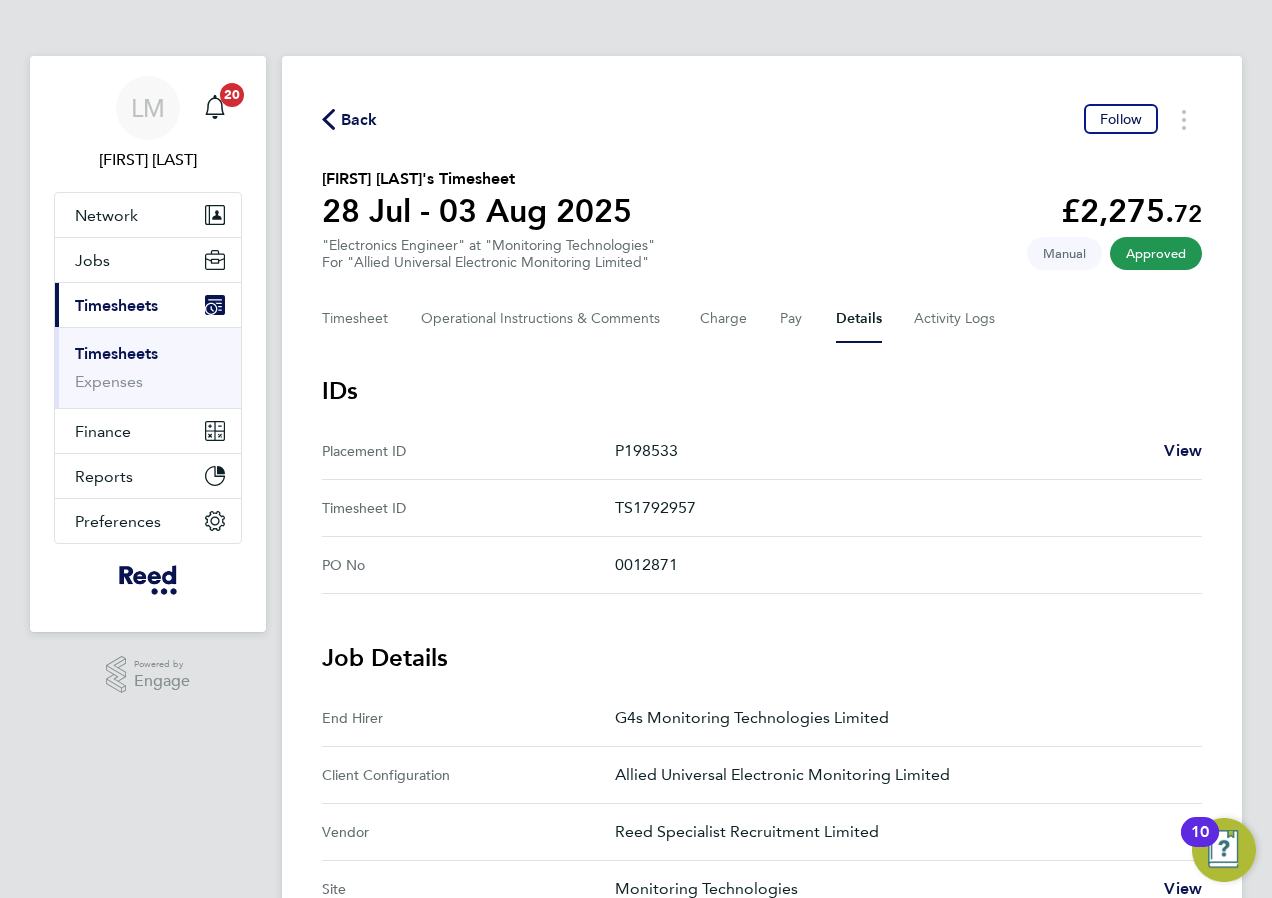 drag, startPoint x: 609, startPoint y: 557, endPoint x: 710, endPoint y: 568, distance: 101.597244 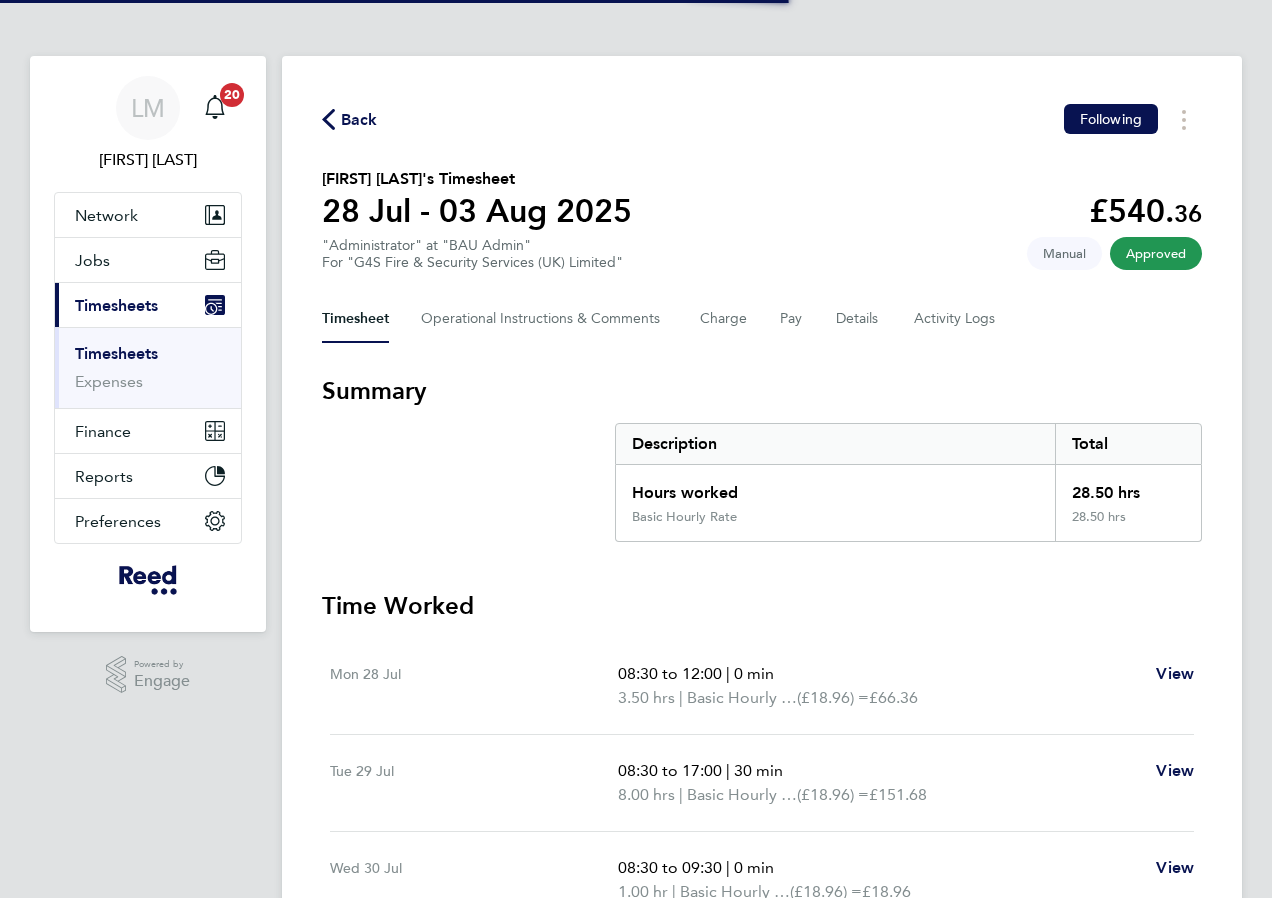 scroll, scrollTop: 0, scrollLeft: 0, axis: both 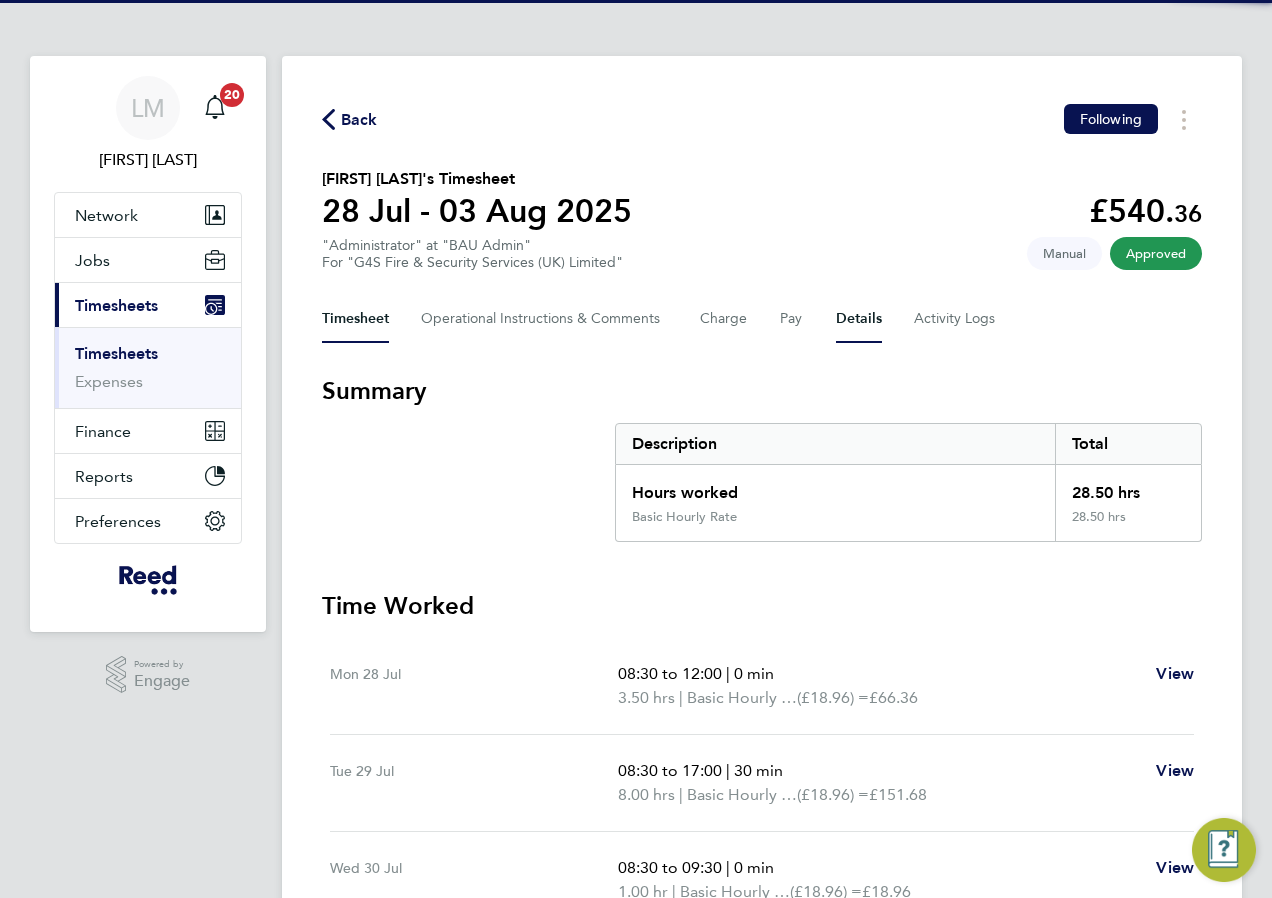 click on "Details" at bounding box center (859, 319) 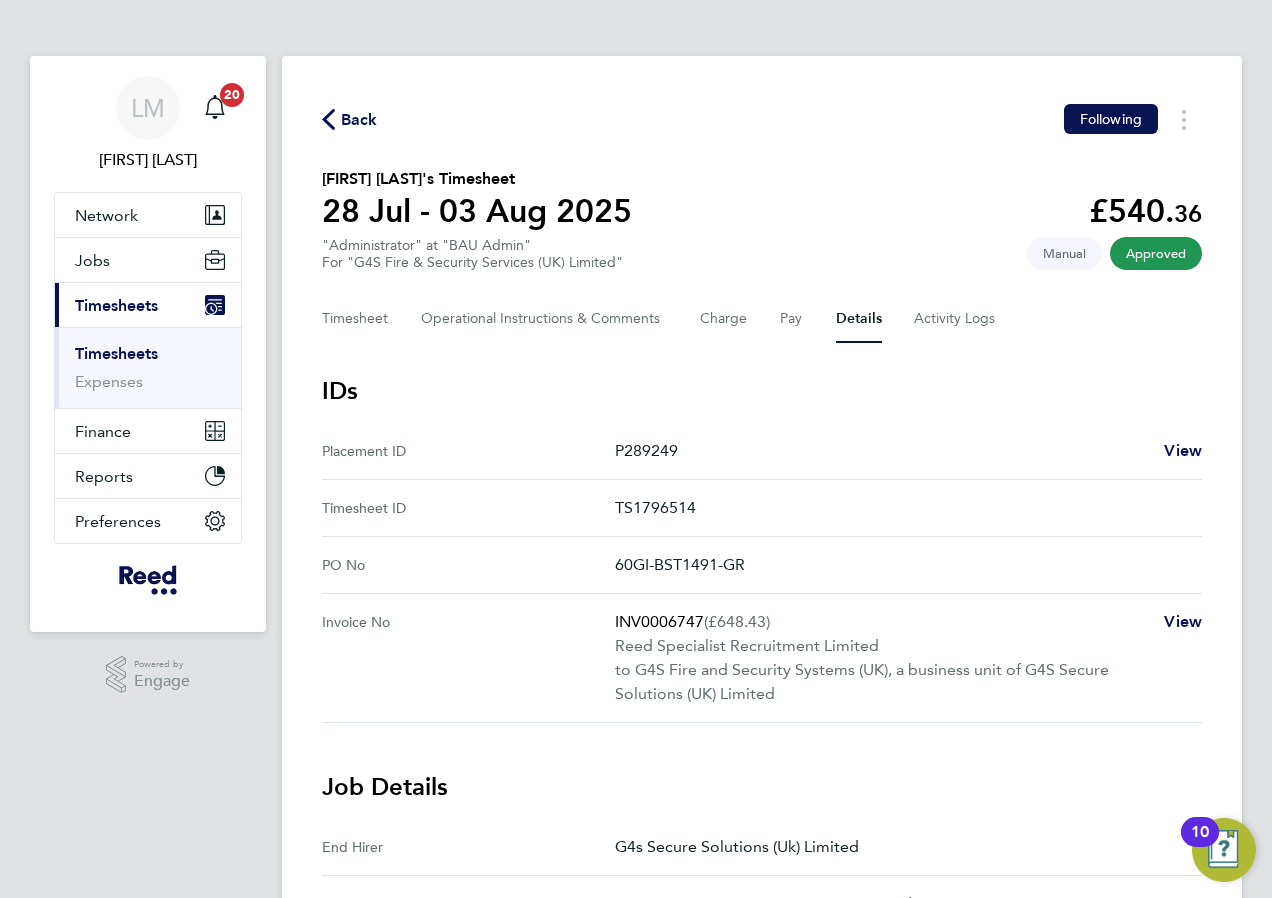 drag, startPoint x: 614, startPoint y: 565, endPoint x: 746, endPoint y: 565, distance: 132 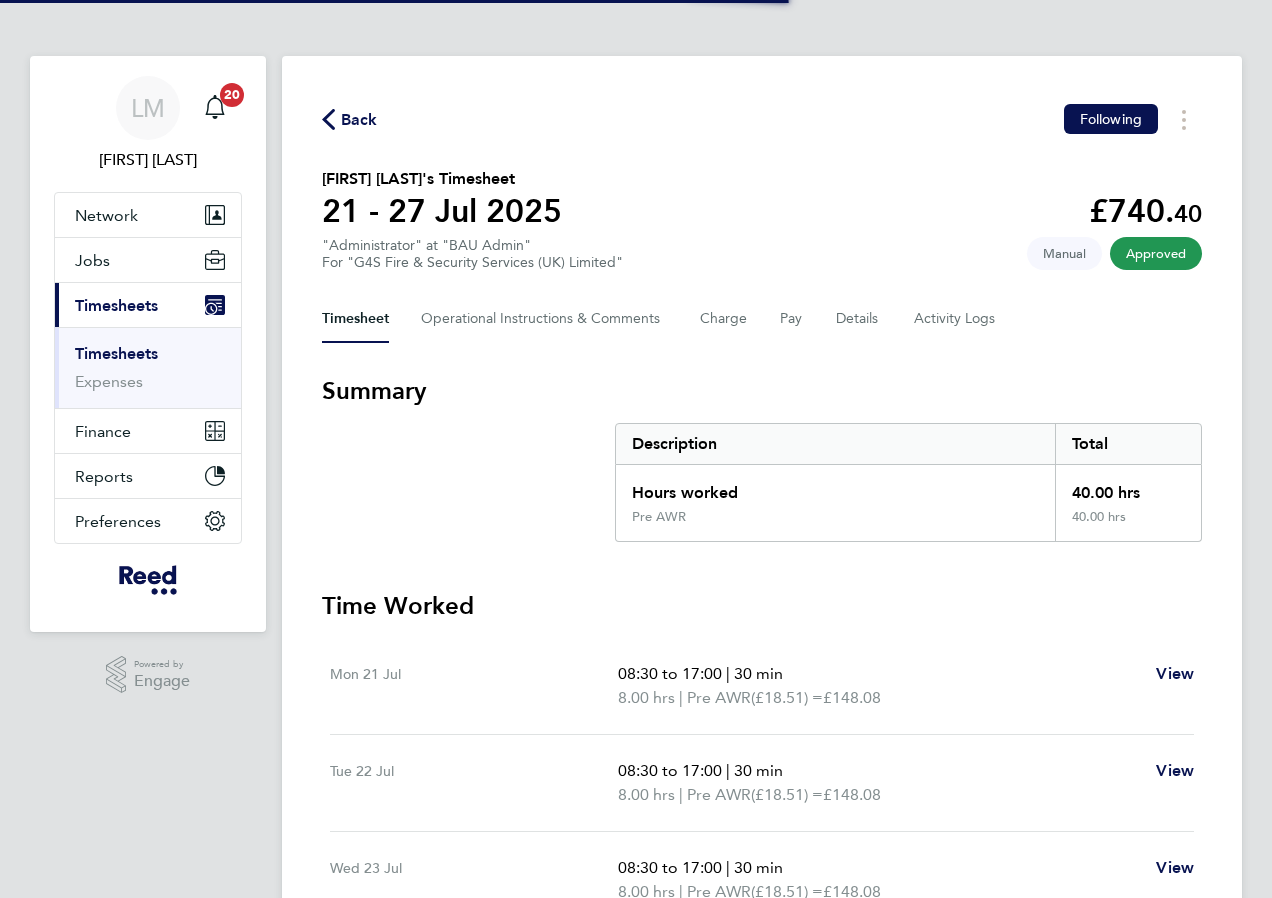 scroll, scrollTop: 0, scrollLeft: 0, axis: both 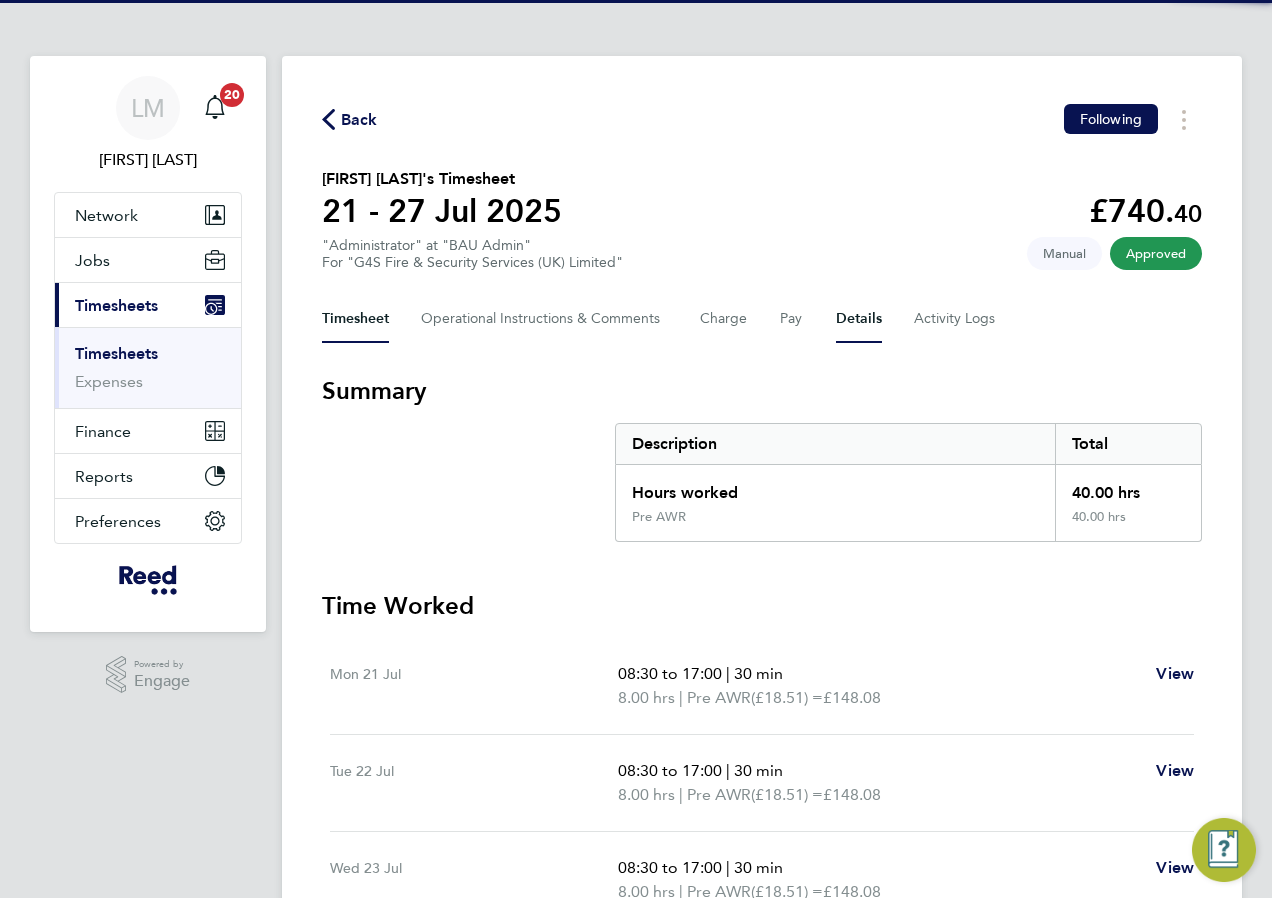 click on "Details" at bounding box center (859, 319) 